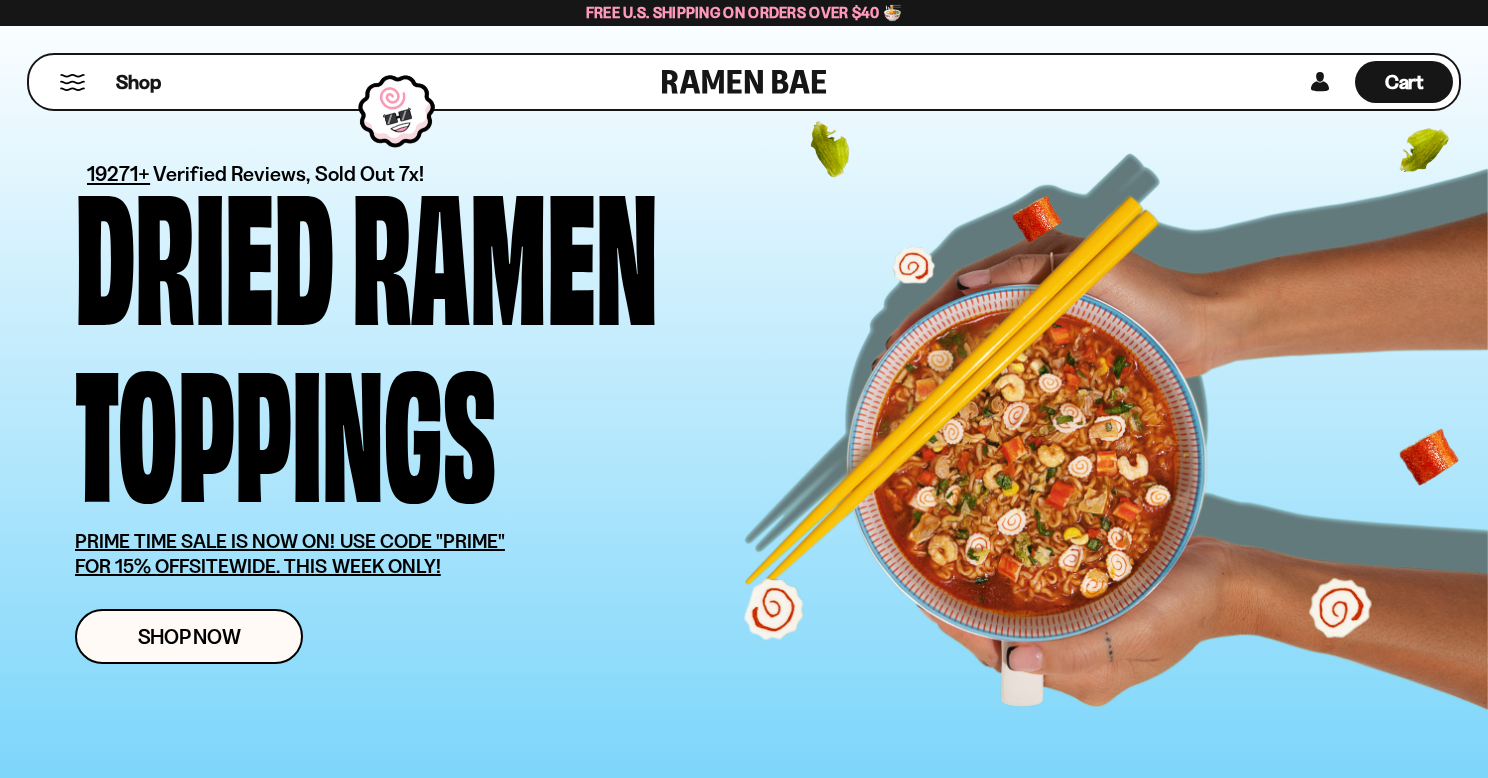 scroll, scrollTop: 0, scrollLeft: 0, axis: both 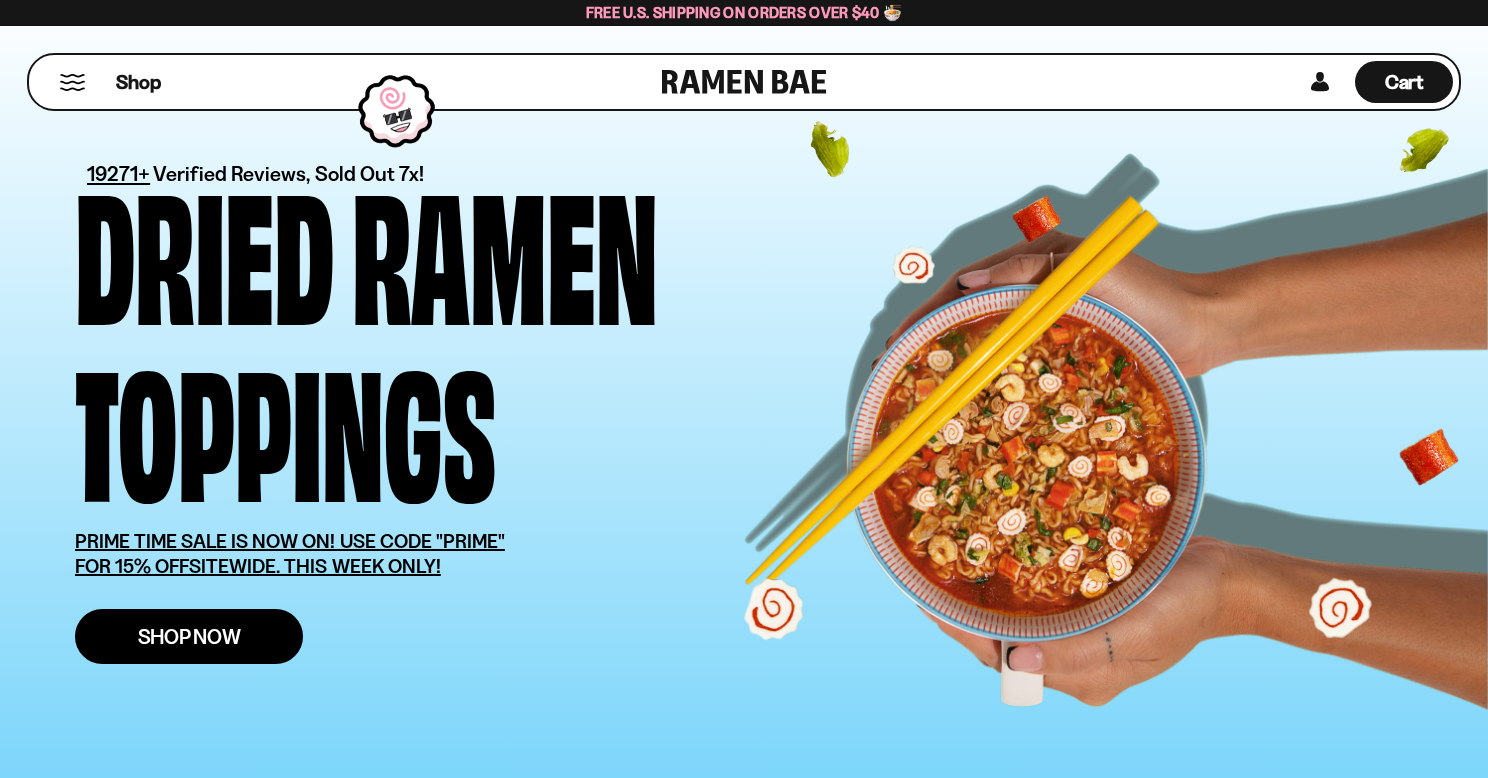 click on "Shop Now" at bounding box center [189, 636] 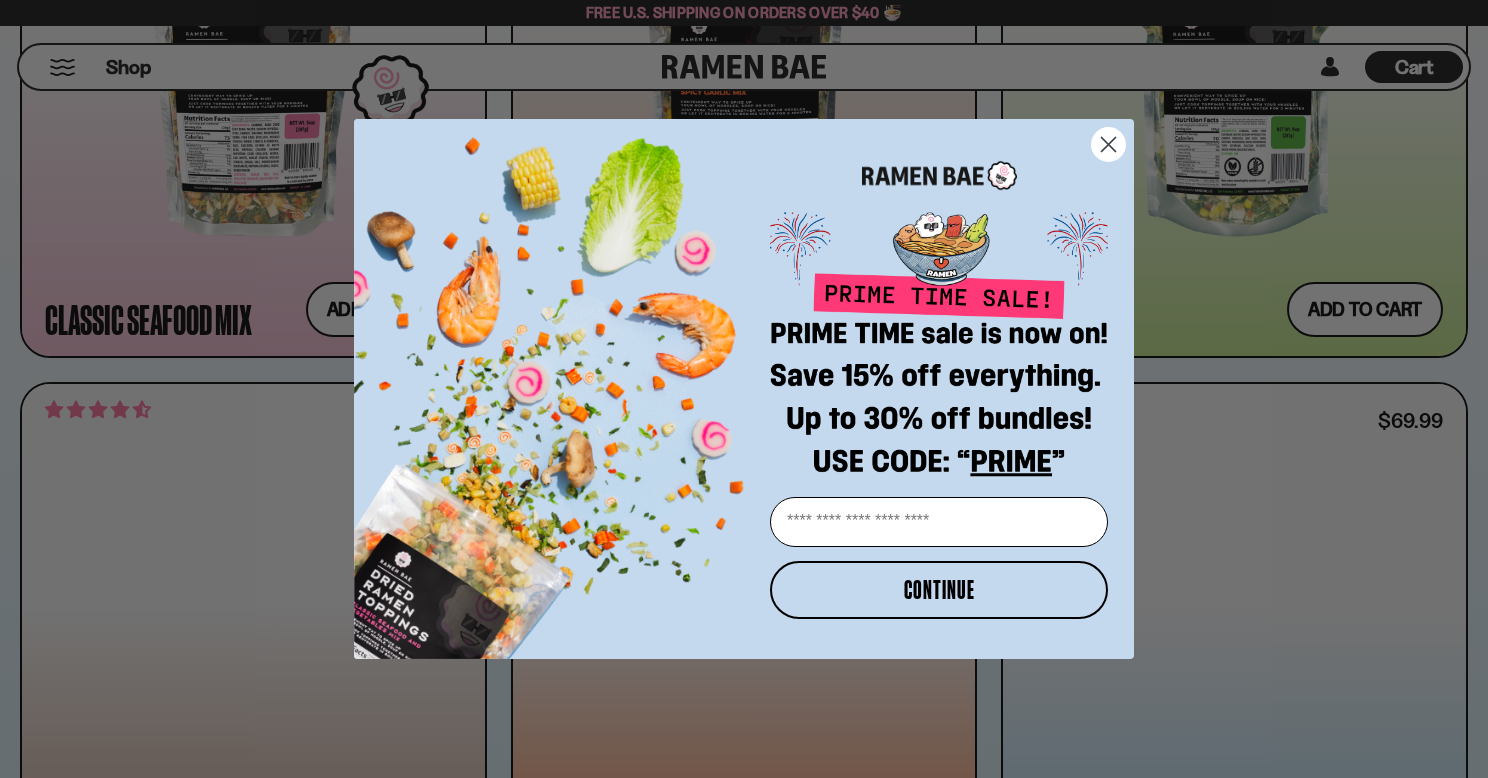 scroll, scrollTop: 1318, scrollLeft: 0, axis: vertical 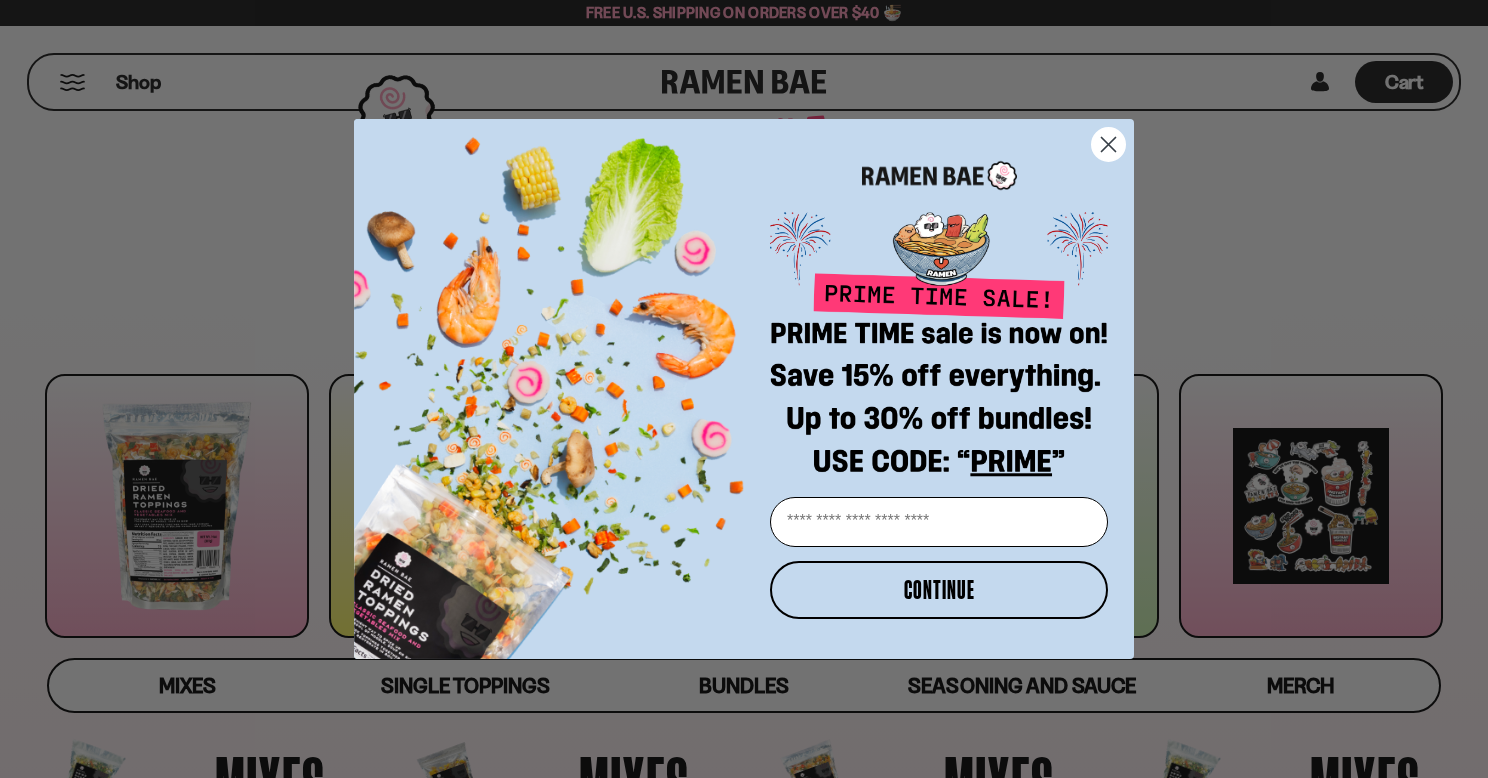 click 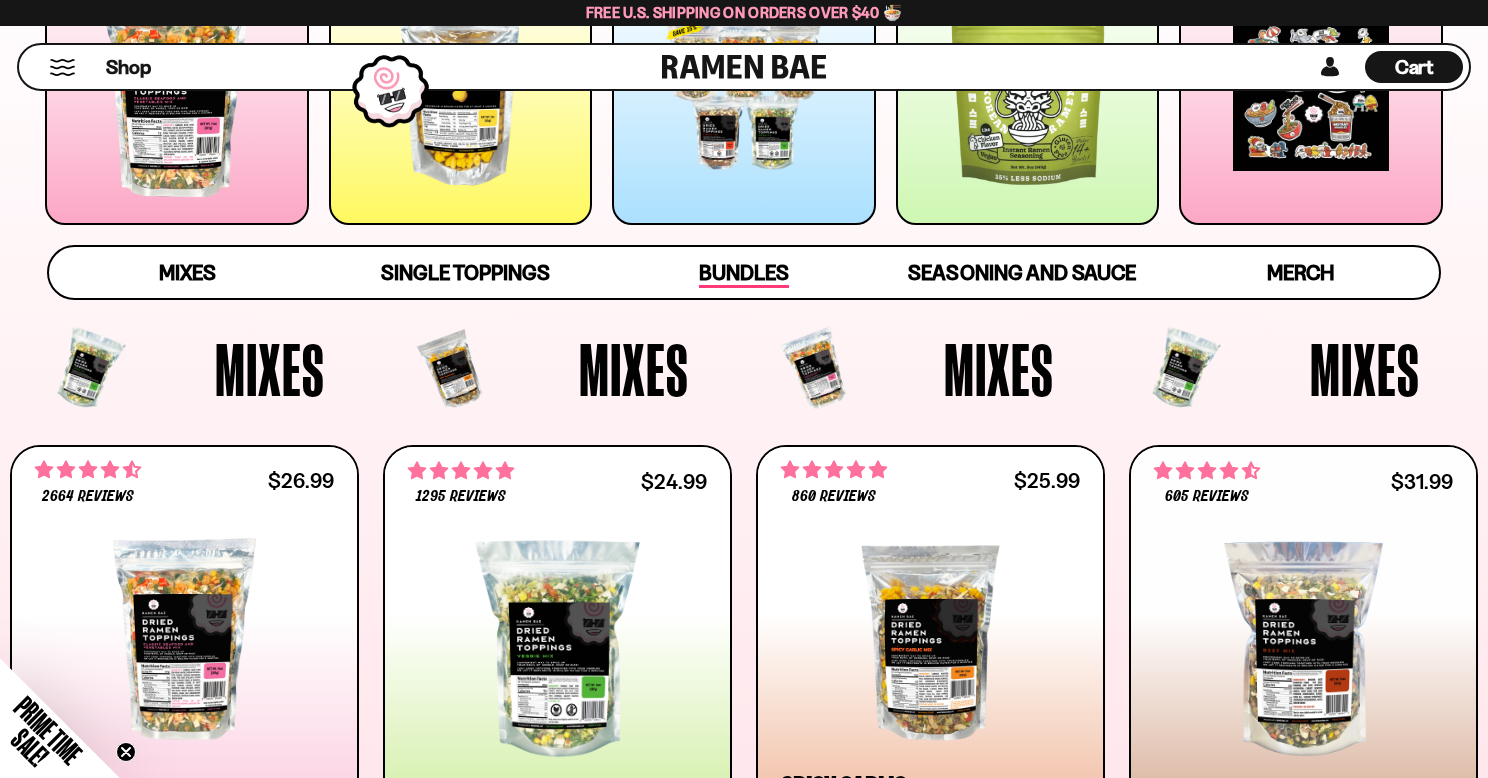 scroll, scrollTop: 651, scrollLeft: 0, axis: vertical 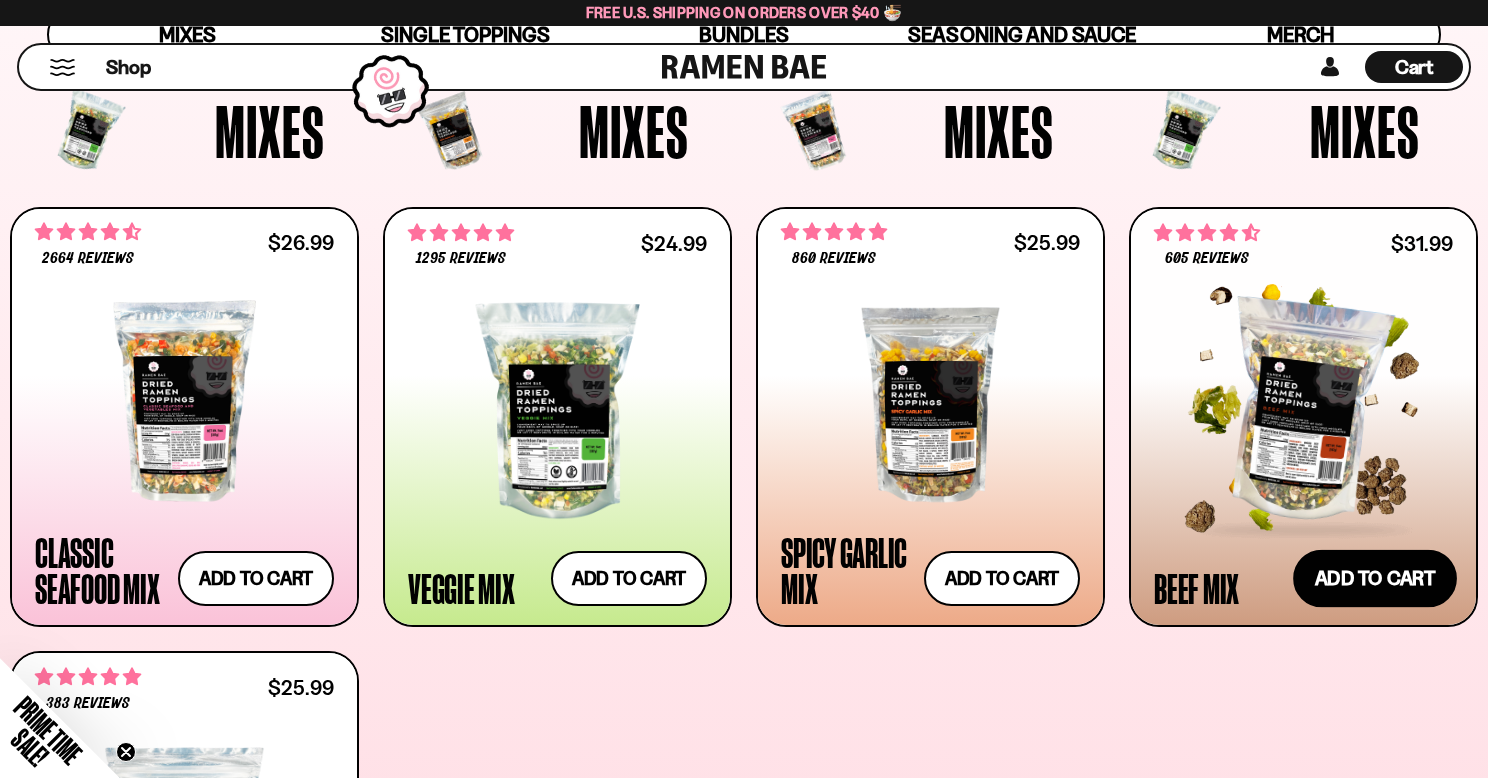 click on "Add to cart
Add
—
Regular price
$31.99
Regular price
Sale price
$31.99
Unit price
/
per" at bounding box center [1375, 578] 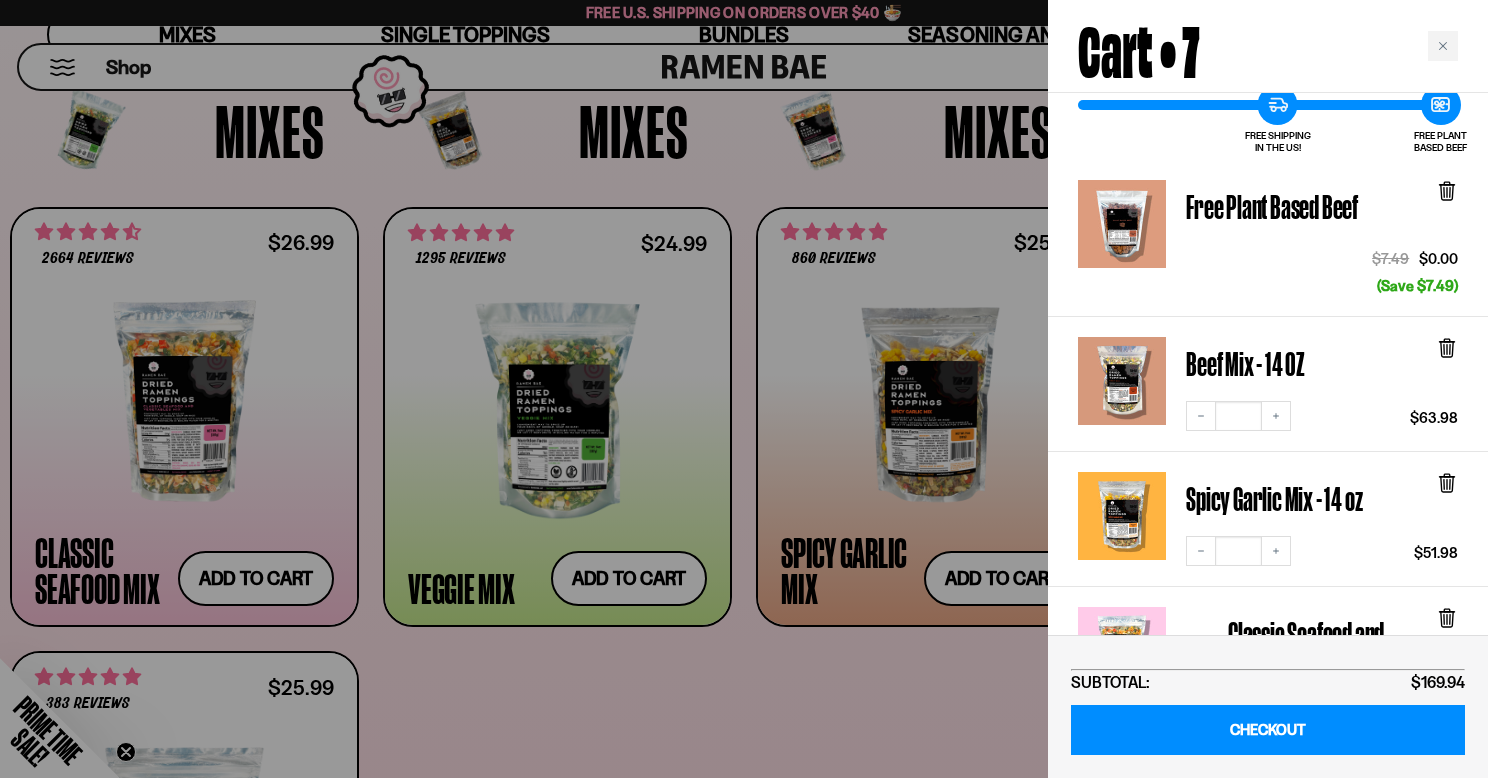 scroll, scrollTop: 117, scrollLeft: 0, axis: vertical 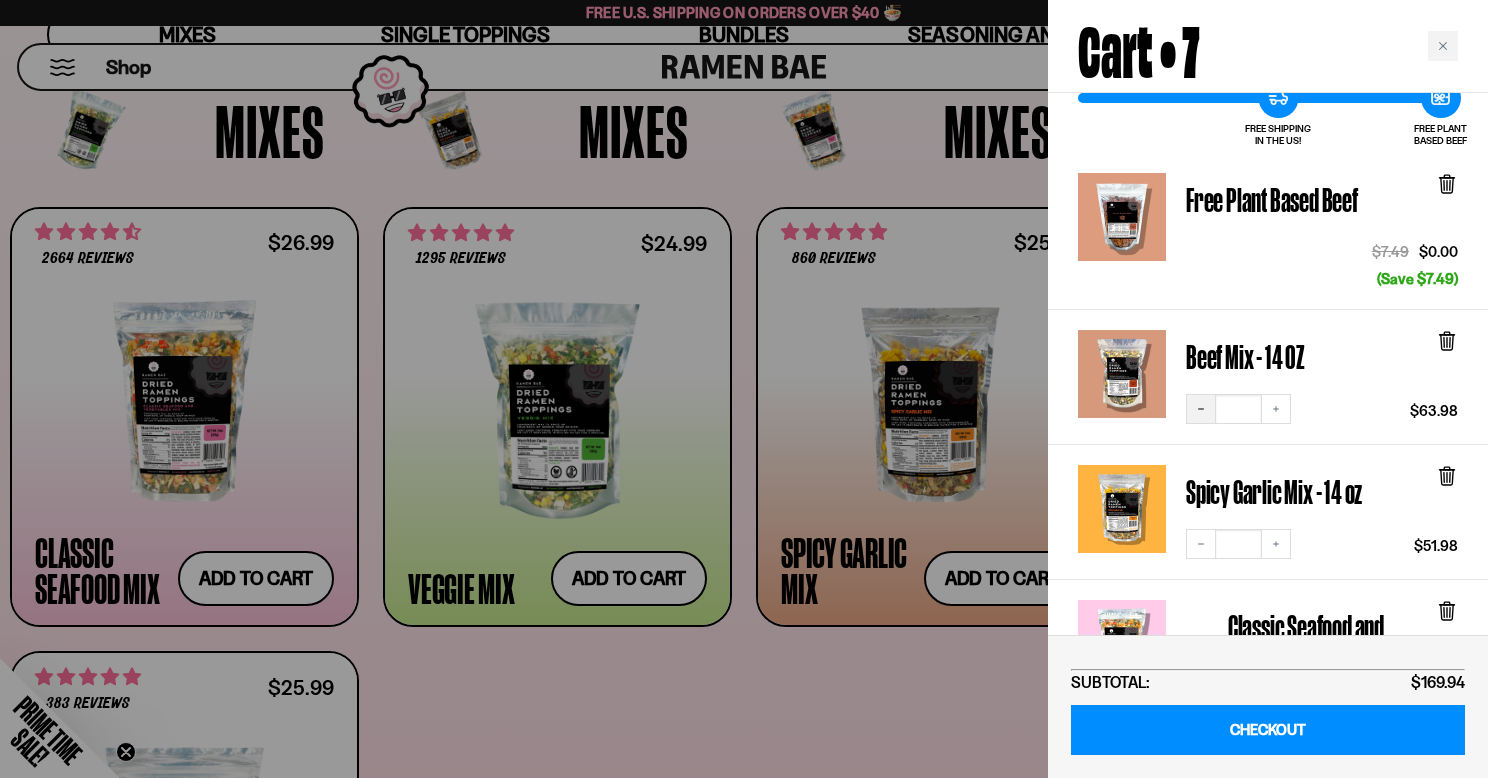 click 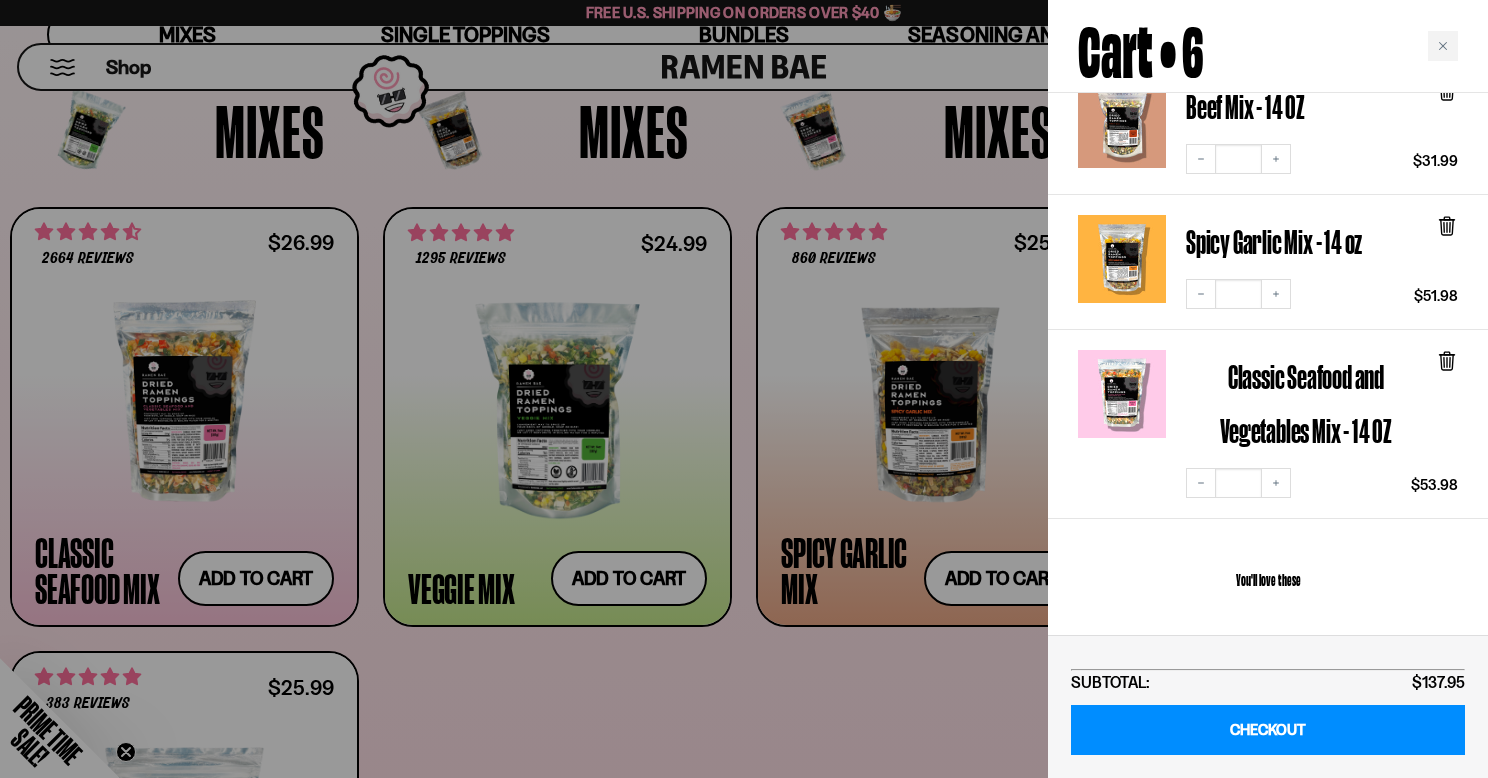 scroll, scrollTop: 370, scrollLeft: 0, axis: vertical 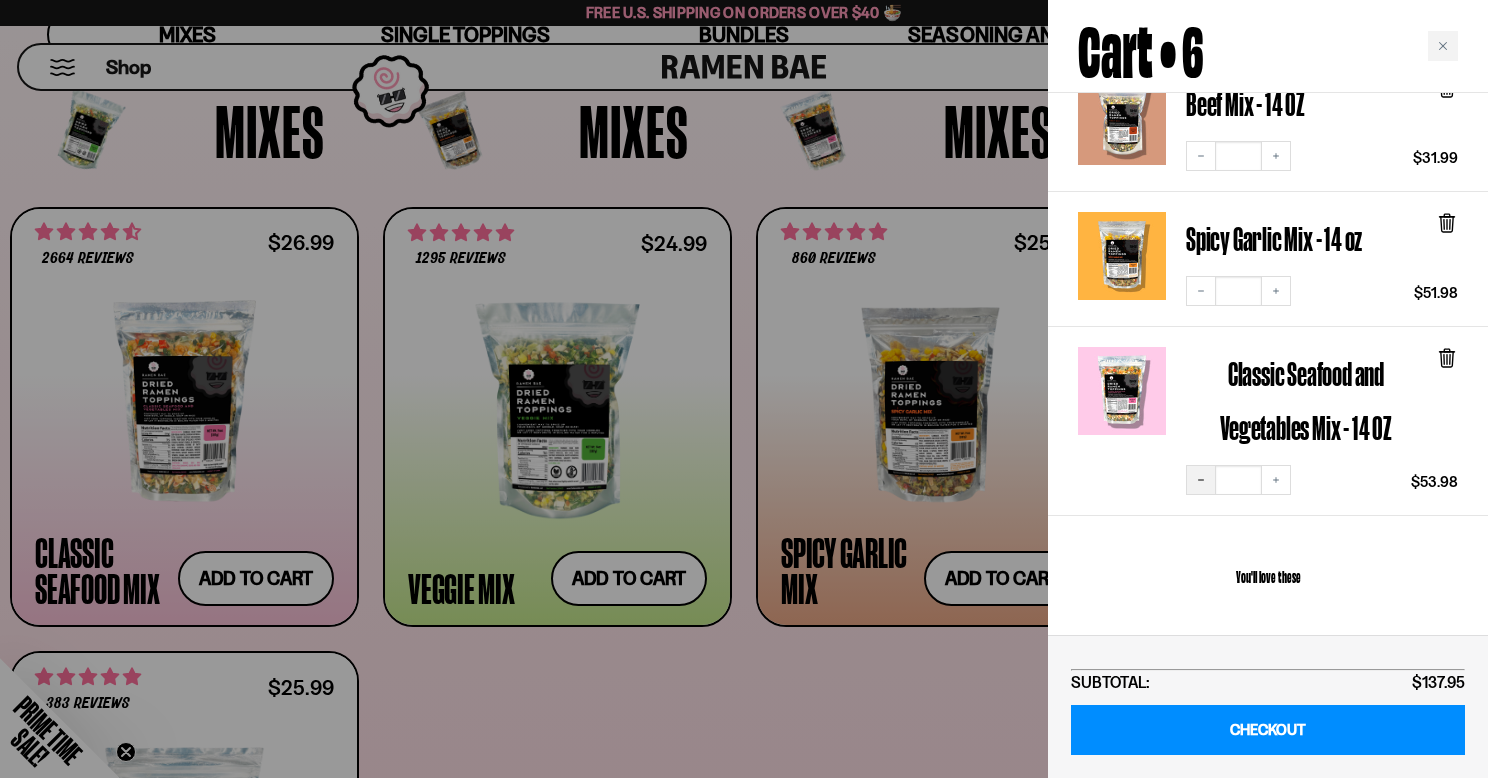 click on "Decrease quantity" at bounding box center [1201, 480] 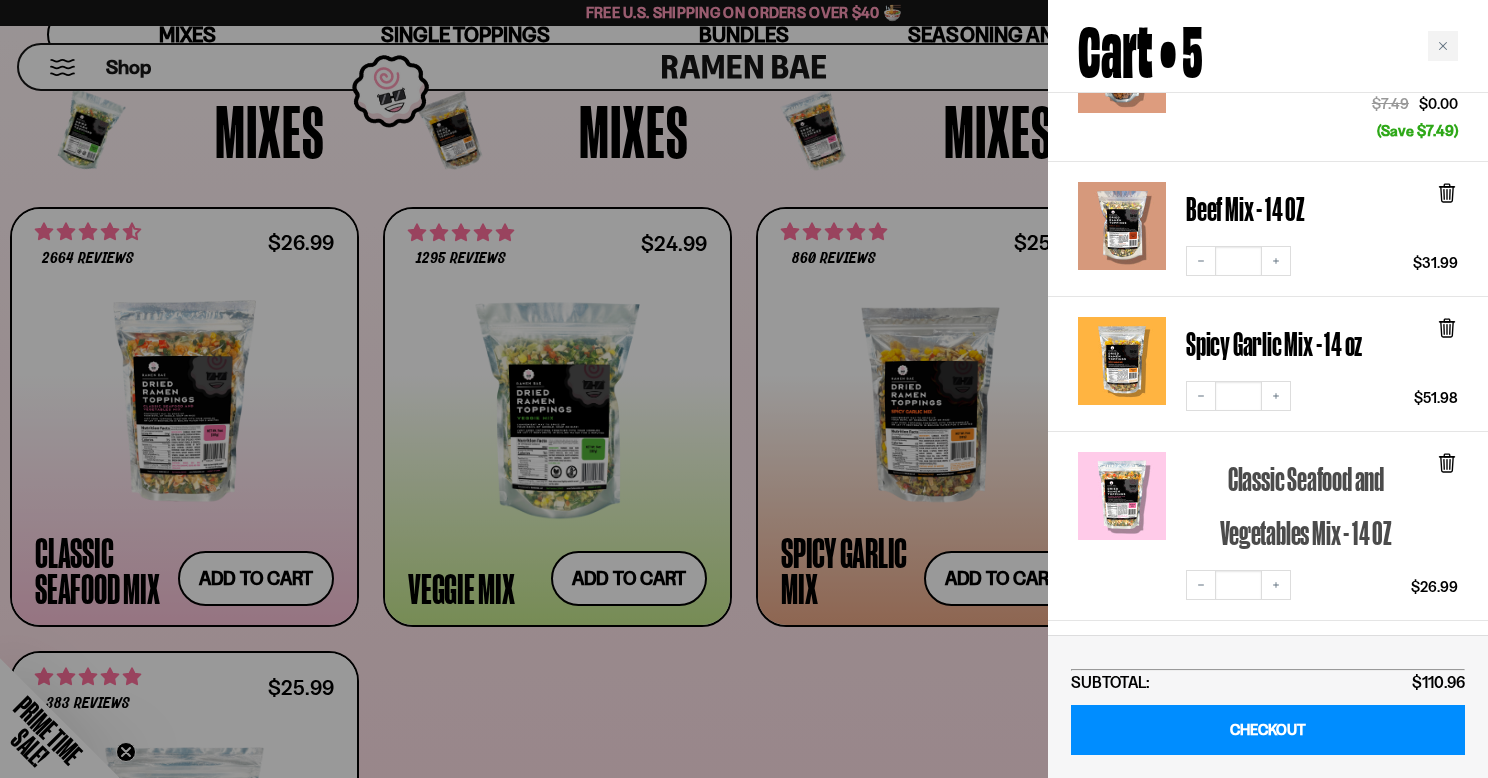 scroll, scrollTop: 168, scrollLeft: 0, axis: vertical 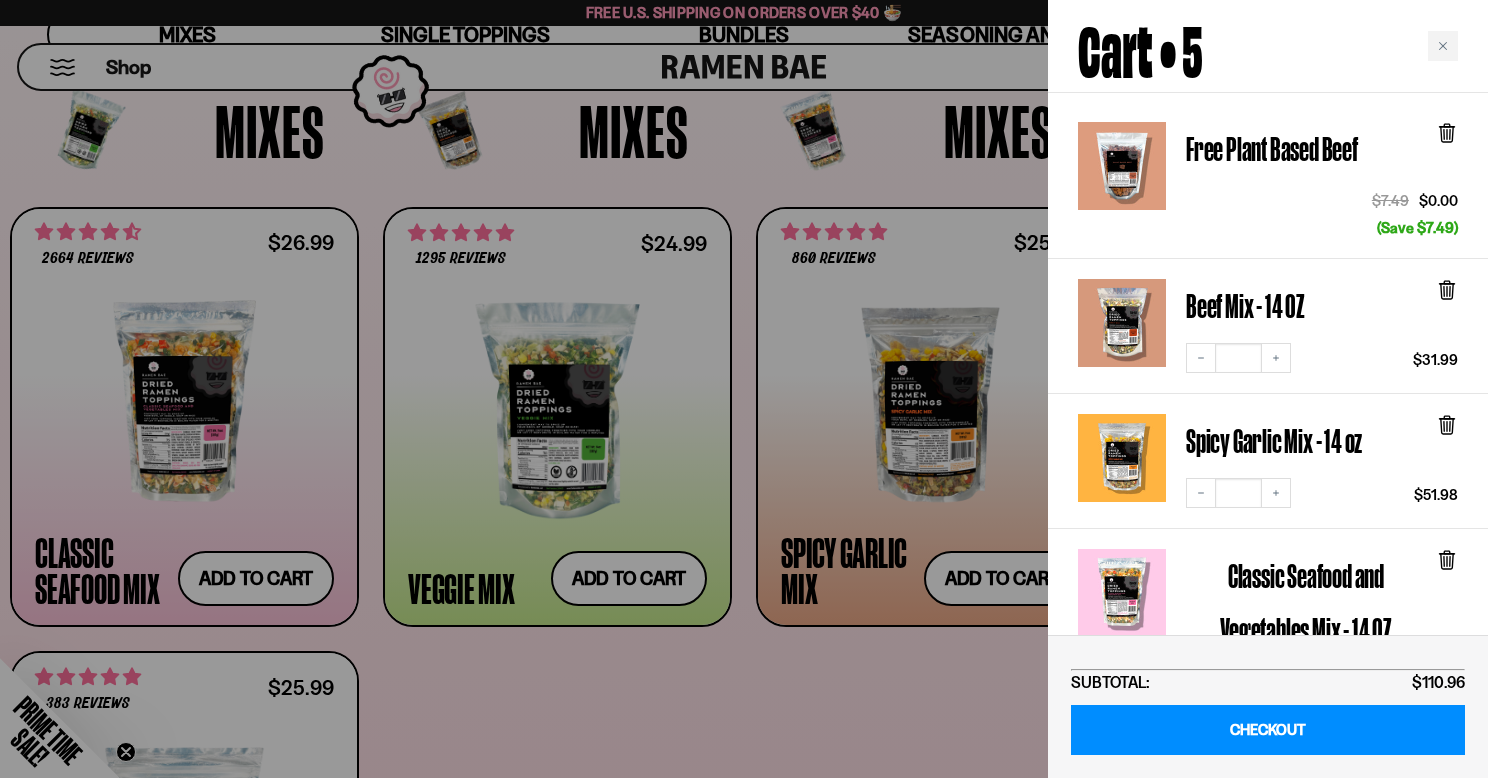 click at bounding box center (744, 389) 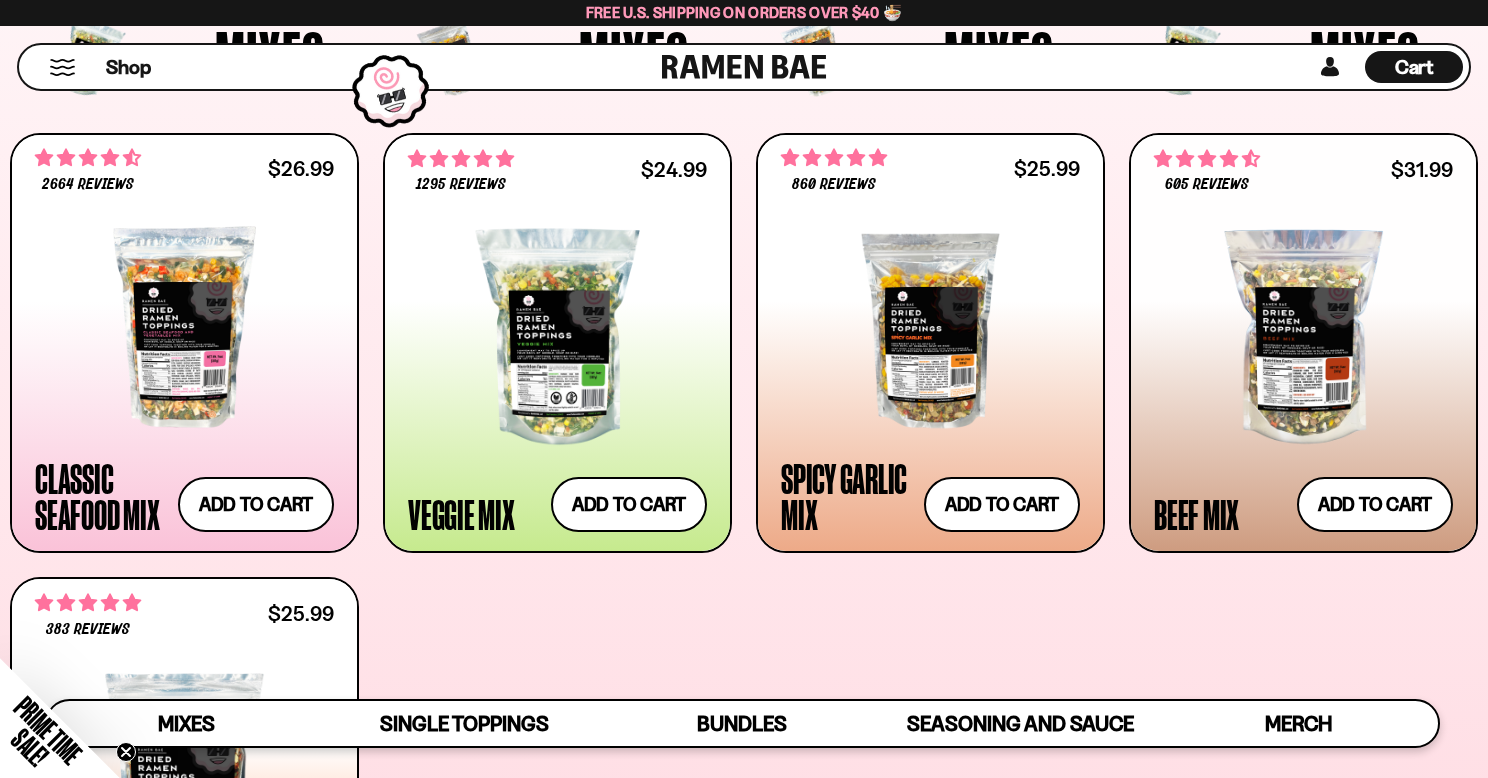 scroll, scrollTop: 726, scrollLeft: 0, axis: vertical 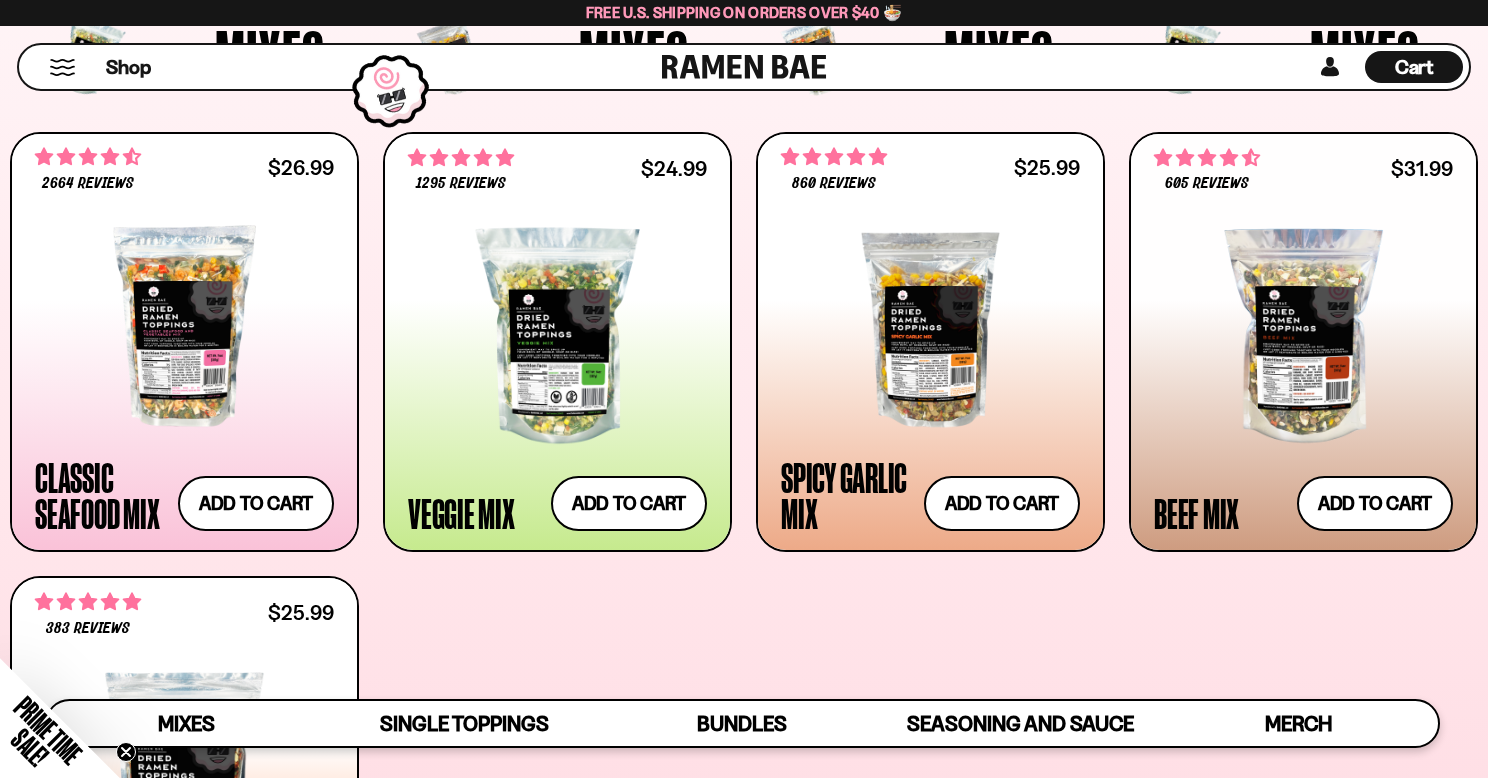 click on "Cart
D0381C2F-513E-4F90-8A41-6F0A75DCBAAA" at bounding box center (1414, 67) 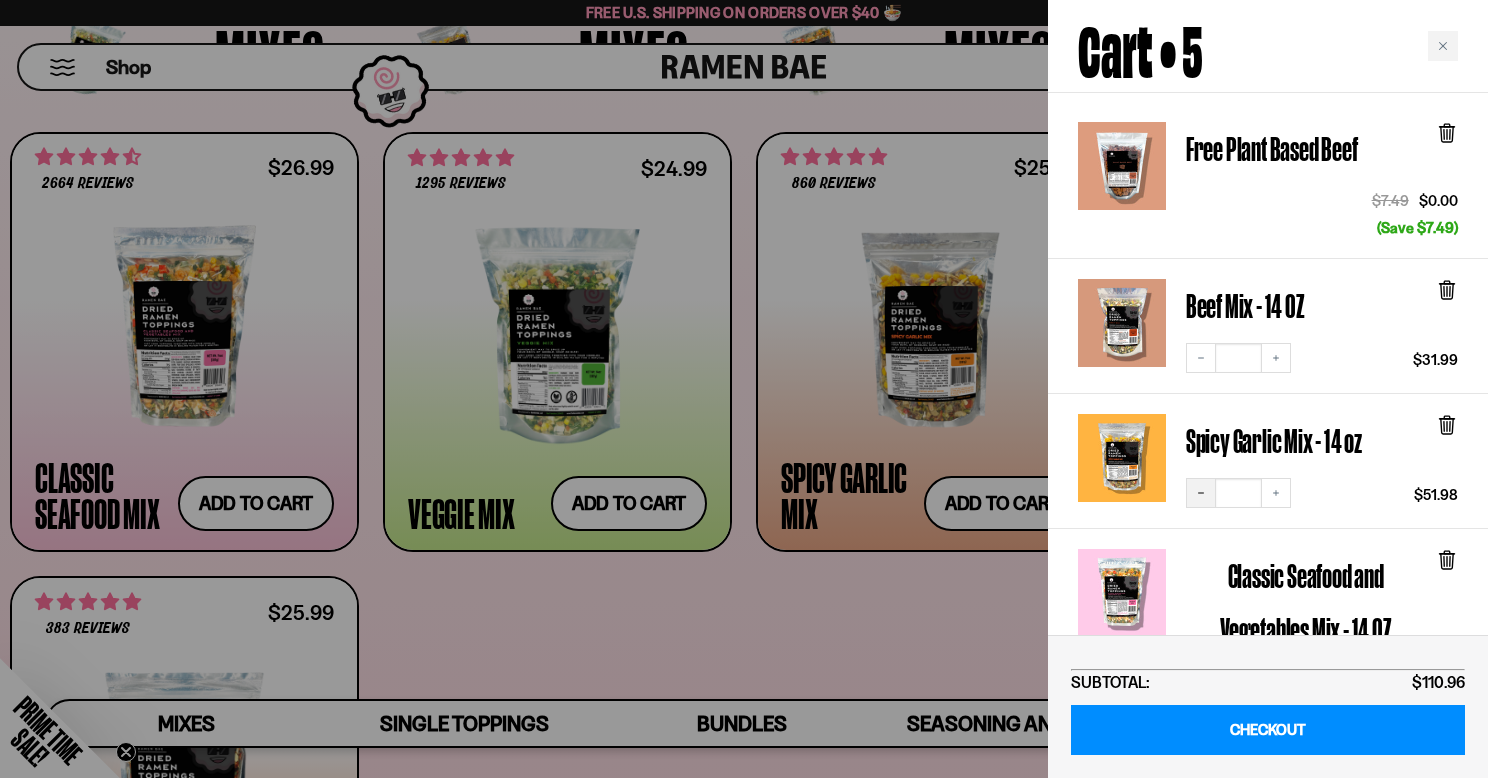 click on "Decrease quantity" at bounding box center (1201, 493) 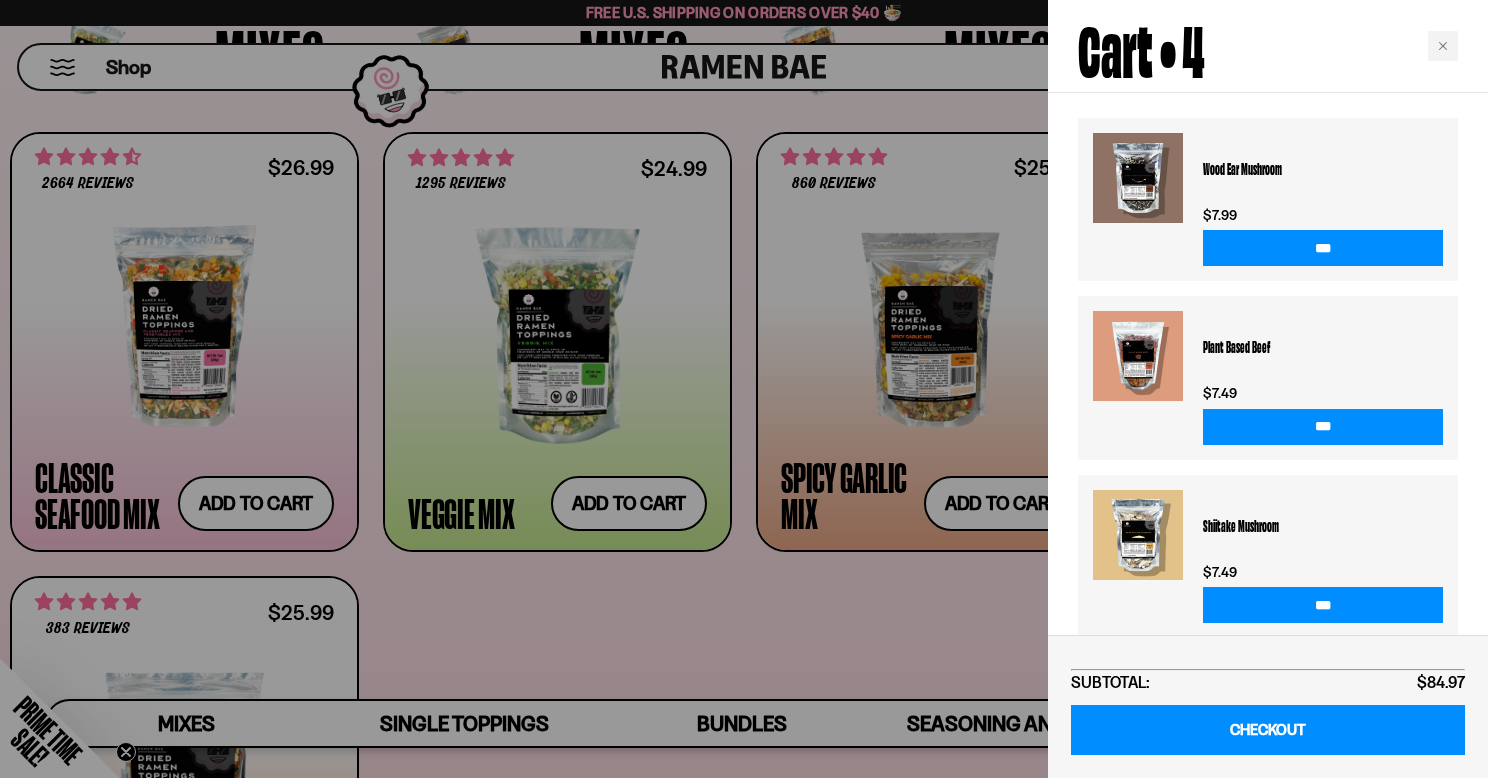 scroll, scrollTop: 901, scrollLeft: 0, axis: vertical 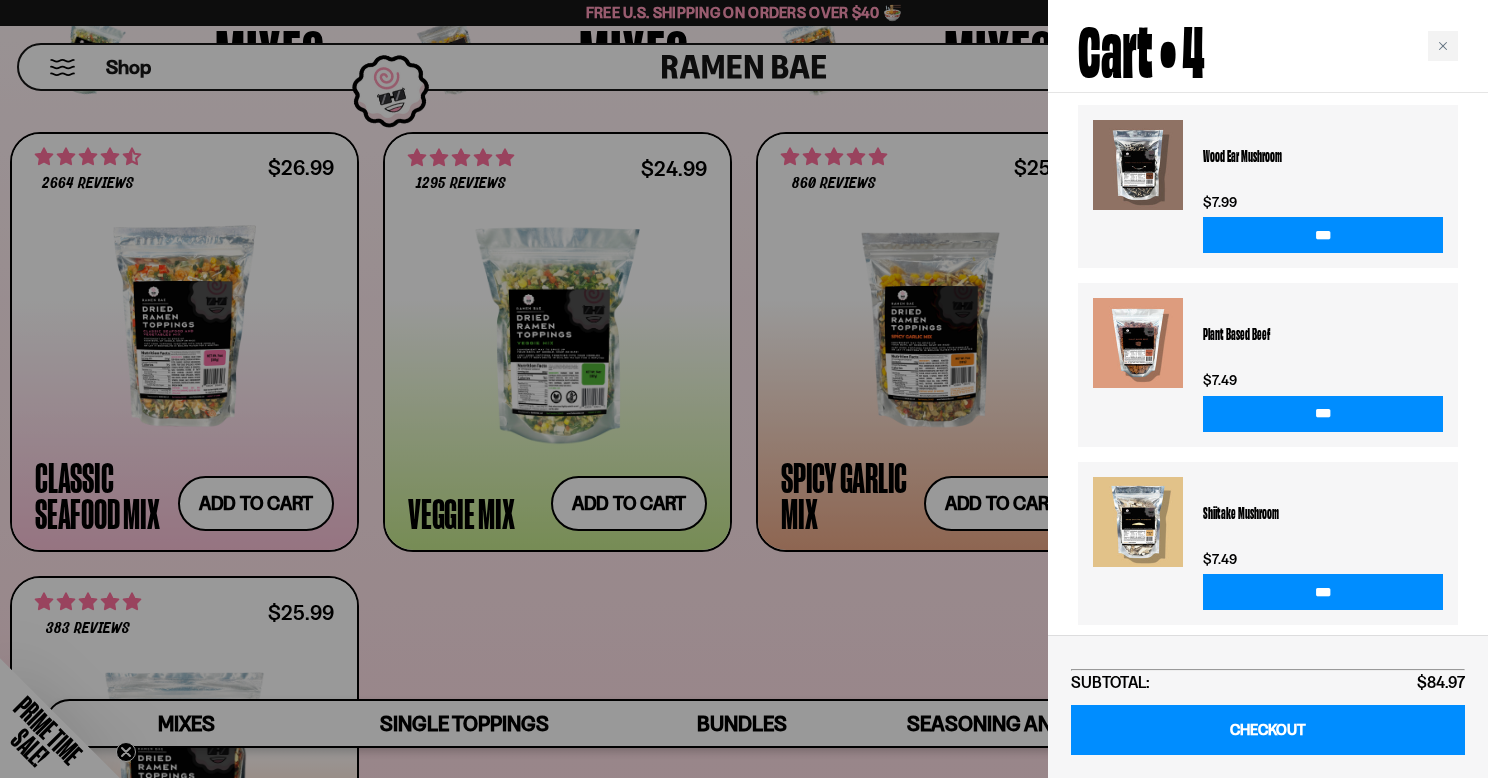 click on "Plant Based Beef $7.49 ***" at bounding box center [1268, 364] 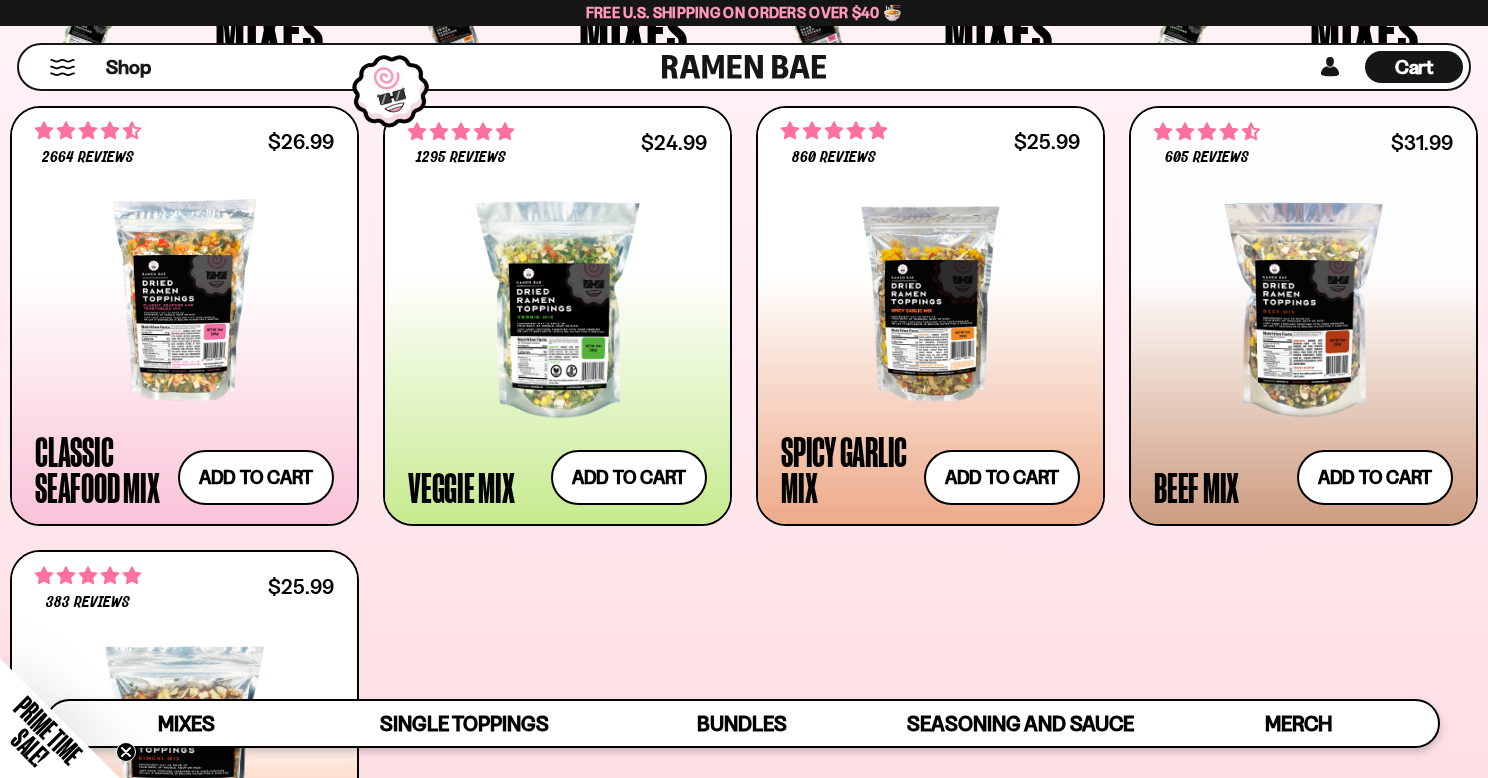 scroll, scrollTop: 752, scrollLeft: 0, axis: vertical 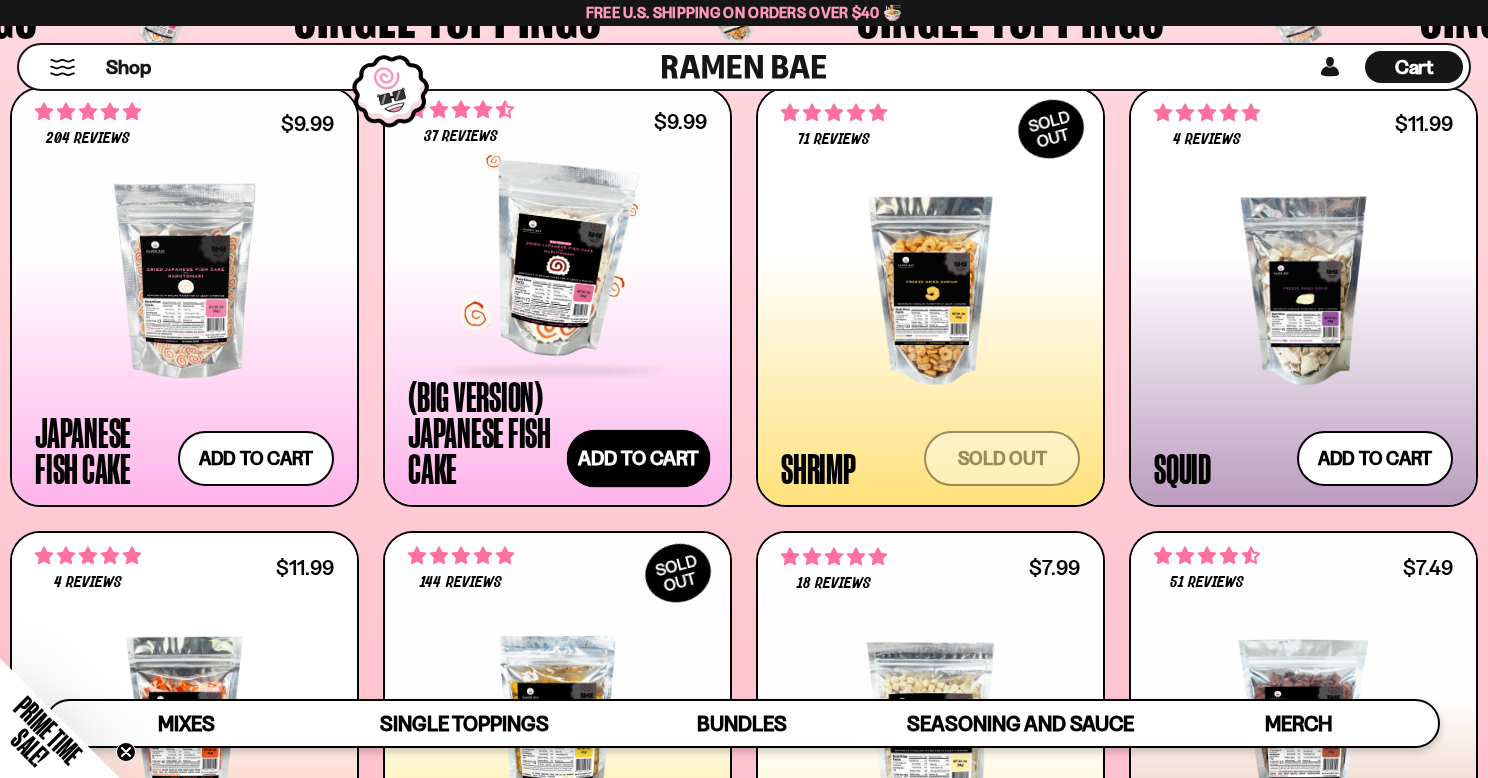 click on "Add to cart
Add
—
Regular price
$9.99
Regular price
Sale price
$9.99
Unit price
/
per" at bounding box center [638, 458] 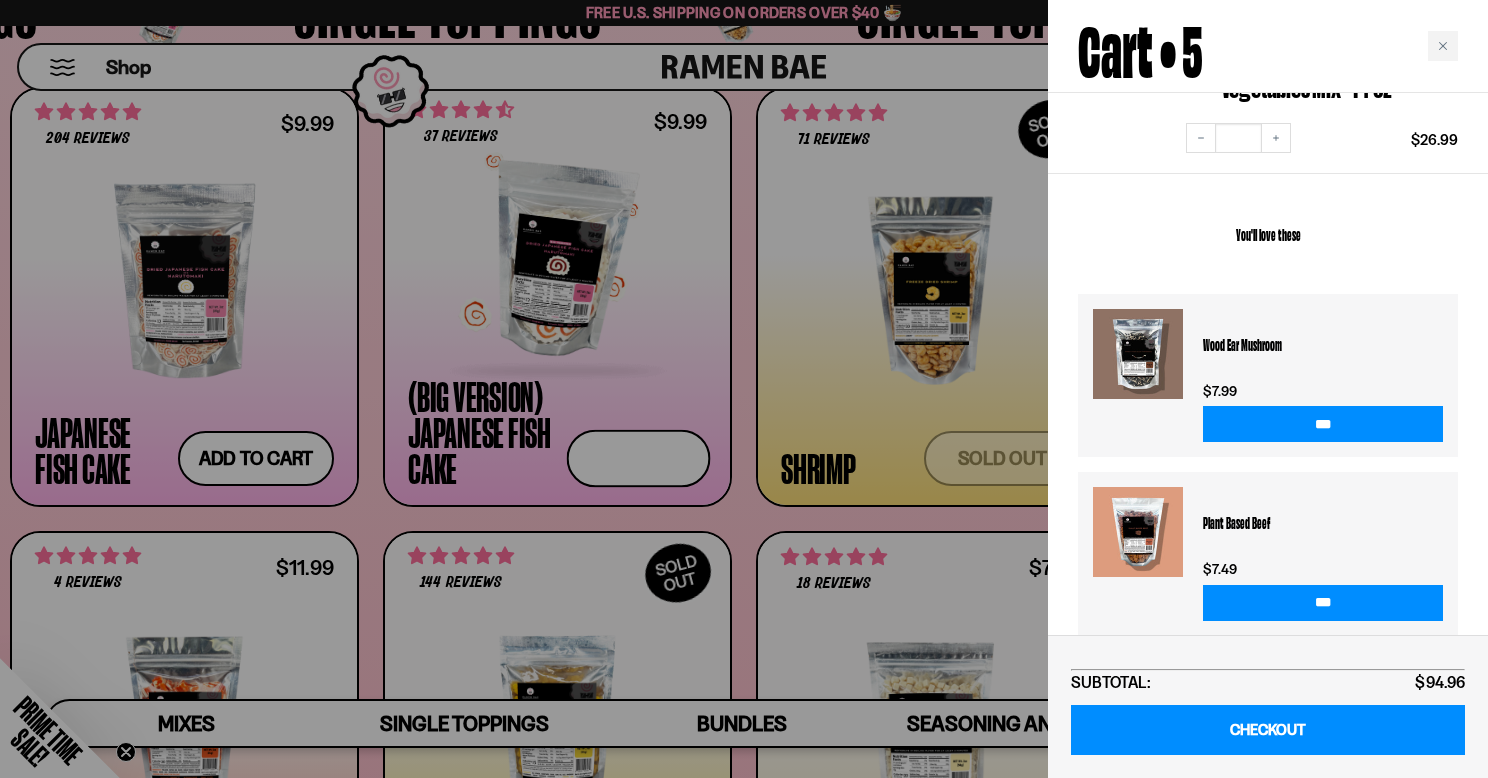 scroll, scrollTop: 1090, scrollLeft: 0, axis: vertical 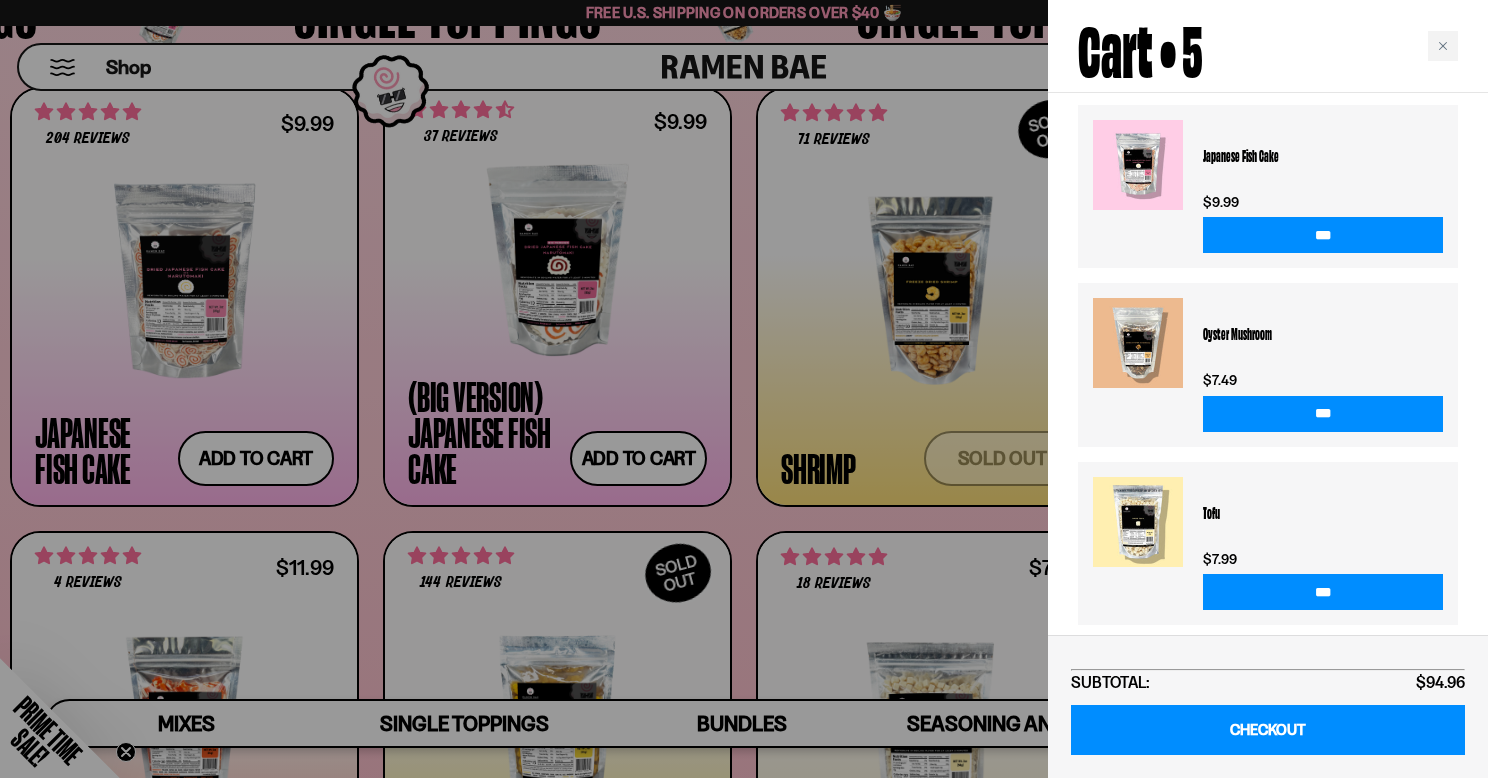 click at bounding box center (744, 389) 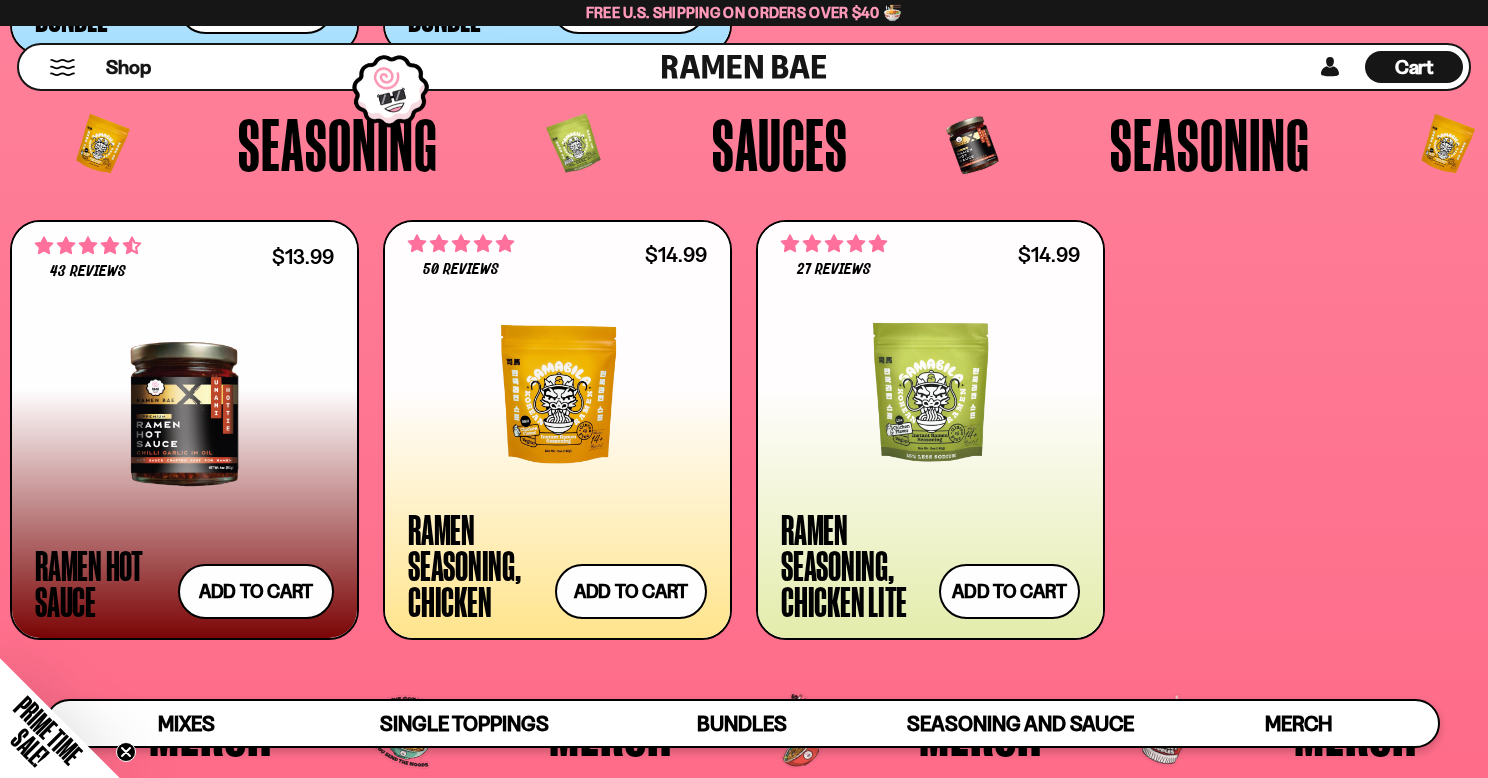scroll, scrollTop: 5063, scrollLeft: 0, axis: vertical 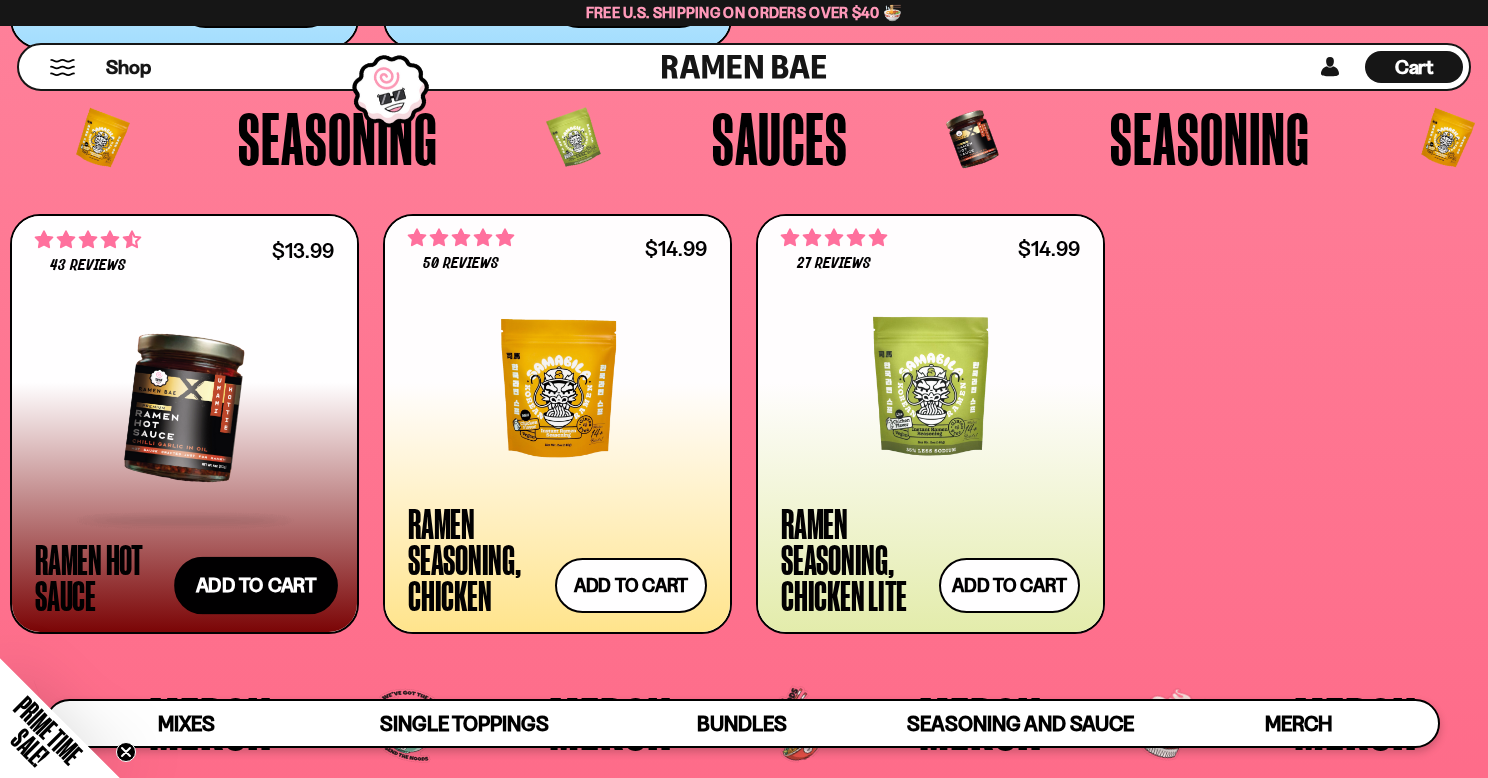 click on "Add to cart
Add
—
Regular price
$13.99
Regular price
Sale price
$13.99
Unit price
/
per" at bounding box center (256, 586) 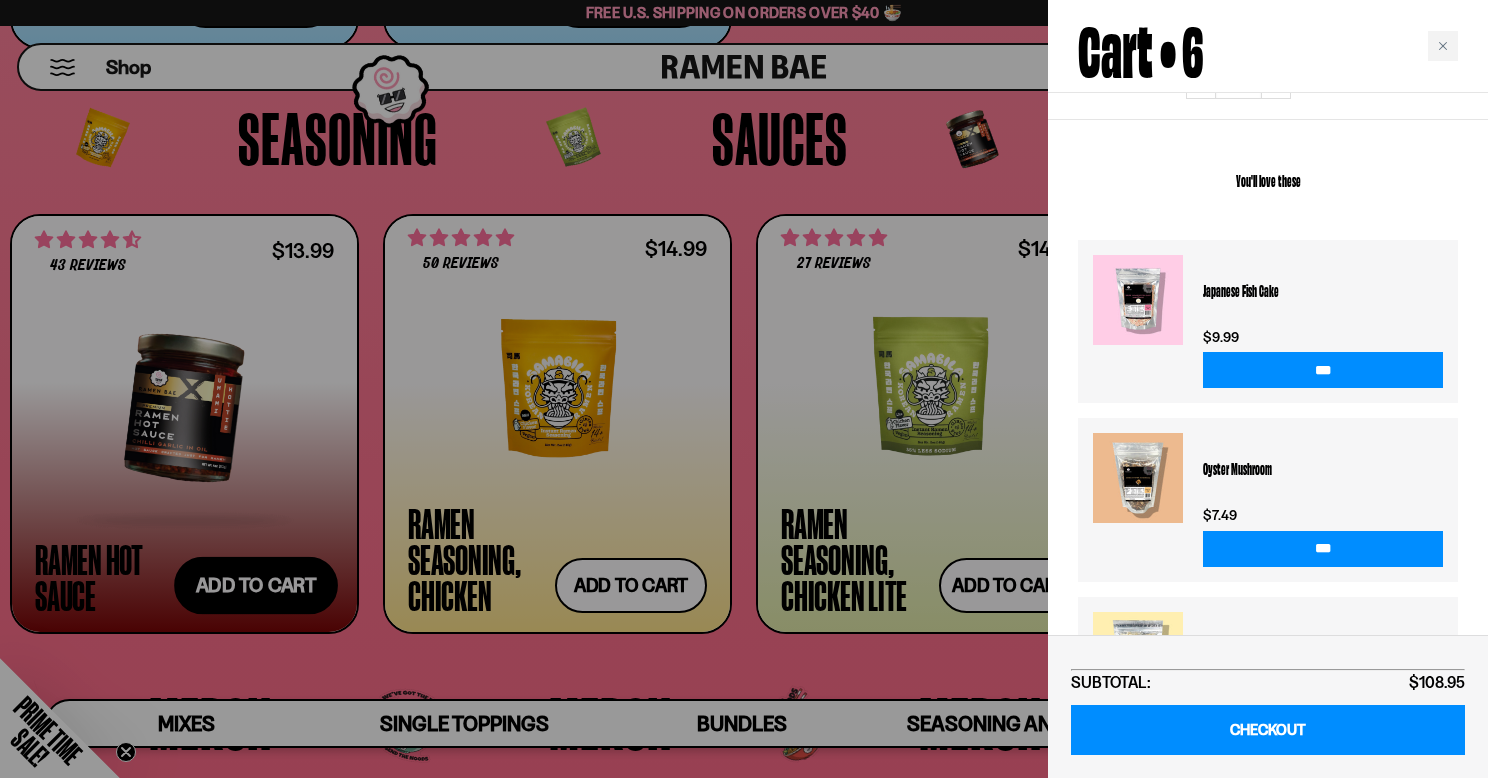 scroll, scrollTop: 1224, scrollLeft: 0, axis: vertical 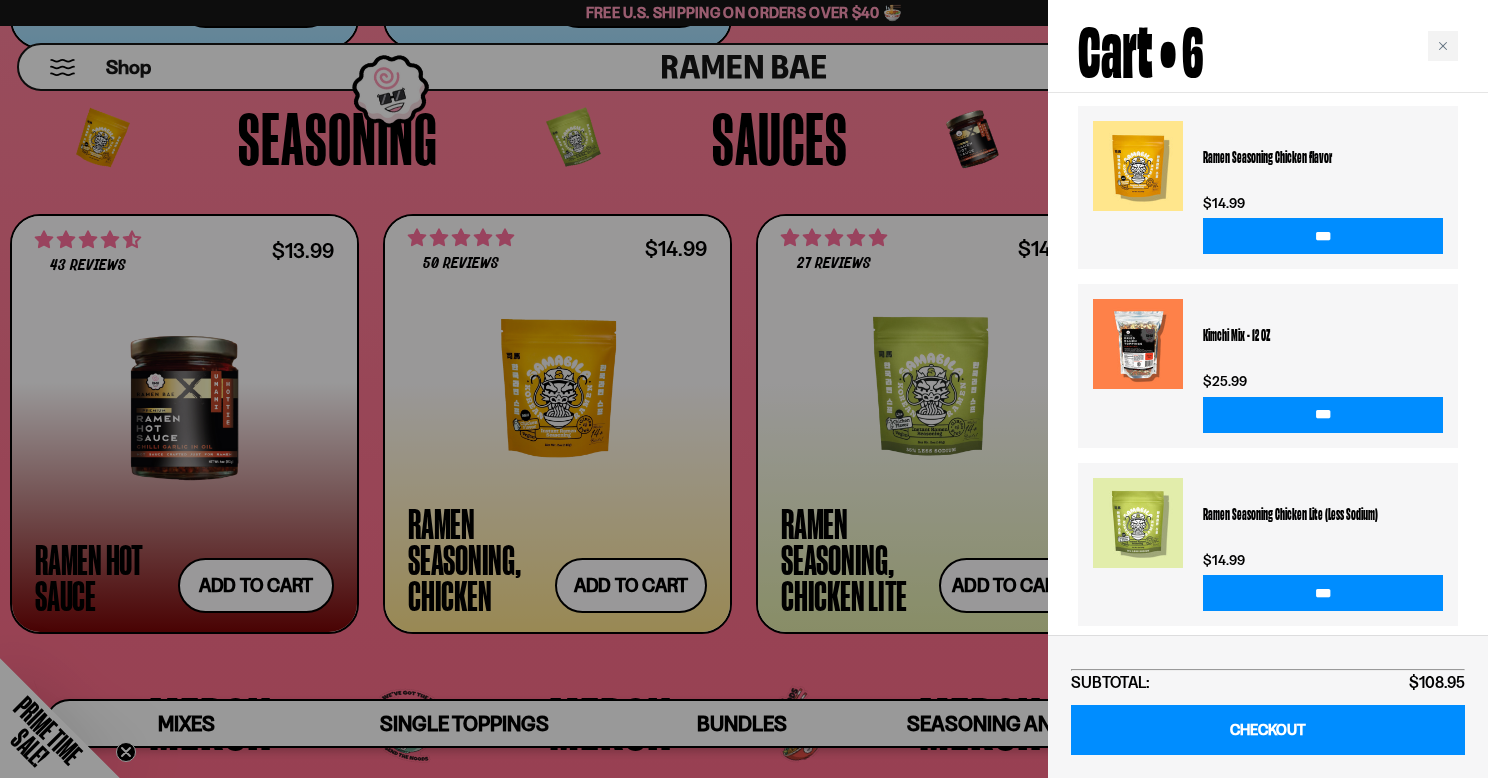click at bounding box center (744, 389) 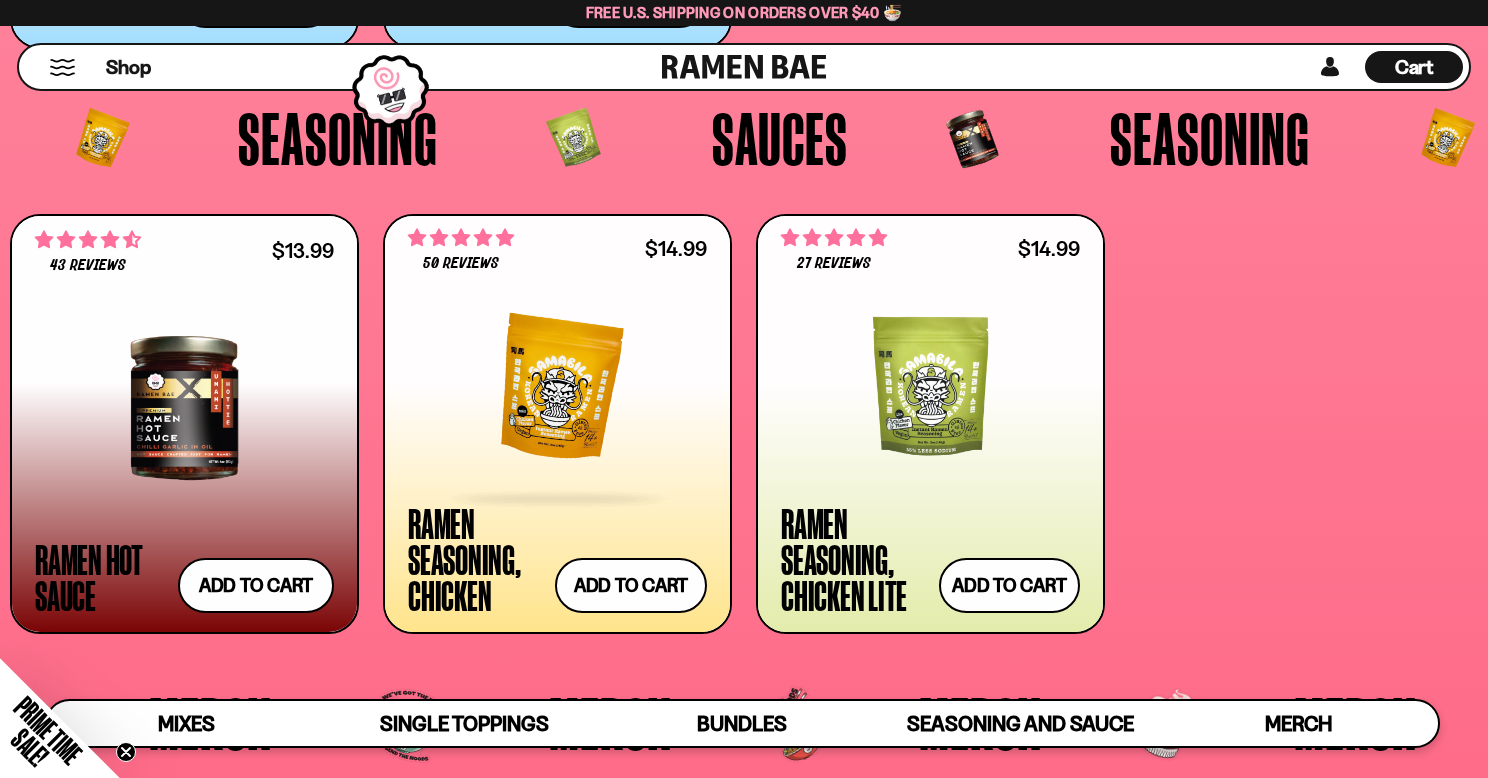 click at bounding box center (557, 388) 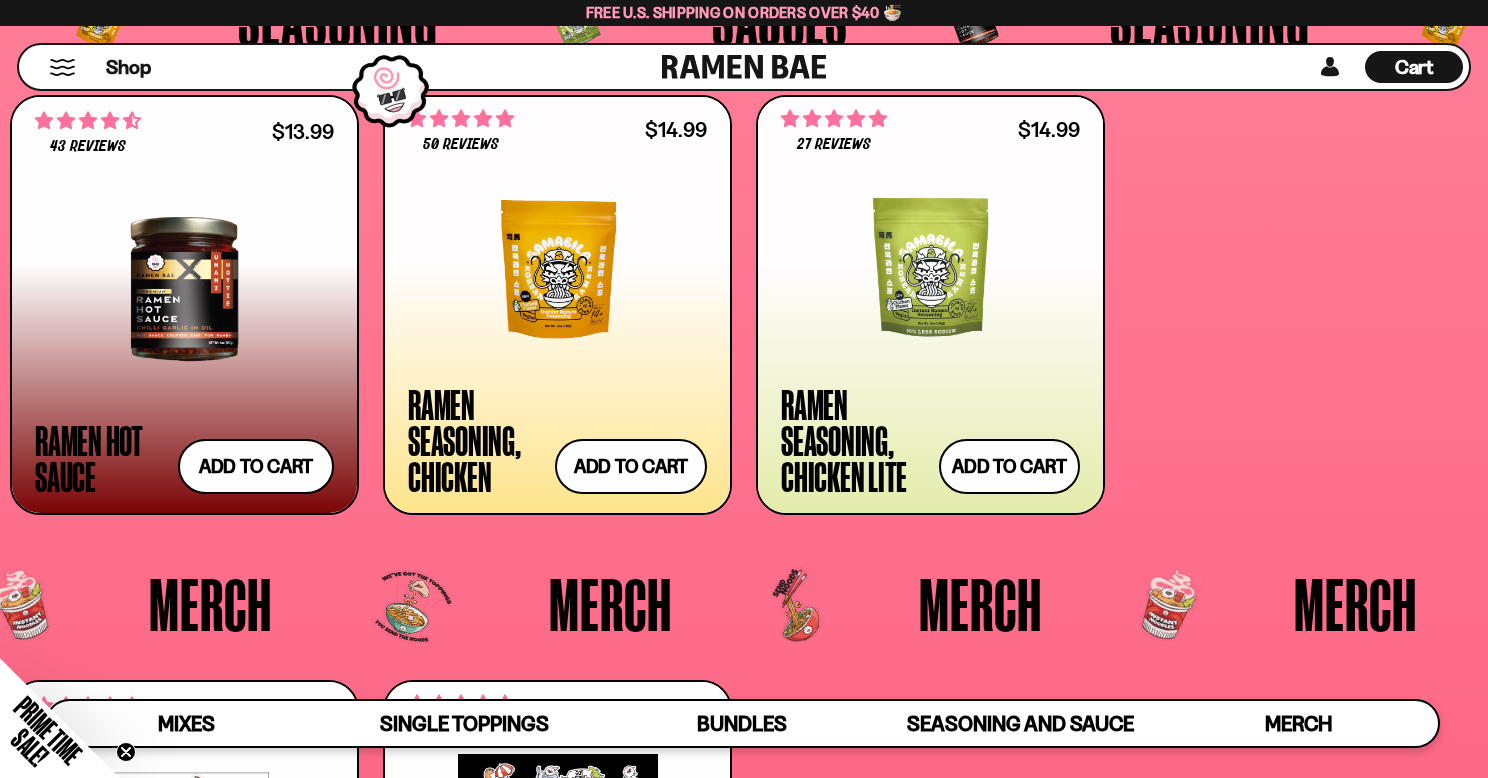 scroll, scrollTop: 5184, scrollLeft: 0, axis: vertical 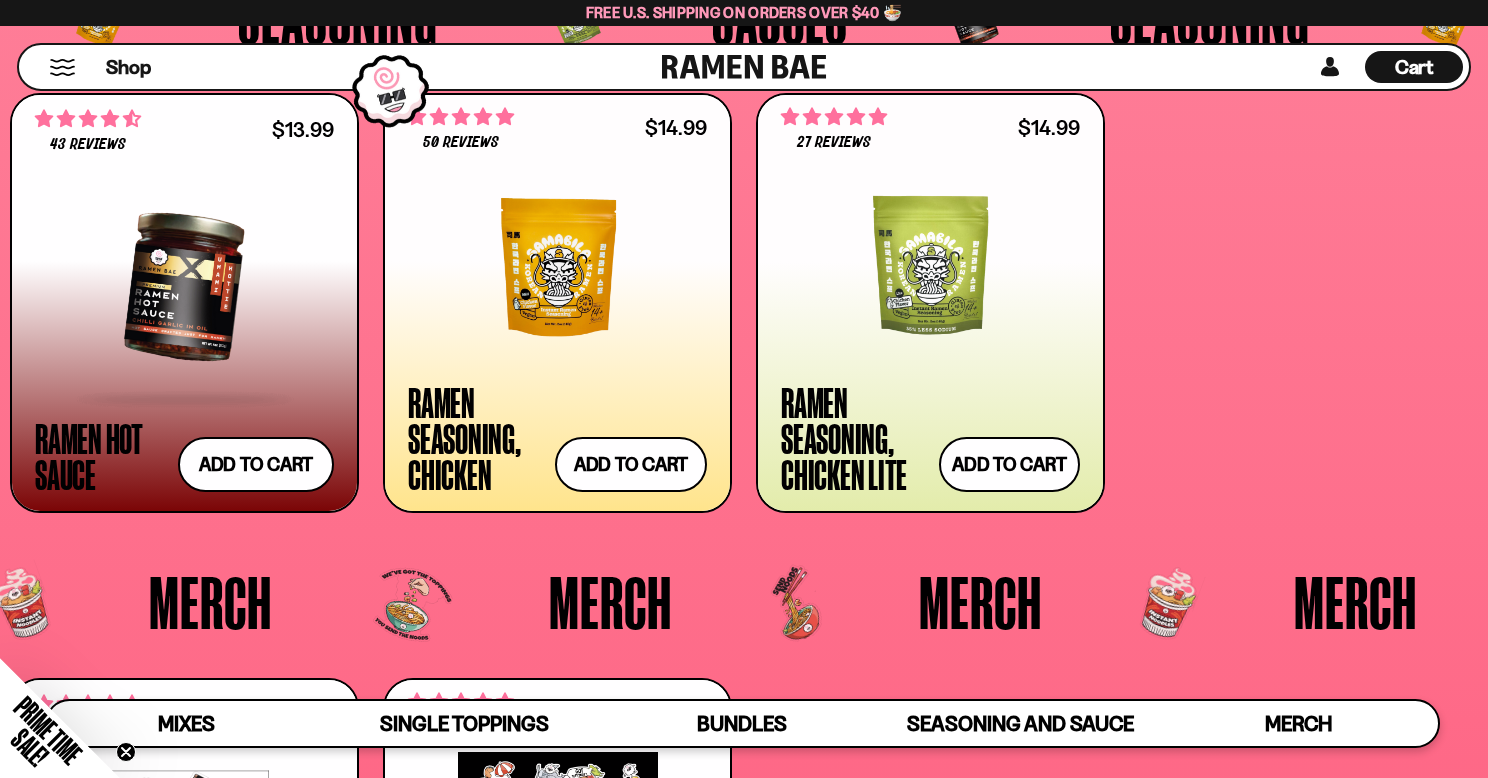 click at bounding box center [184, 287] 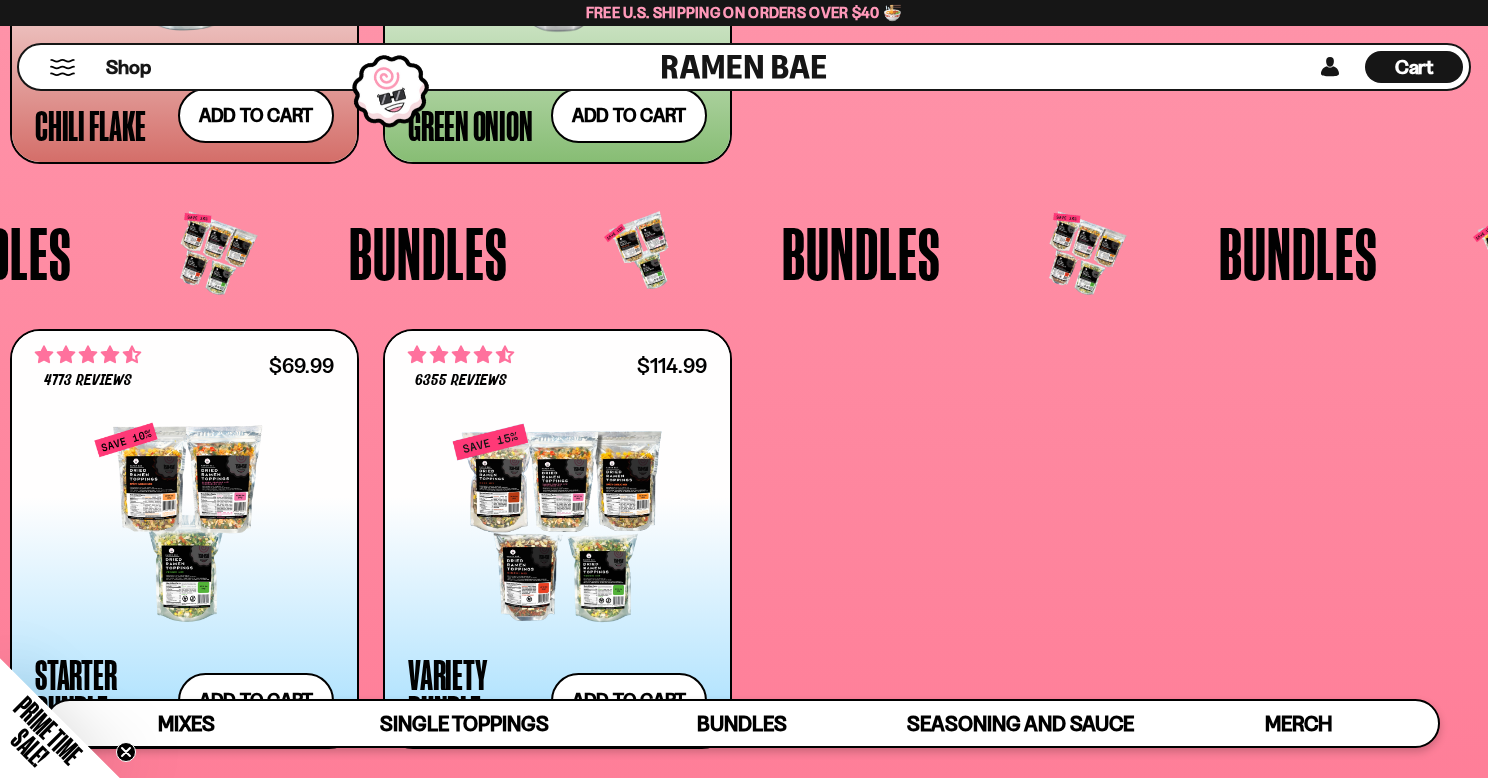 scroll, scrollTop: 4368, scrollLeft: 0, axis: vertical 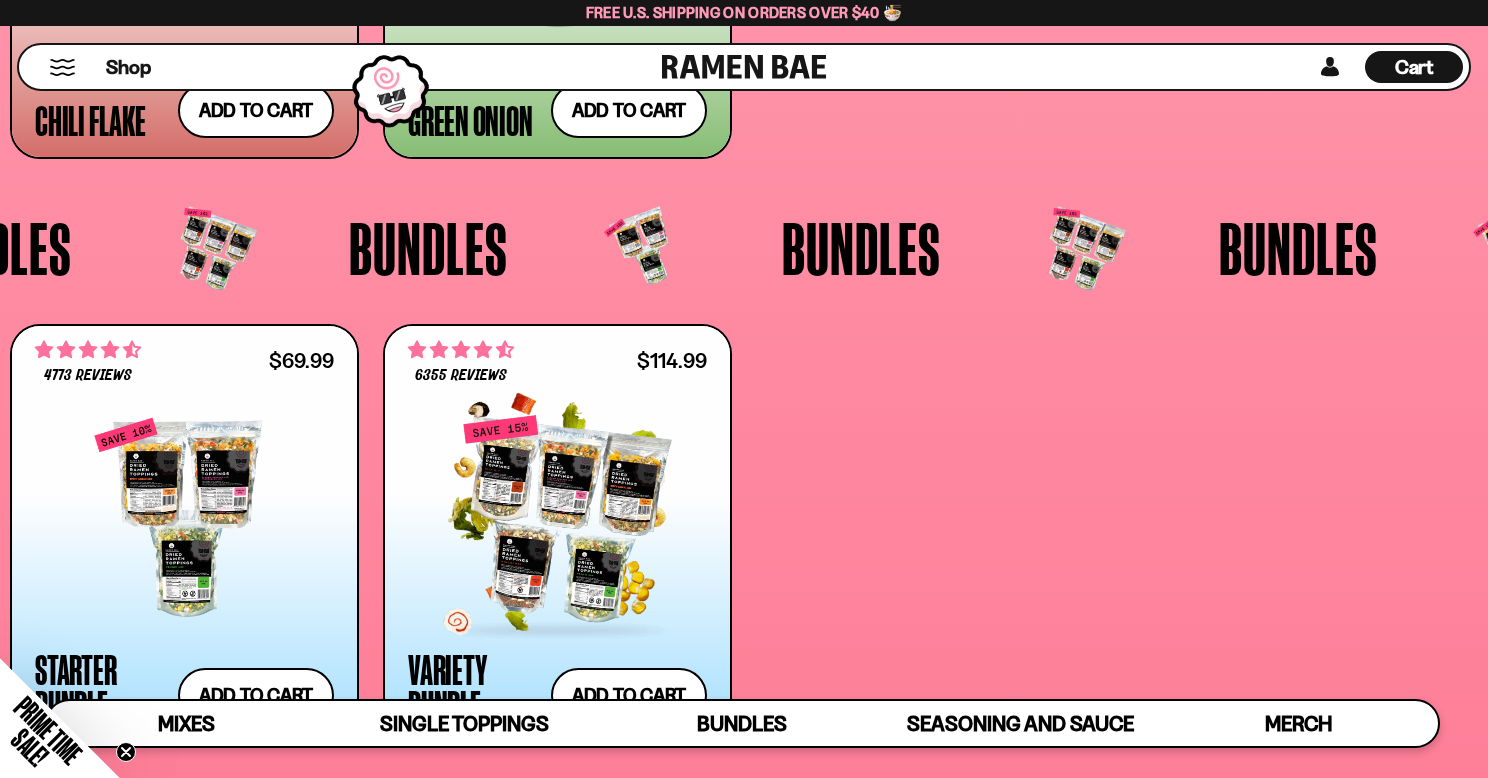 click at bounding box center [557, 518] 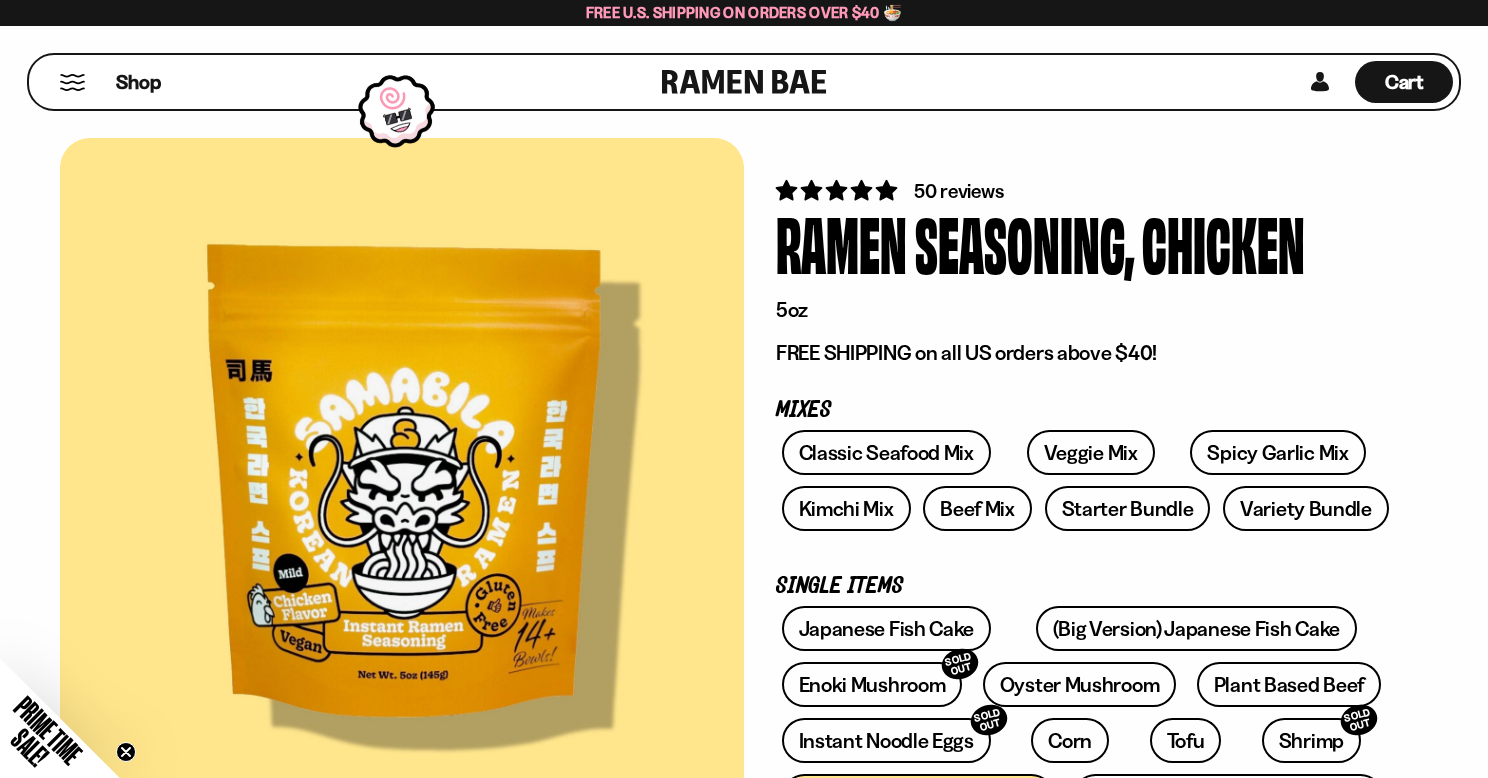 scroll, scrollTop: 0, scrollLeft: 0, axis: both 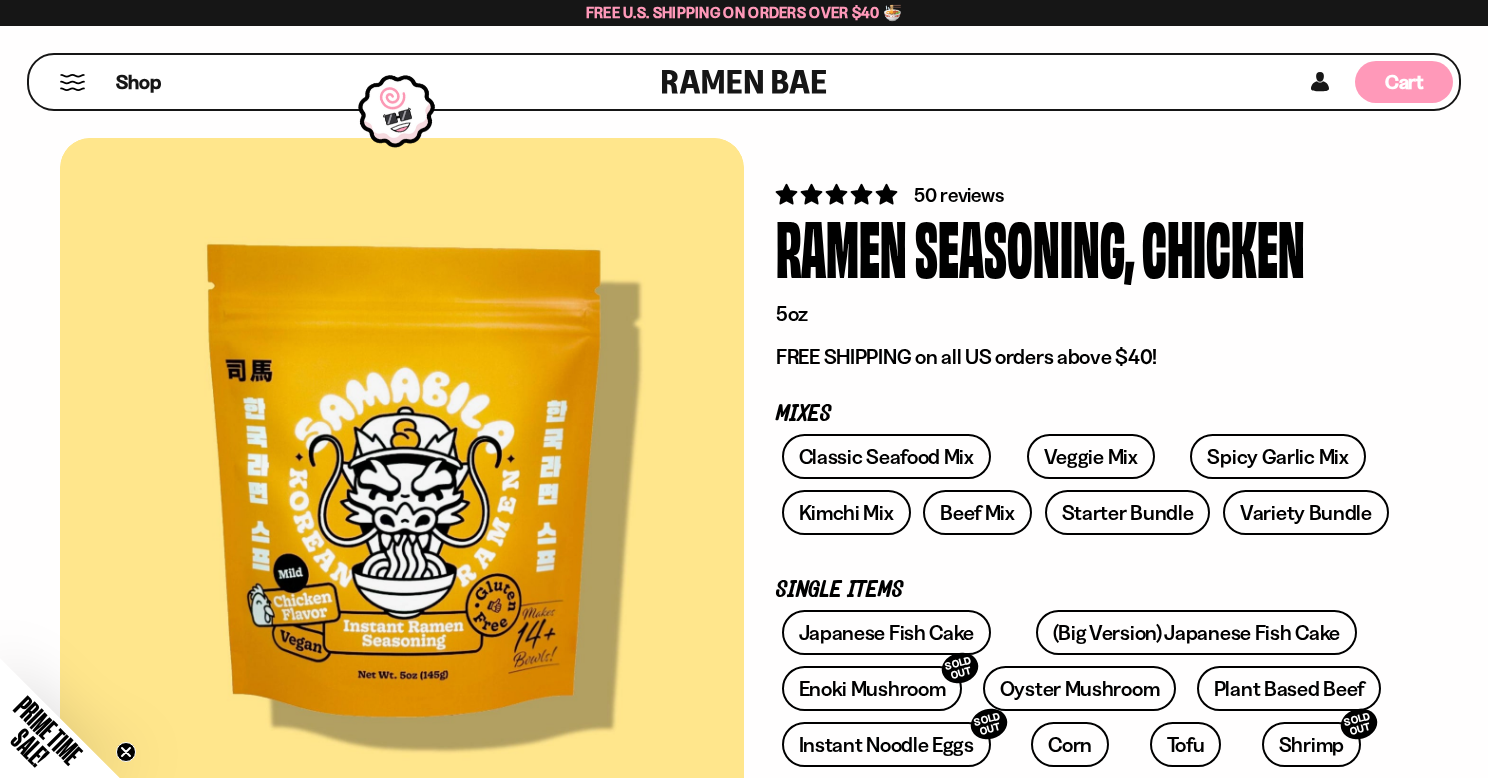 click on "Cart" at bounding box center [1404, 82] 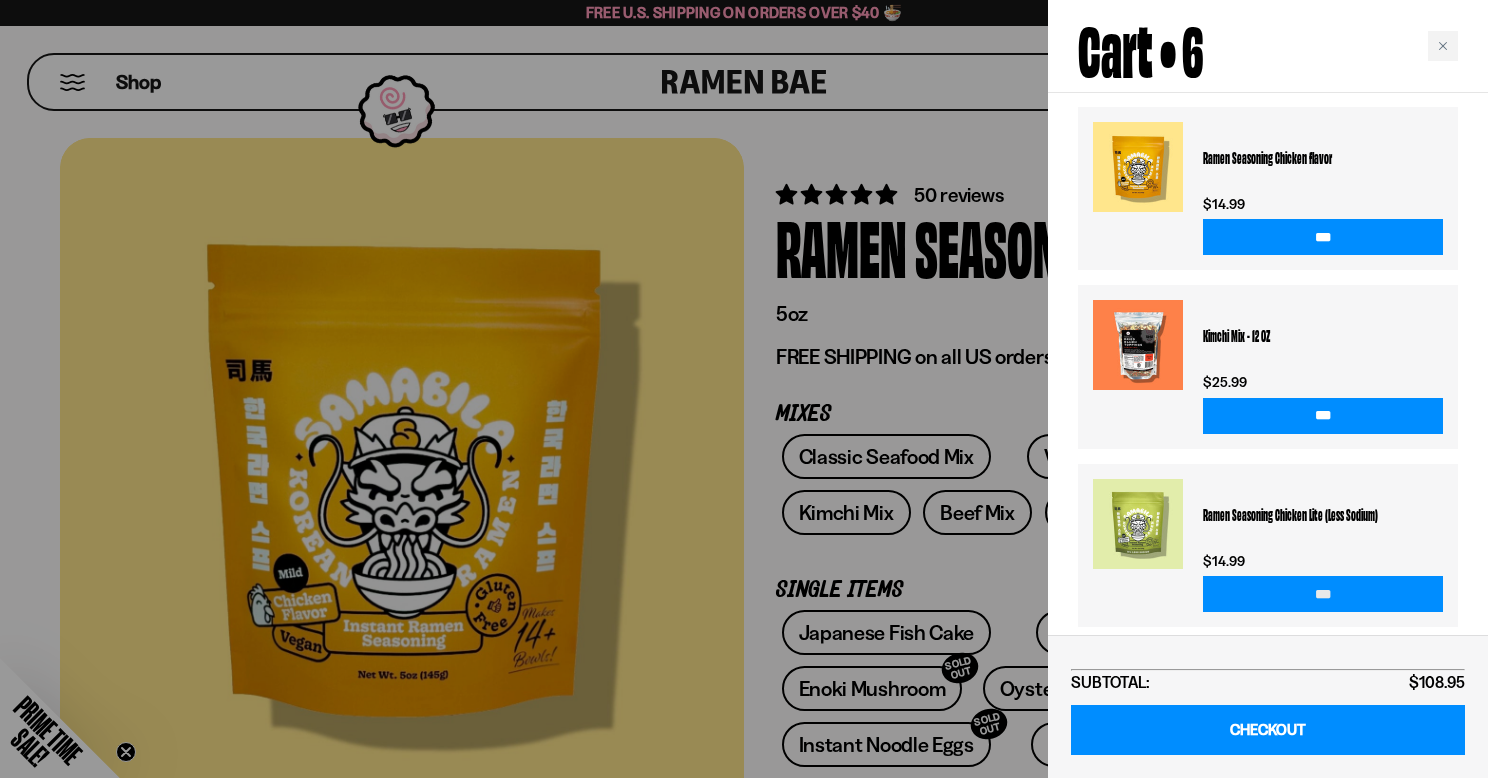 scroll, scrollTop: 1224, scrollLeft: 0, axis: vertical 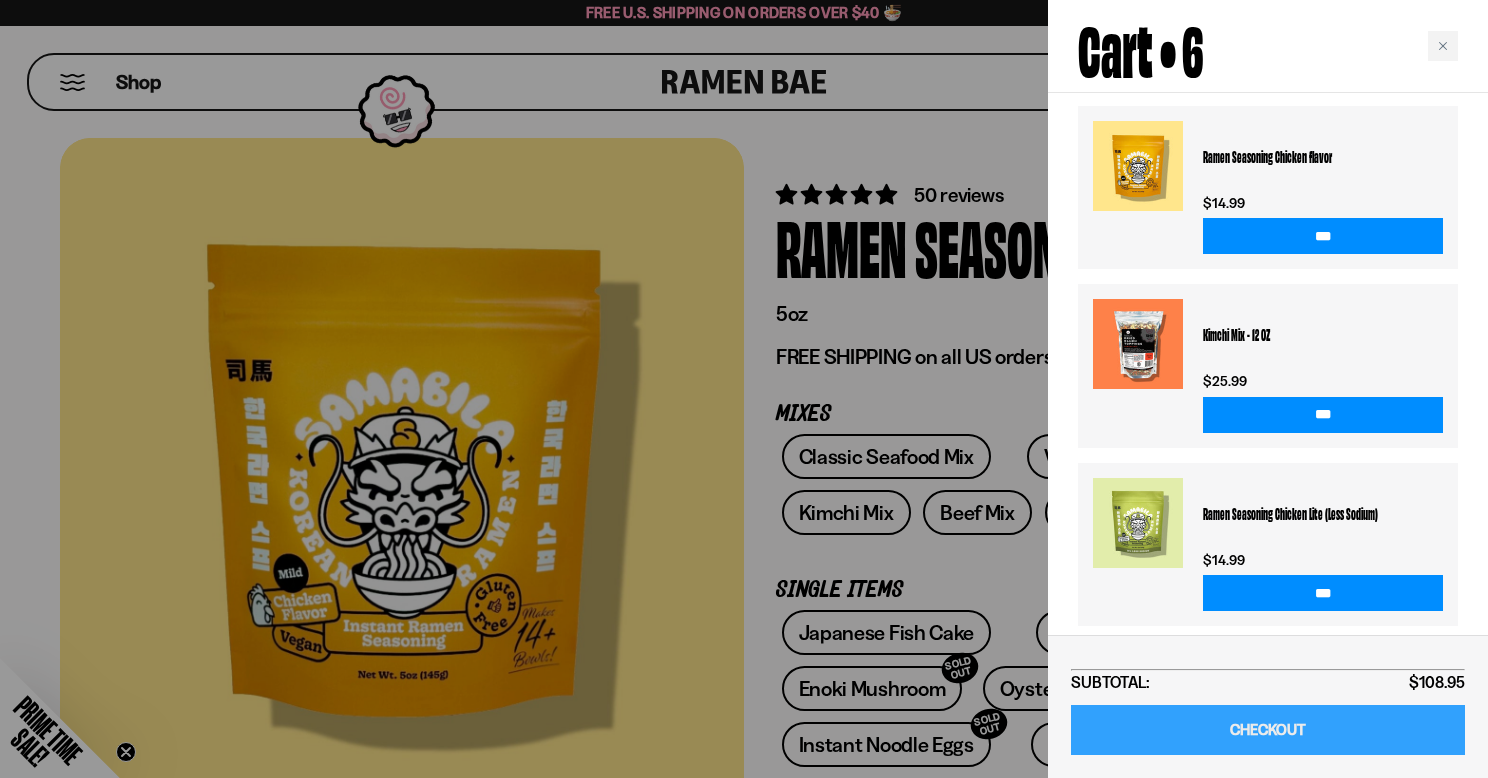 click on "CHECKOUT" at bounding box center [1268, 730] 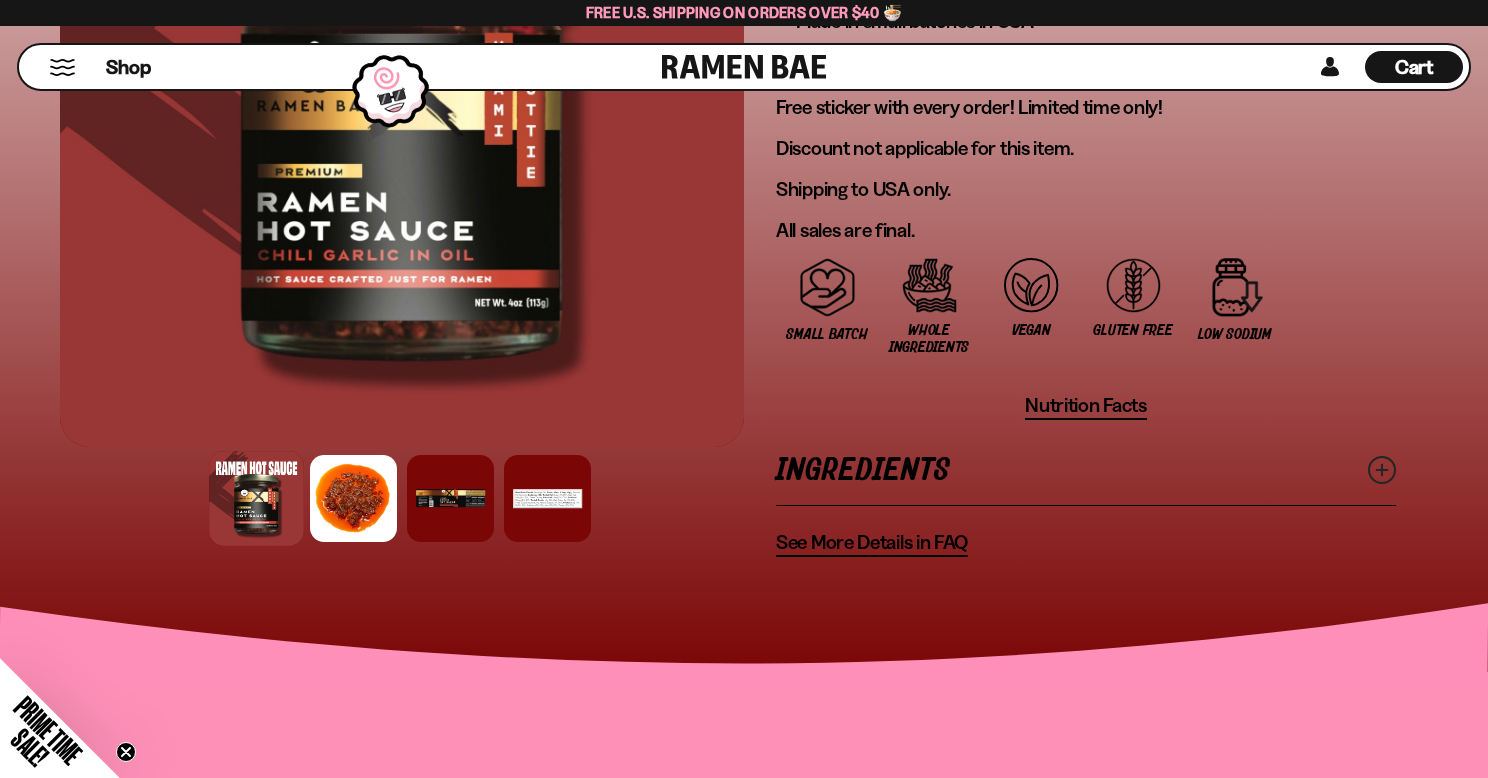 scroll, scrollTop: 1527, scrollLeft: 0, axis: vertical 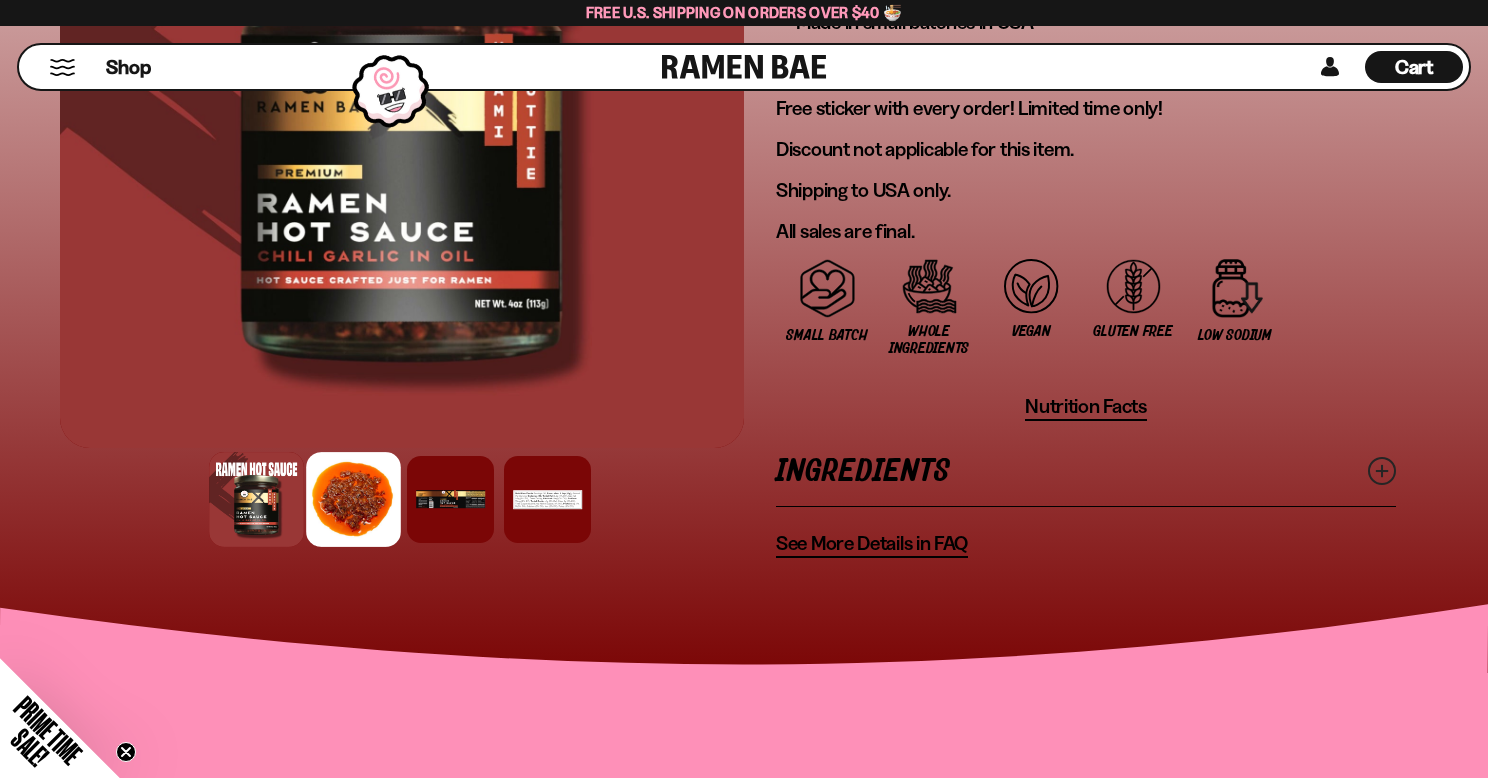 click at bounding box center (353, 499) 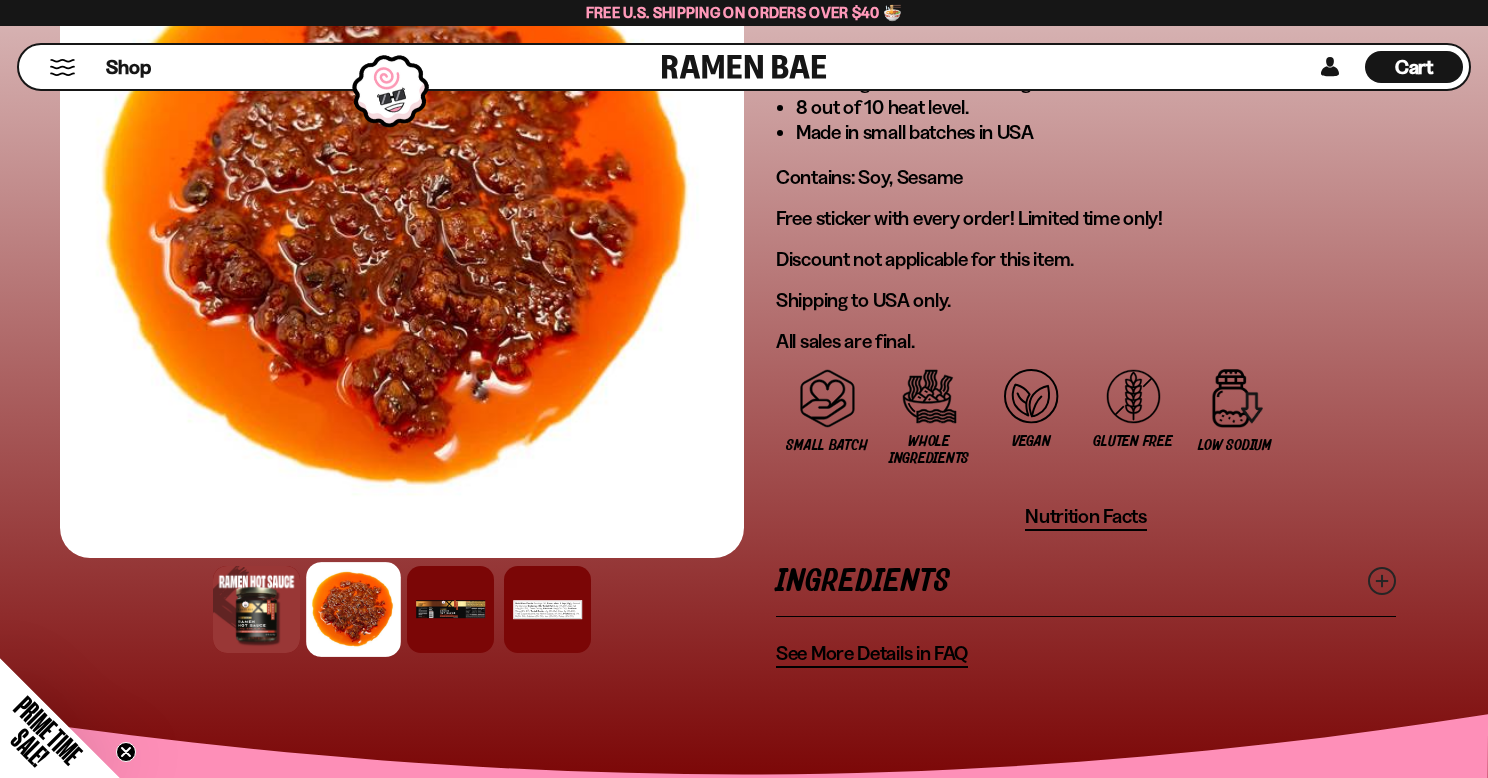 scroll, scrollTop: 1420, scrollLeft: 0, axis: vertical 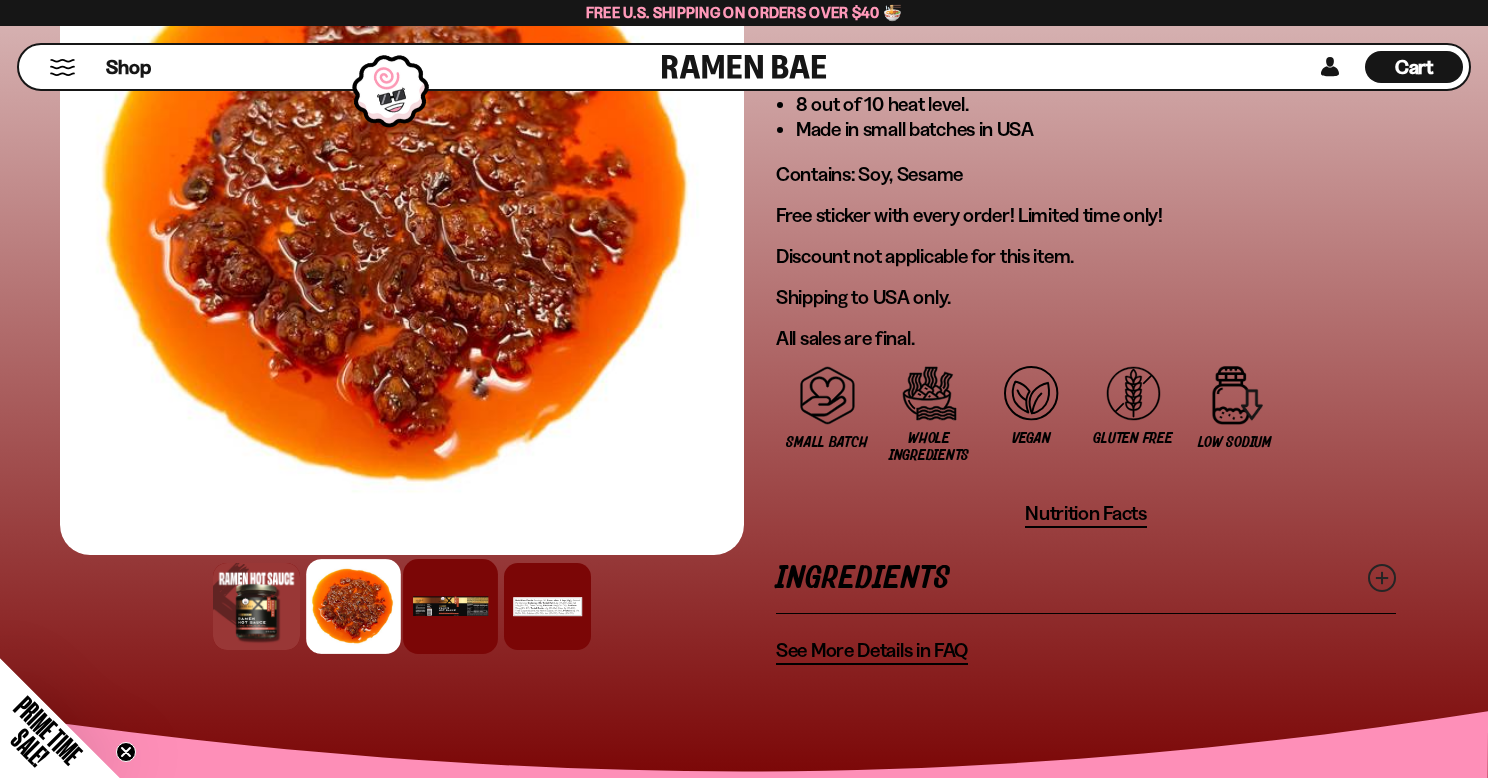 click at bounding box center (450, 606) 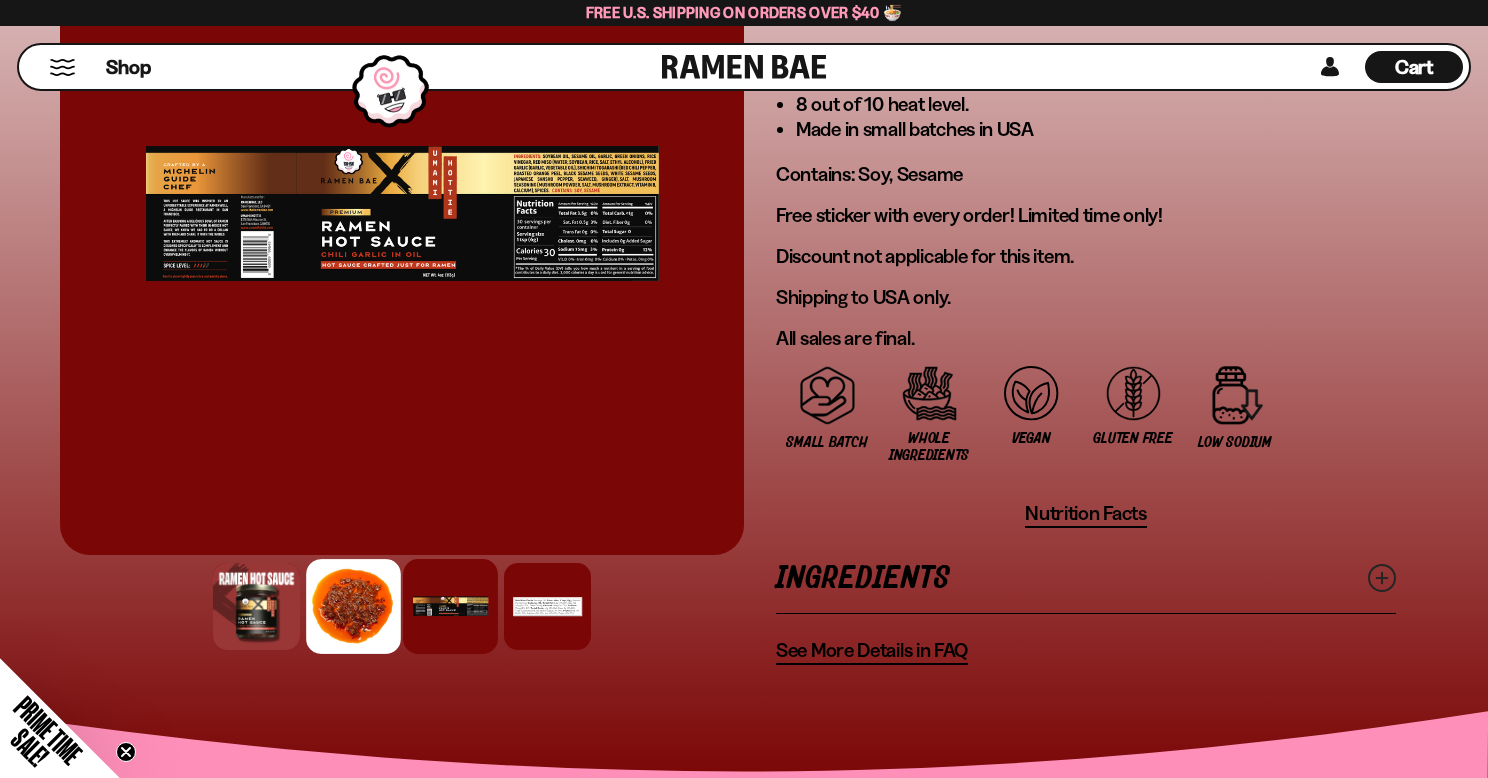 click at bounding box center [353, 606] 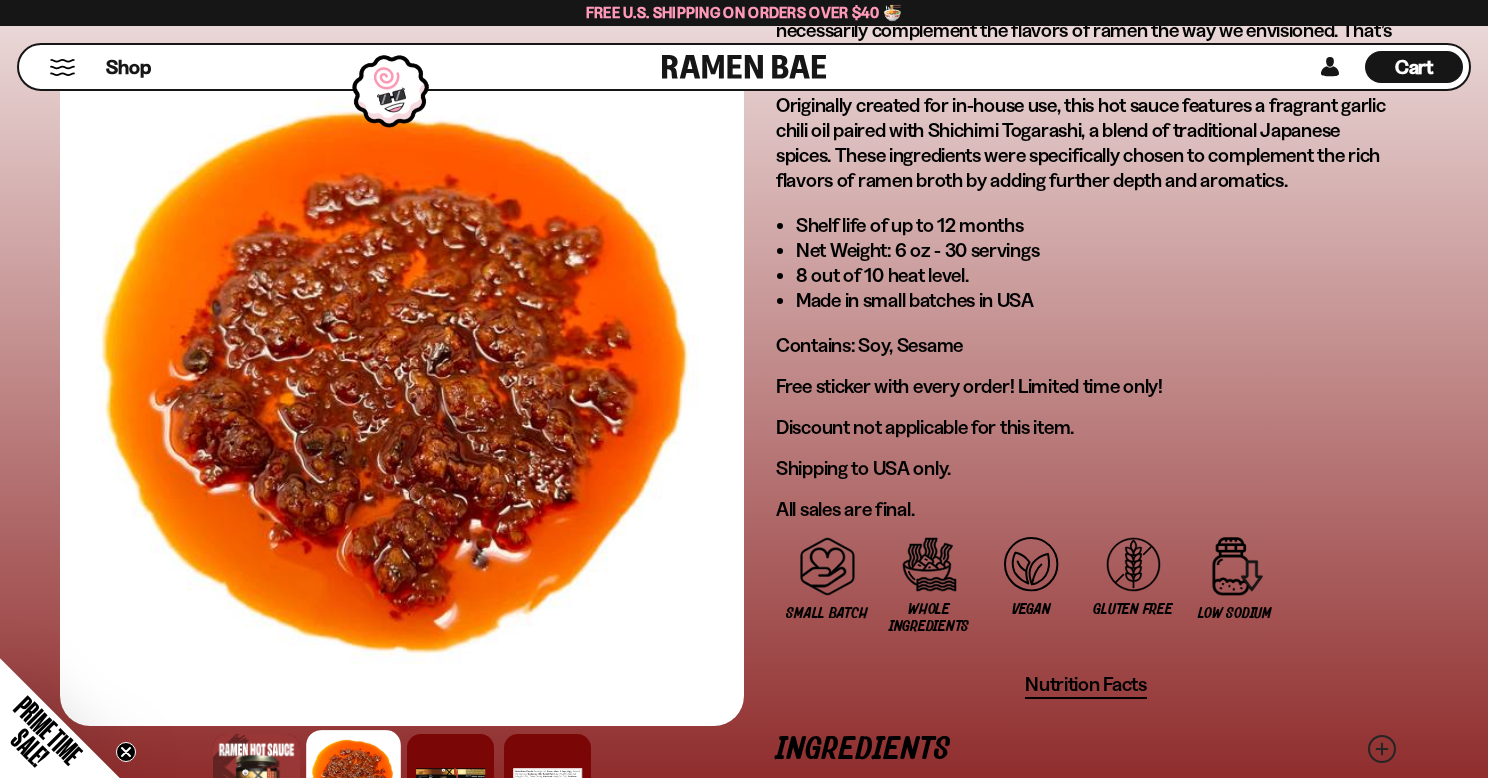scroll, scrollTop: 1227, scrollLeft: 0, axis: vertical 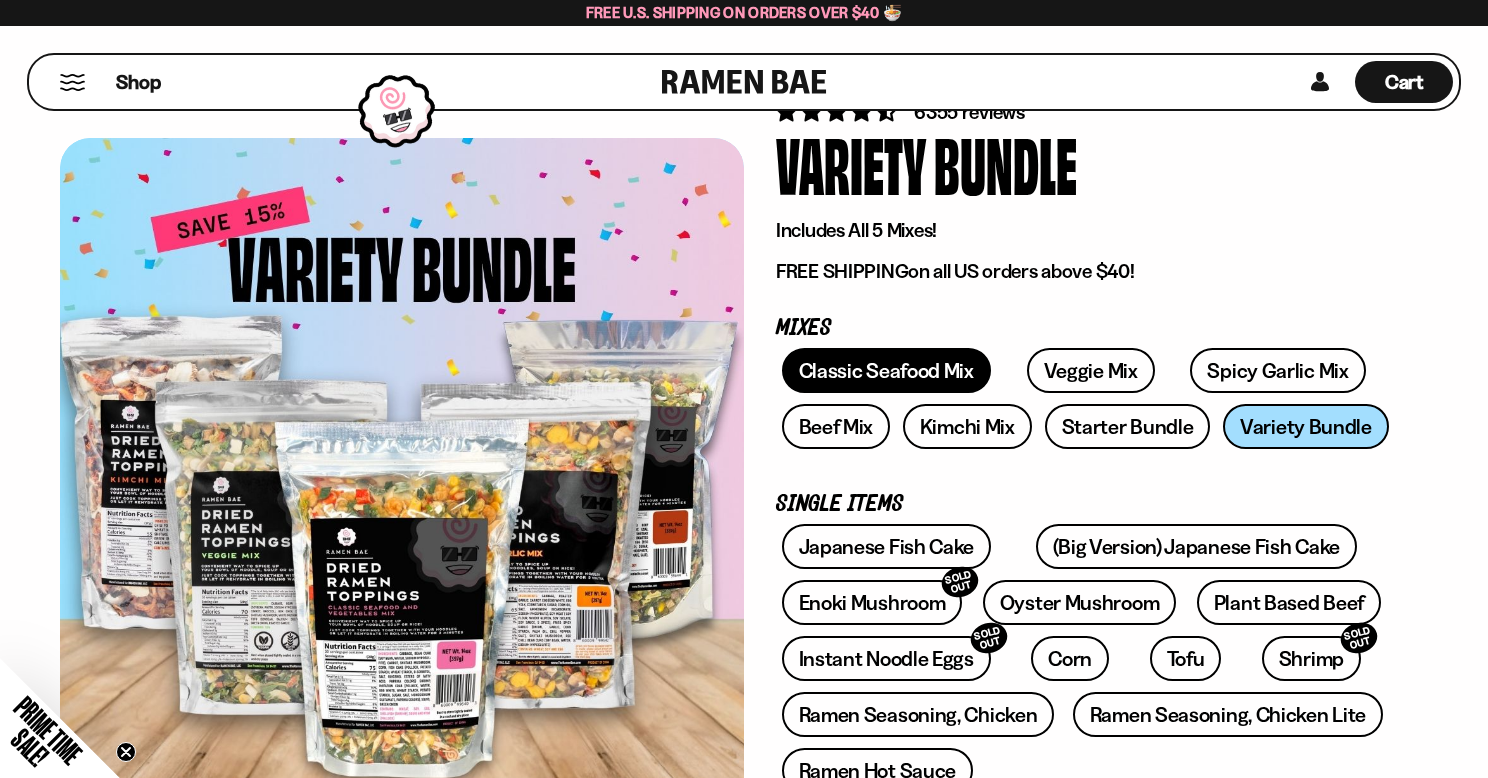 click on "Classic Seafood Mix" at bounding box center (886, 370) 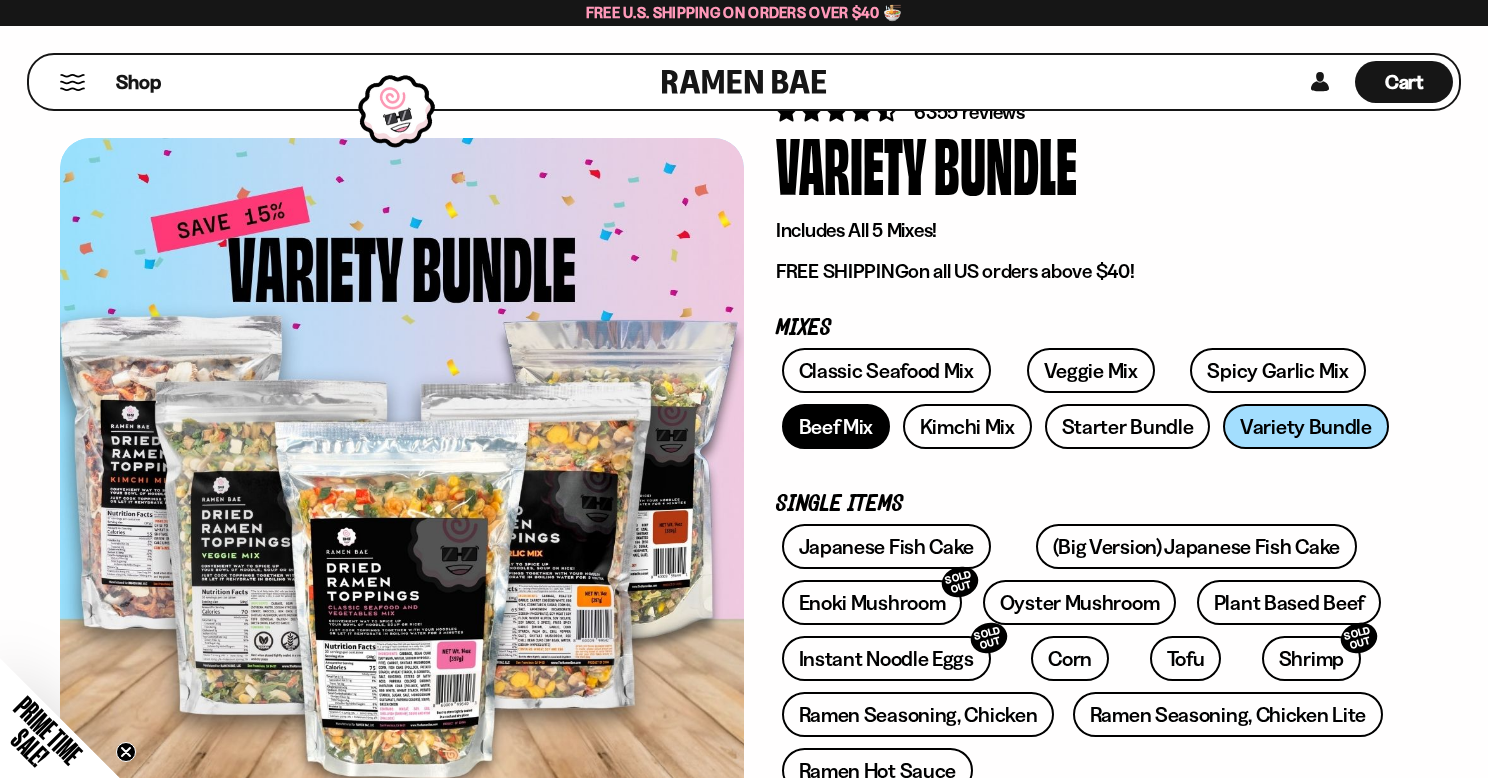 click on "Beef Mix" at bounding box center (836, 426) 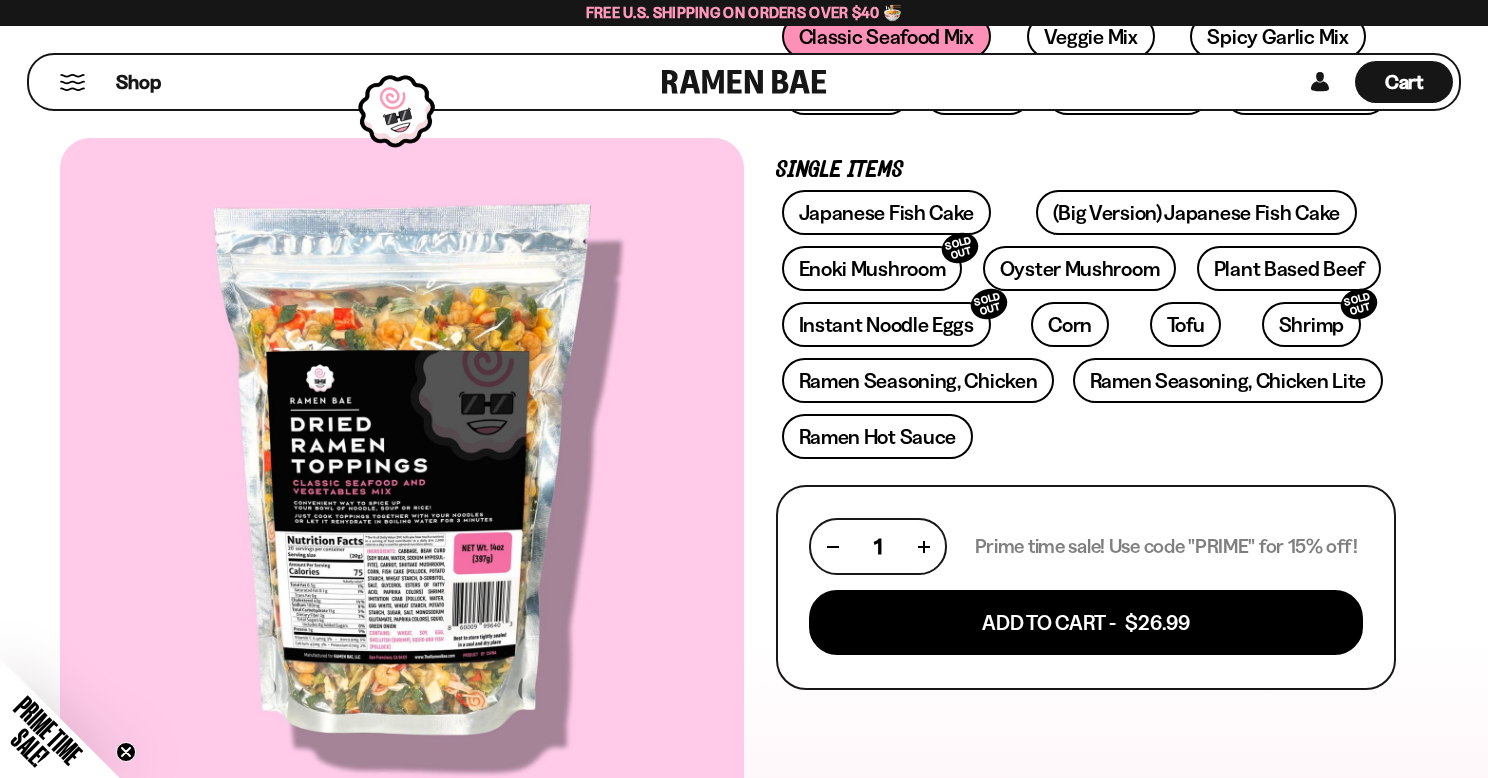 scroll, scrollTop: 0, scrollLeft: 0, axis: both 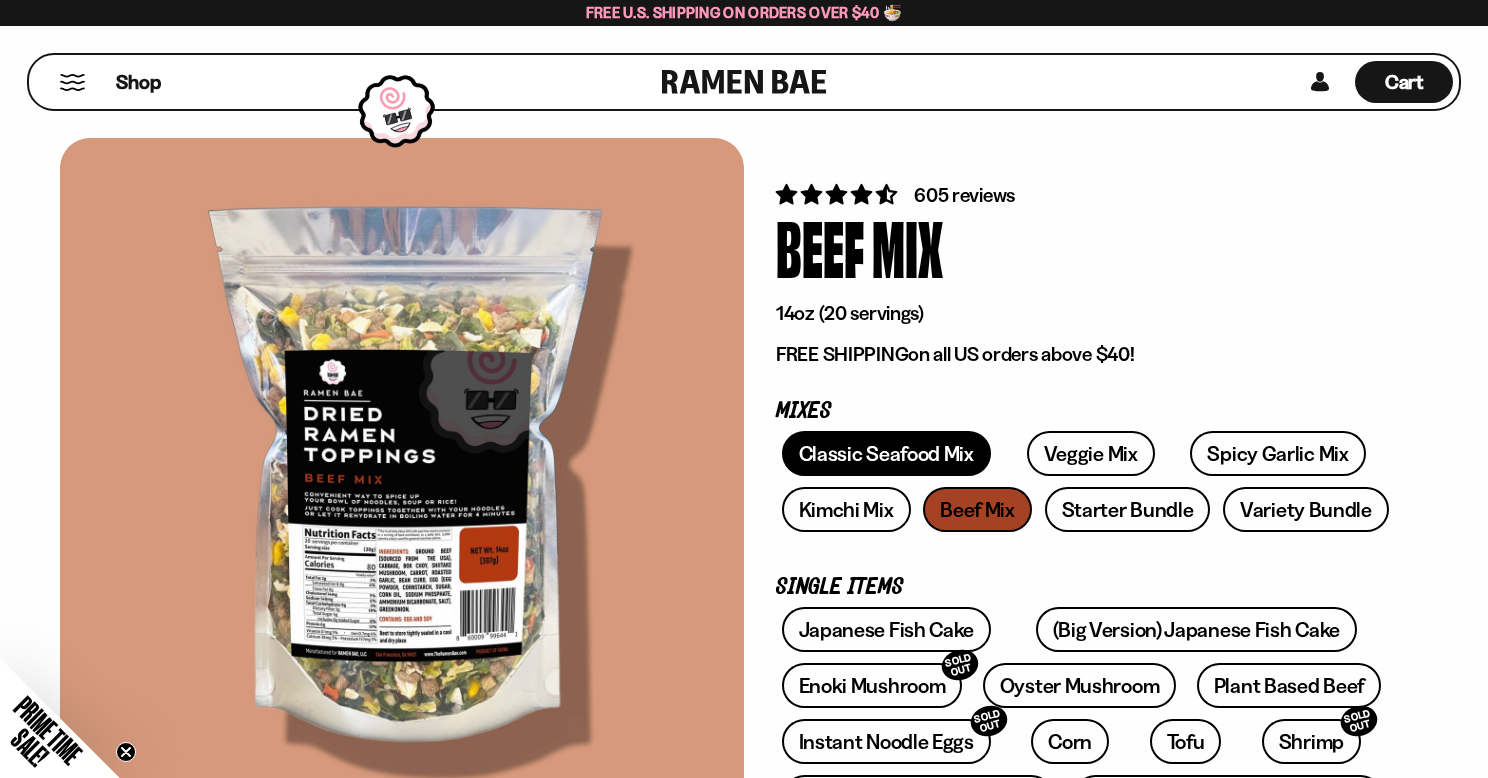 click on "Classic Seafood Mix" at bounding box center [886, 453] 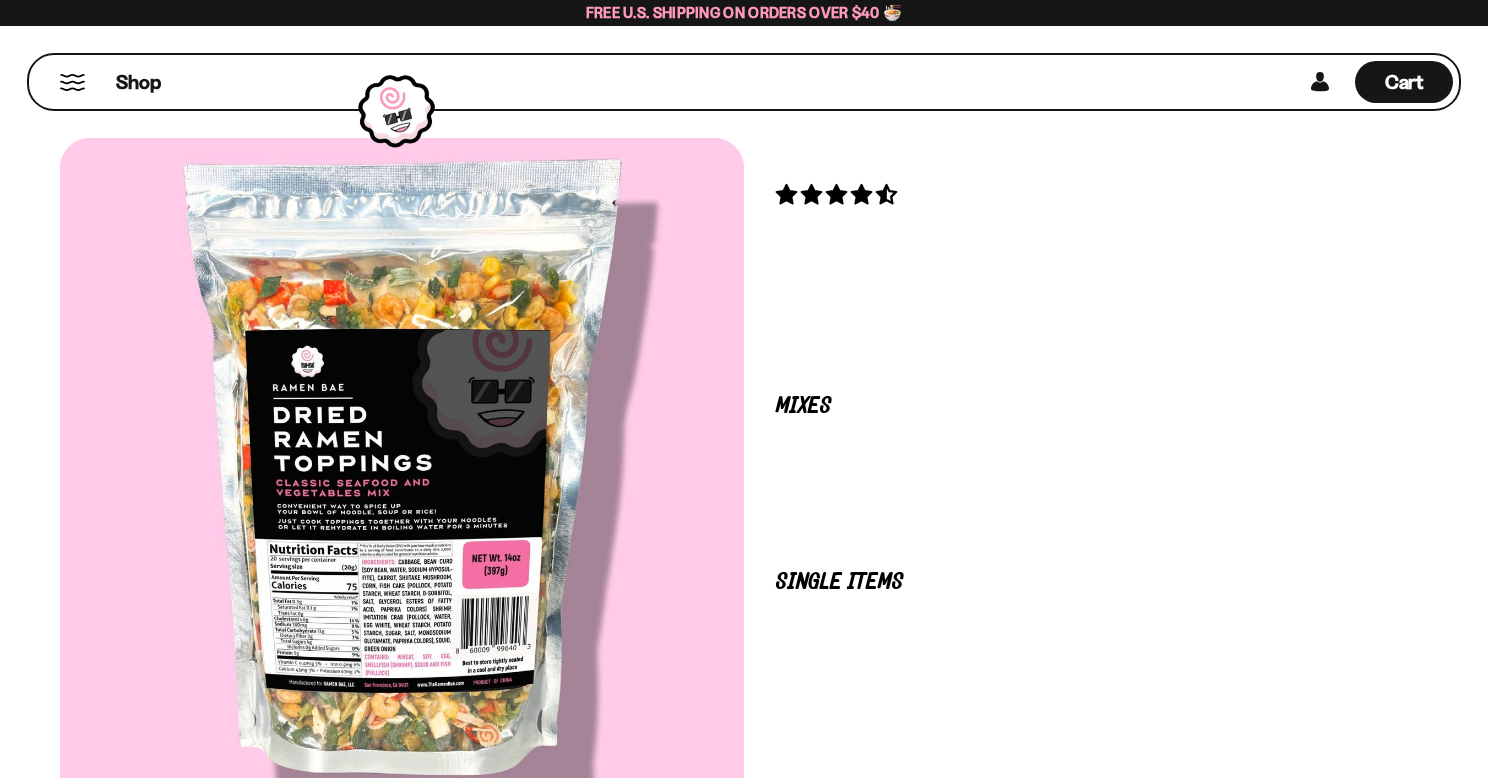 scroll, scrollTop: 0, scrollLeft: 0, axis: both 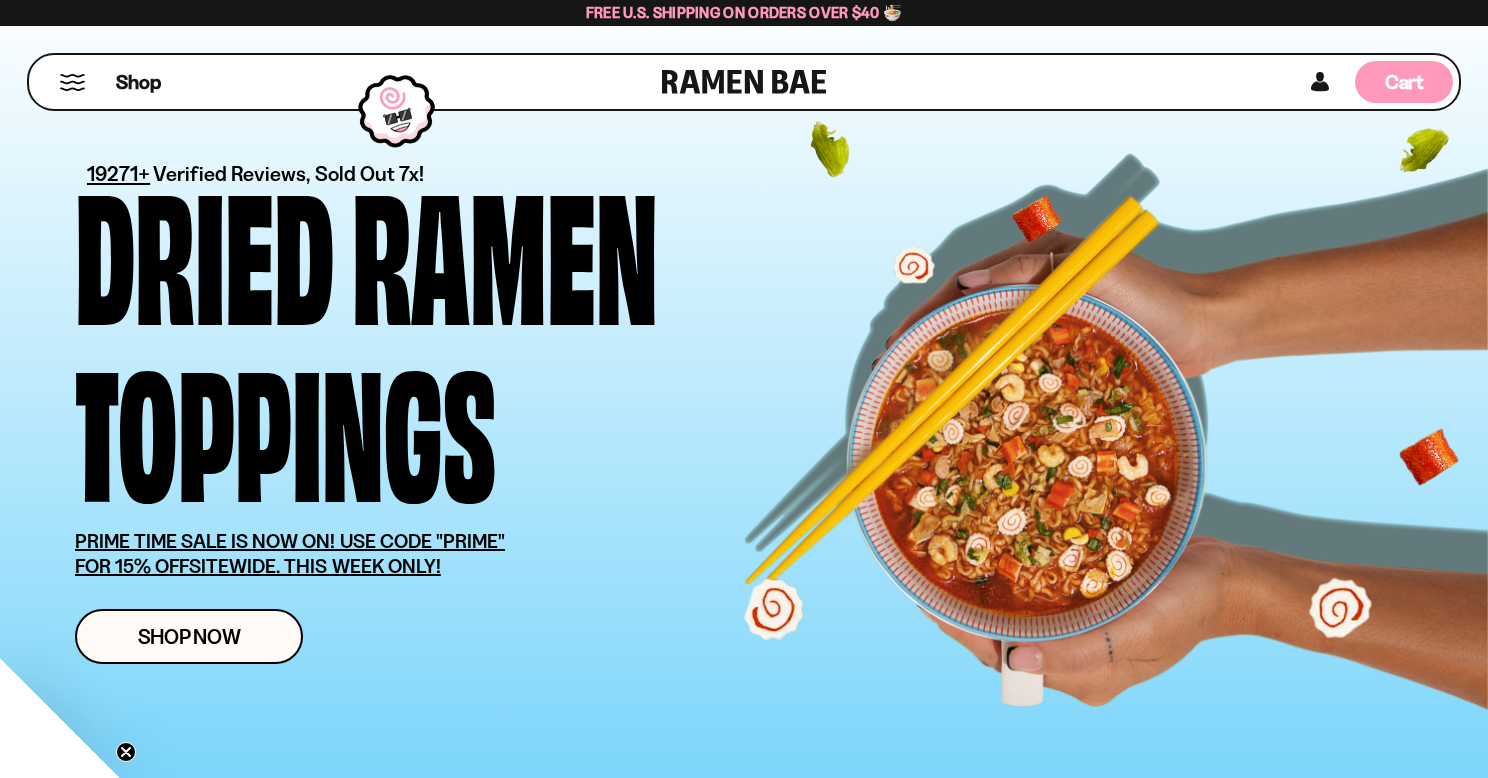 click on "Cart" at bounding box center [1404, 82] 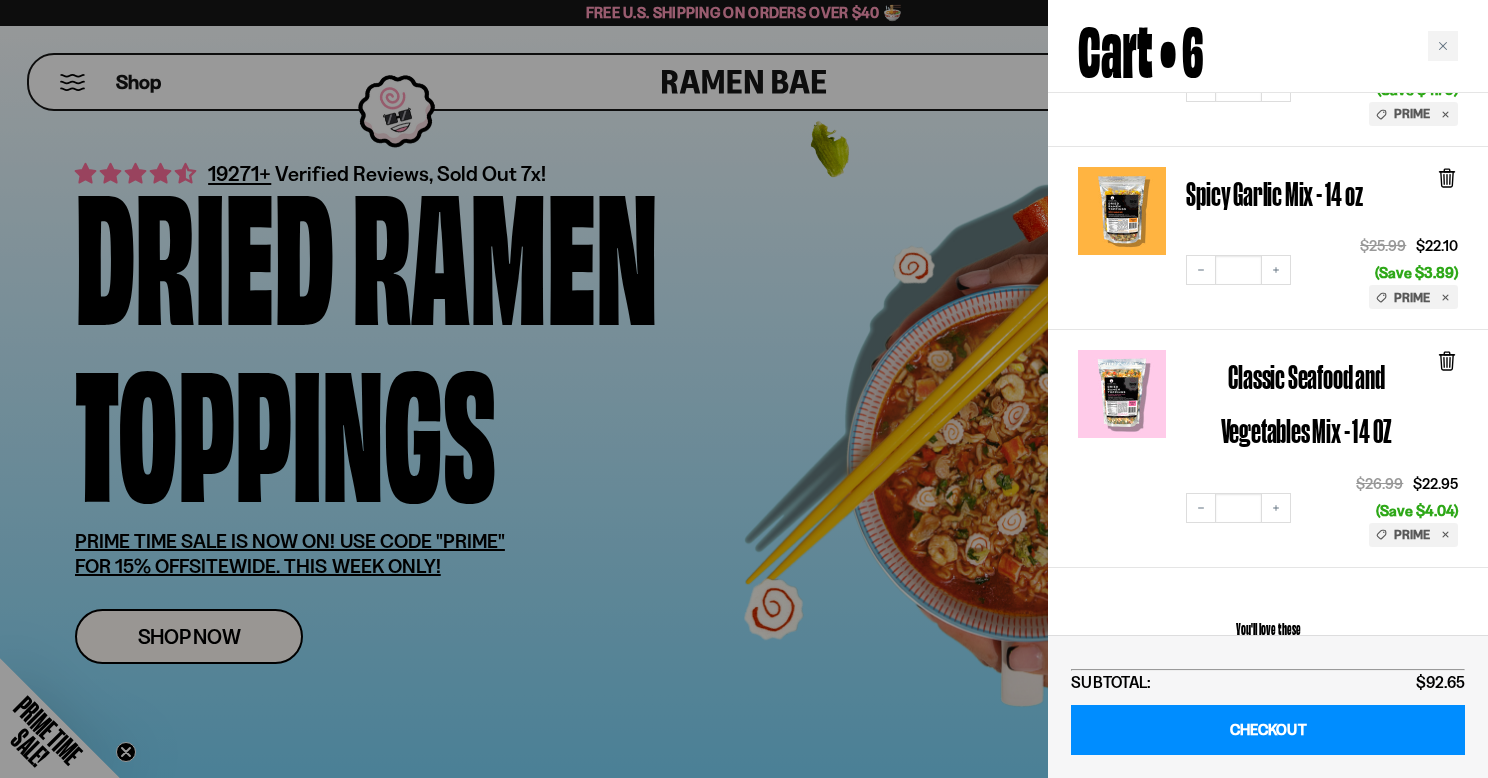 scroll, scrollTop: 899, scrollLeft: 0, axis: vertical 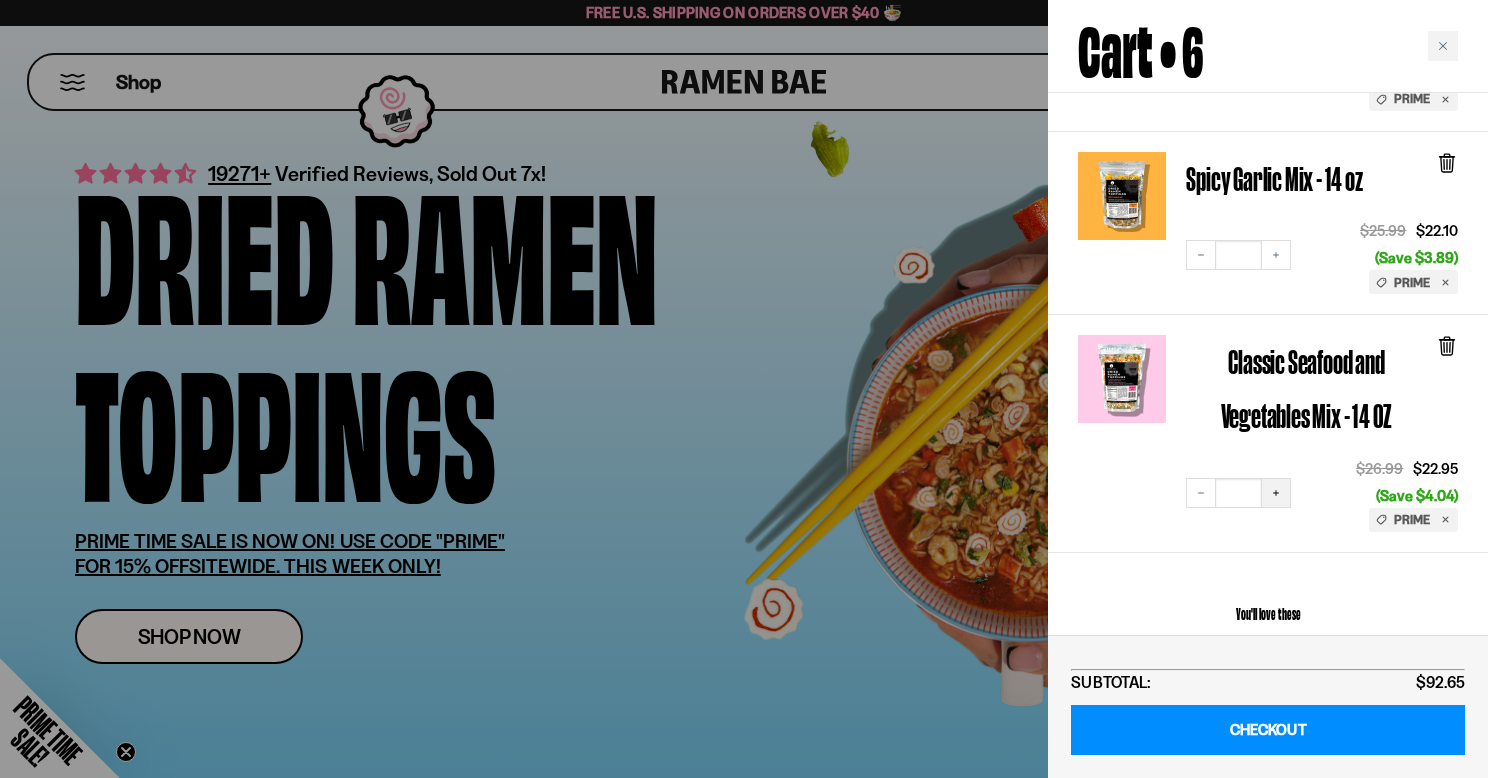 click 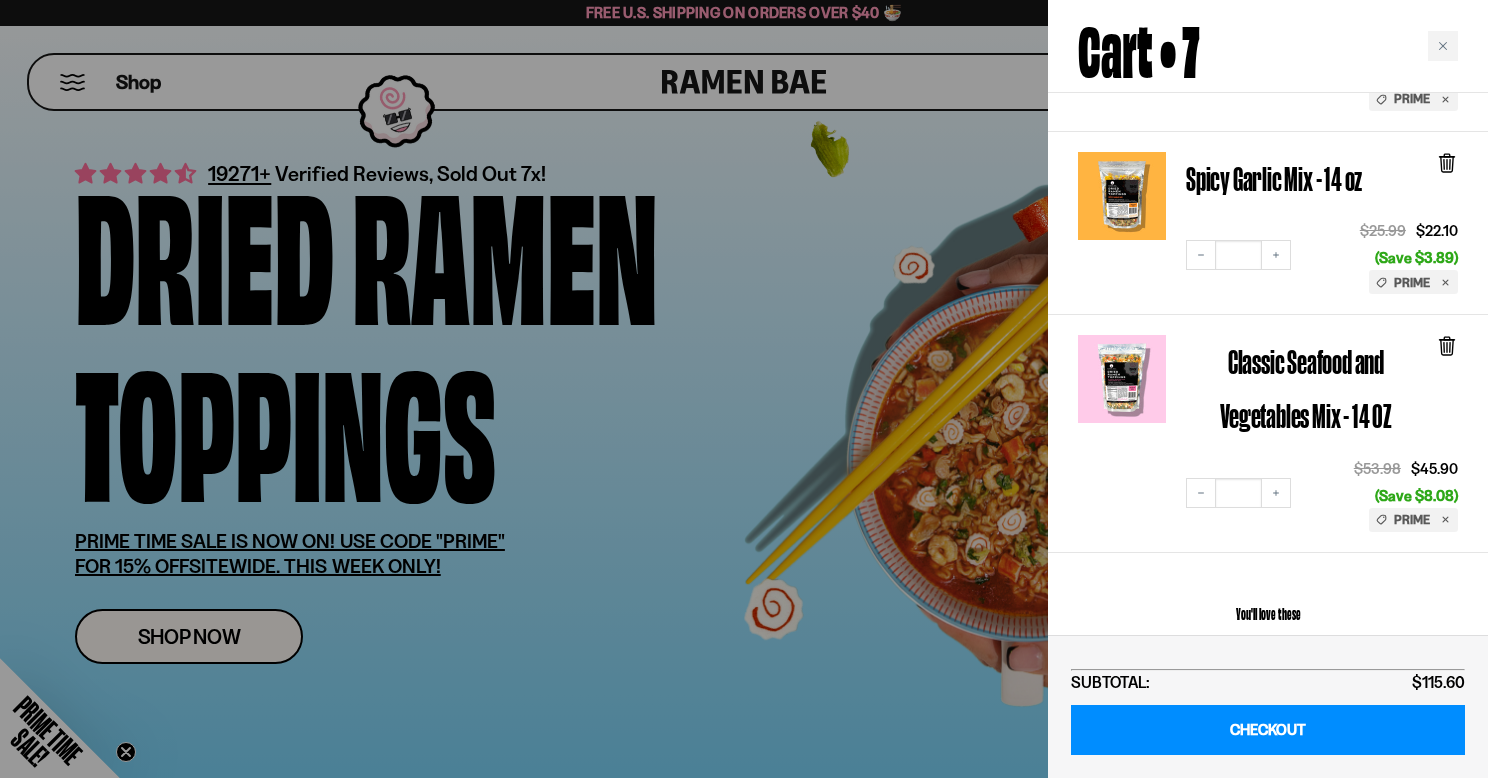 scroll, scrollTop: 740, scrollLeft: 0, axis: vertical 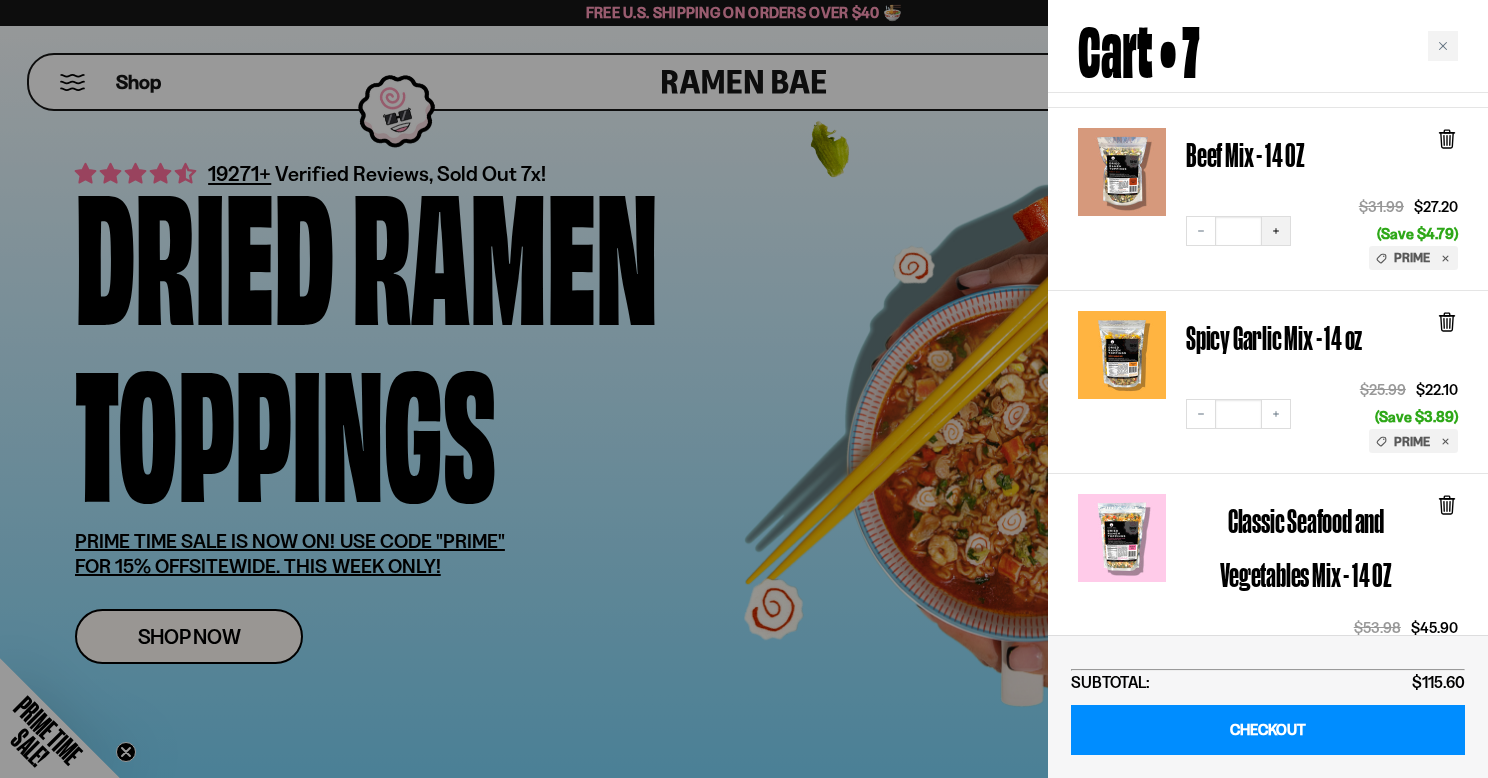 click 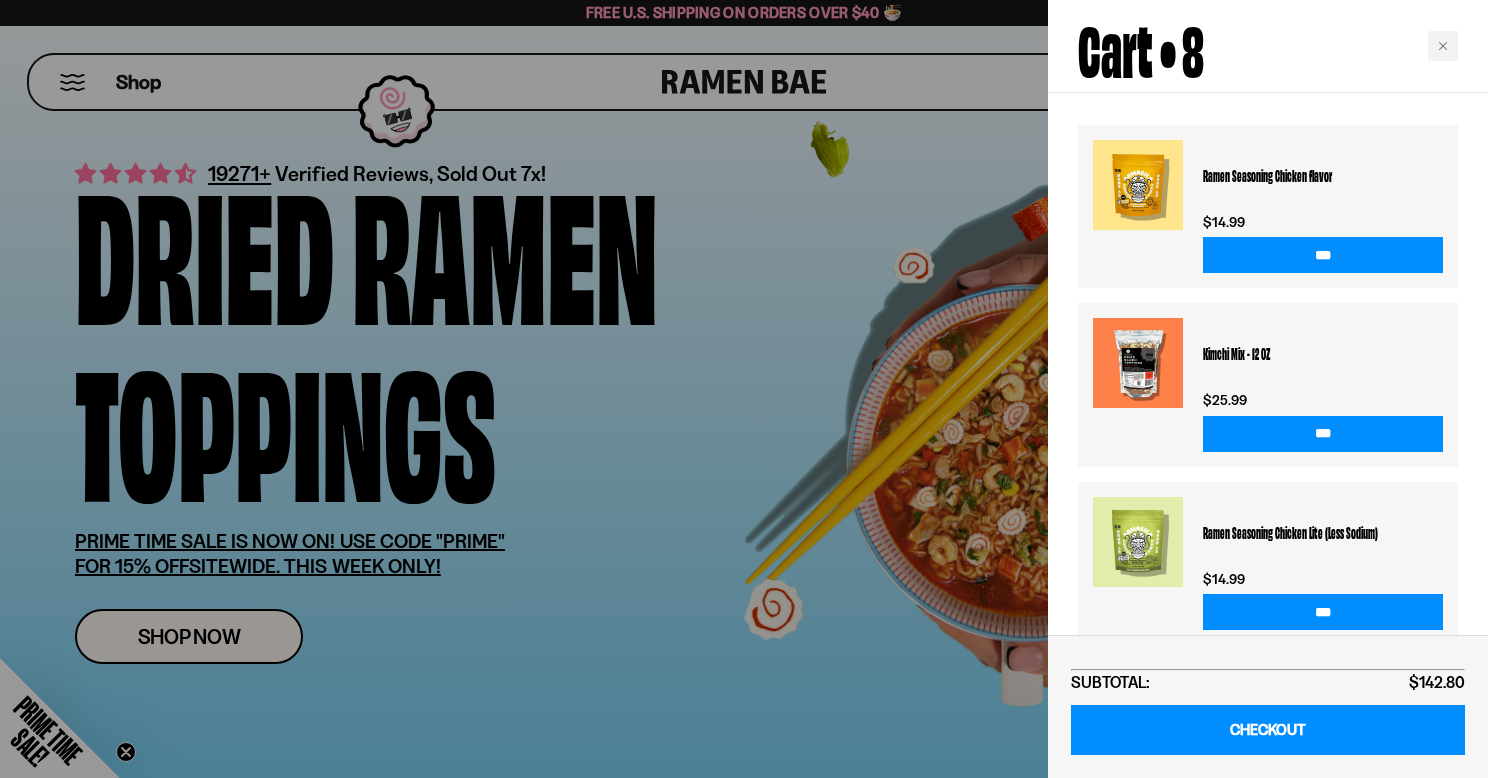 scroll, scrollTop: 1467, scrollLeft: 0, axis: vertical 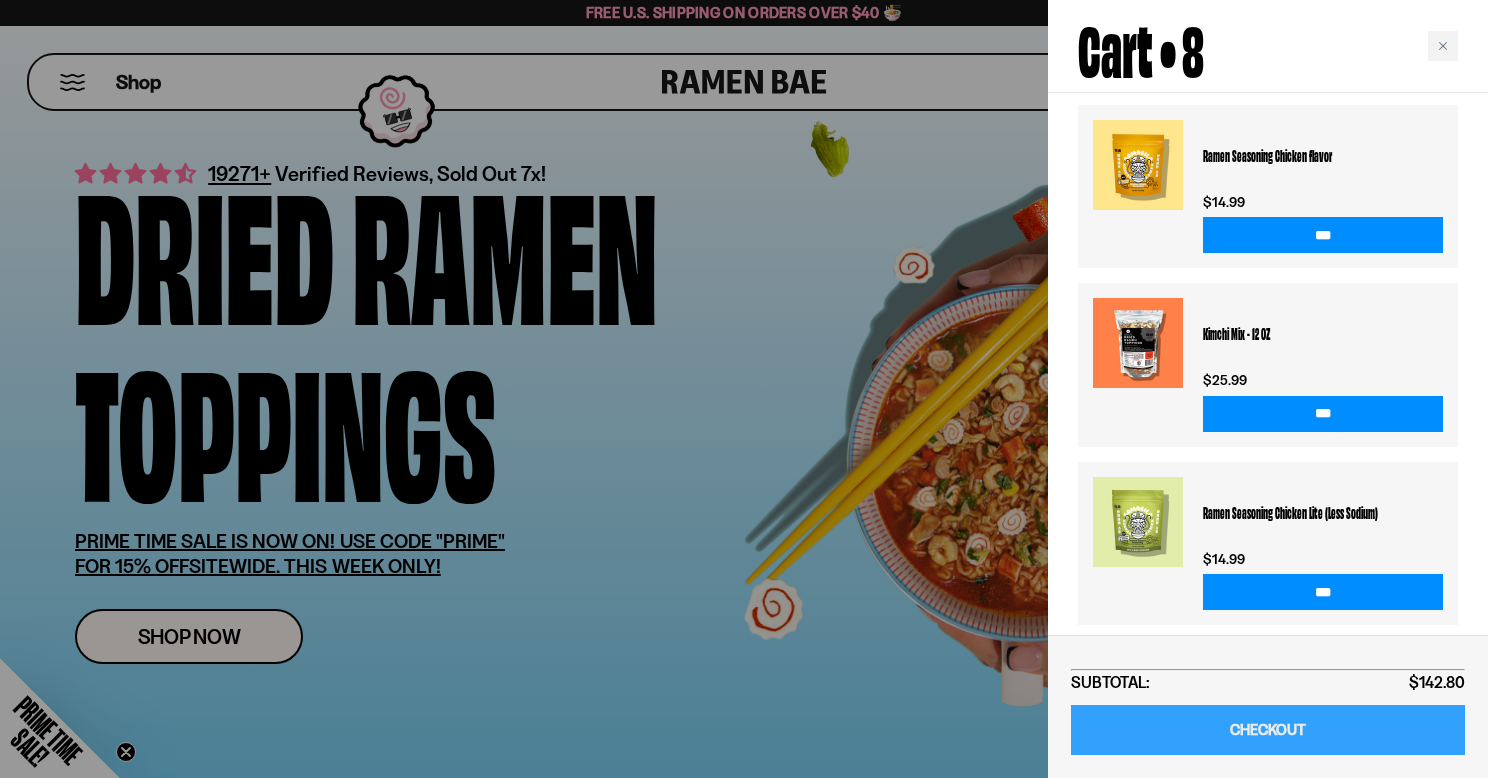 click on "CHECKOUT" at bounding box center [1268, 730] 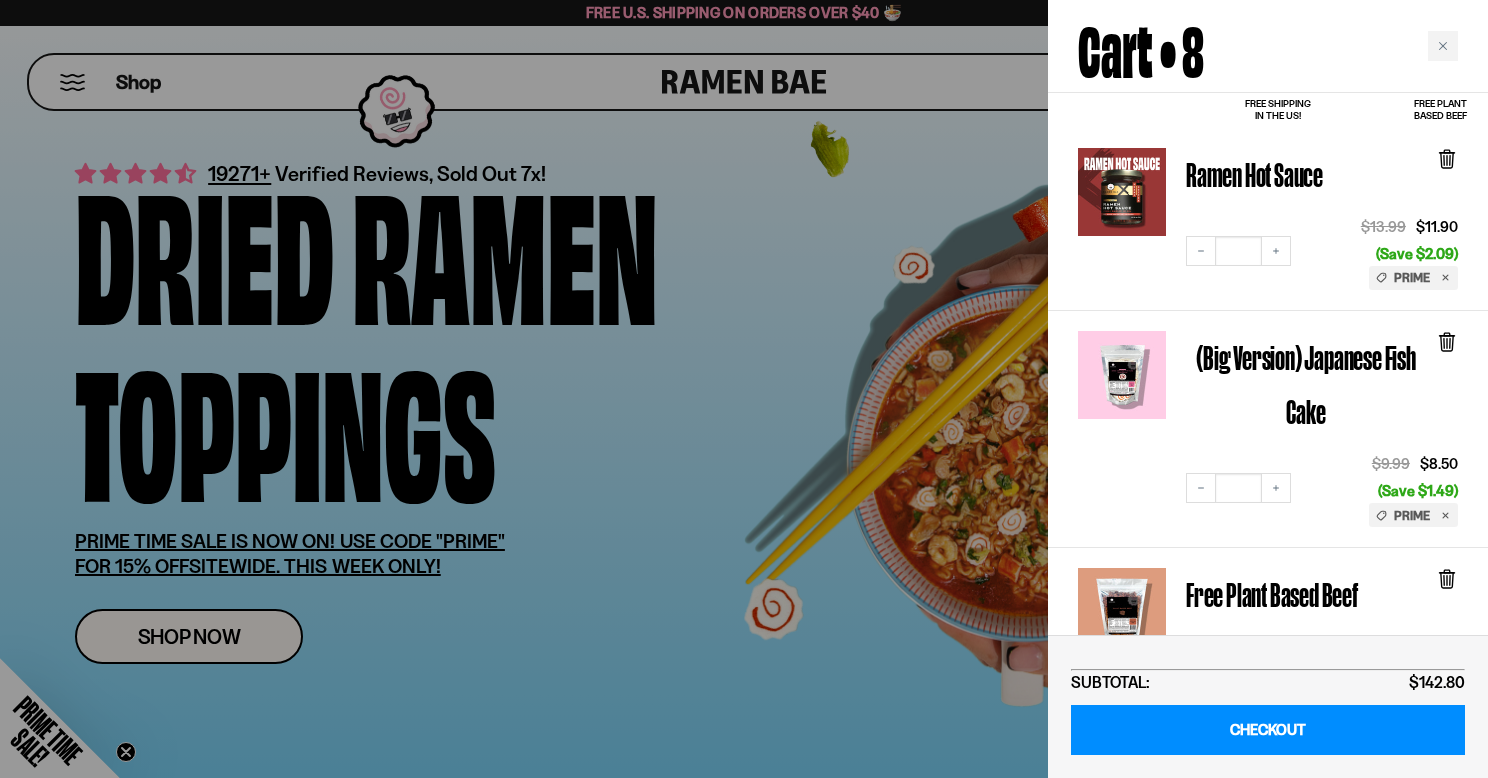 scroll, scrollTop: 149, scrollLeft: 0, axis: vertical 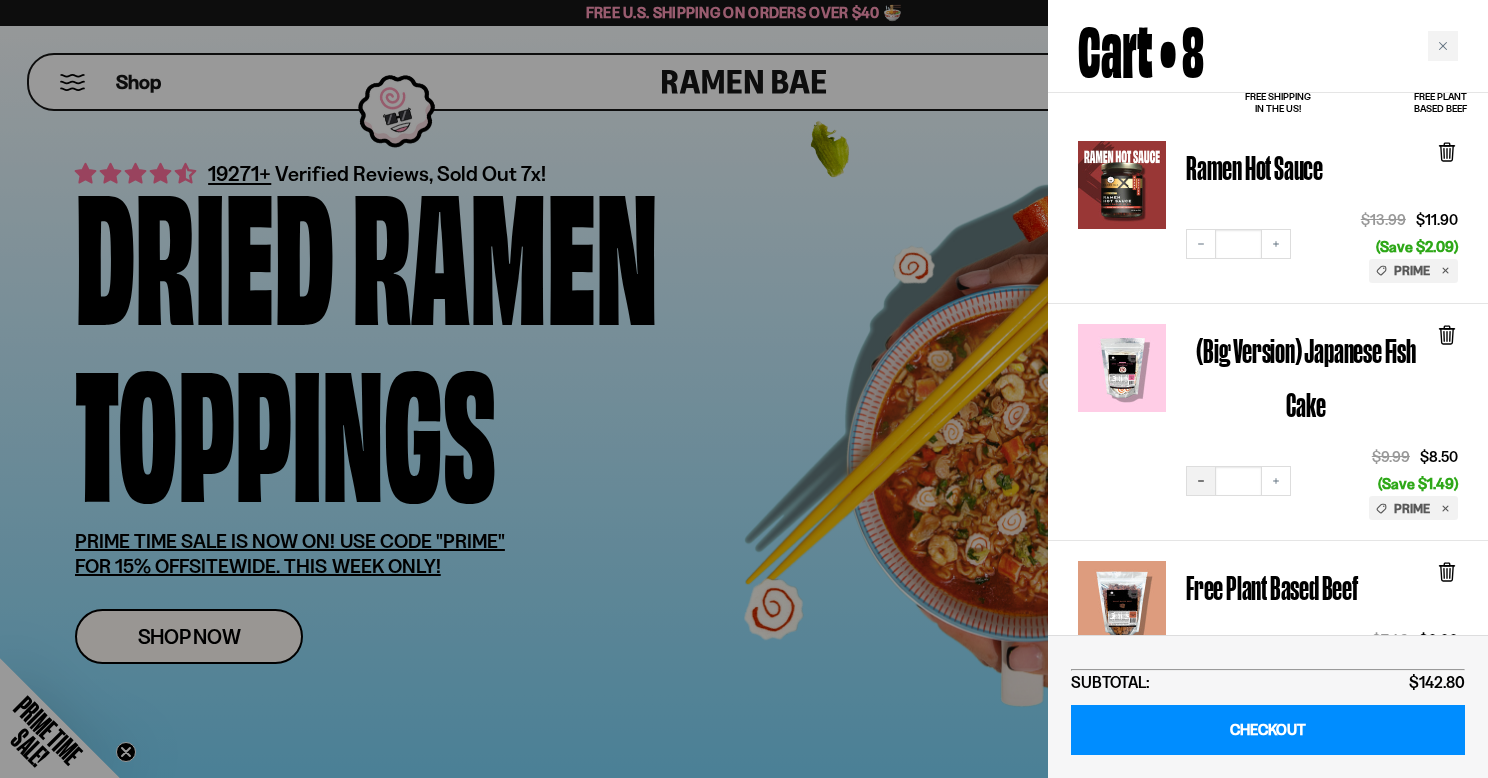 click 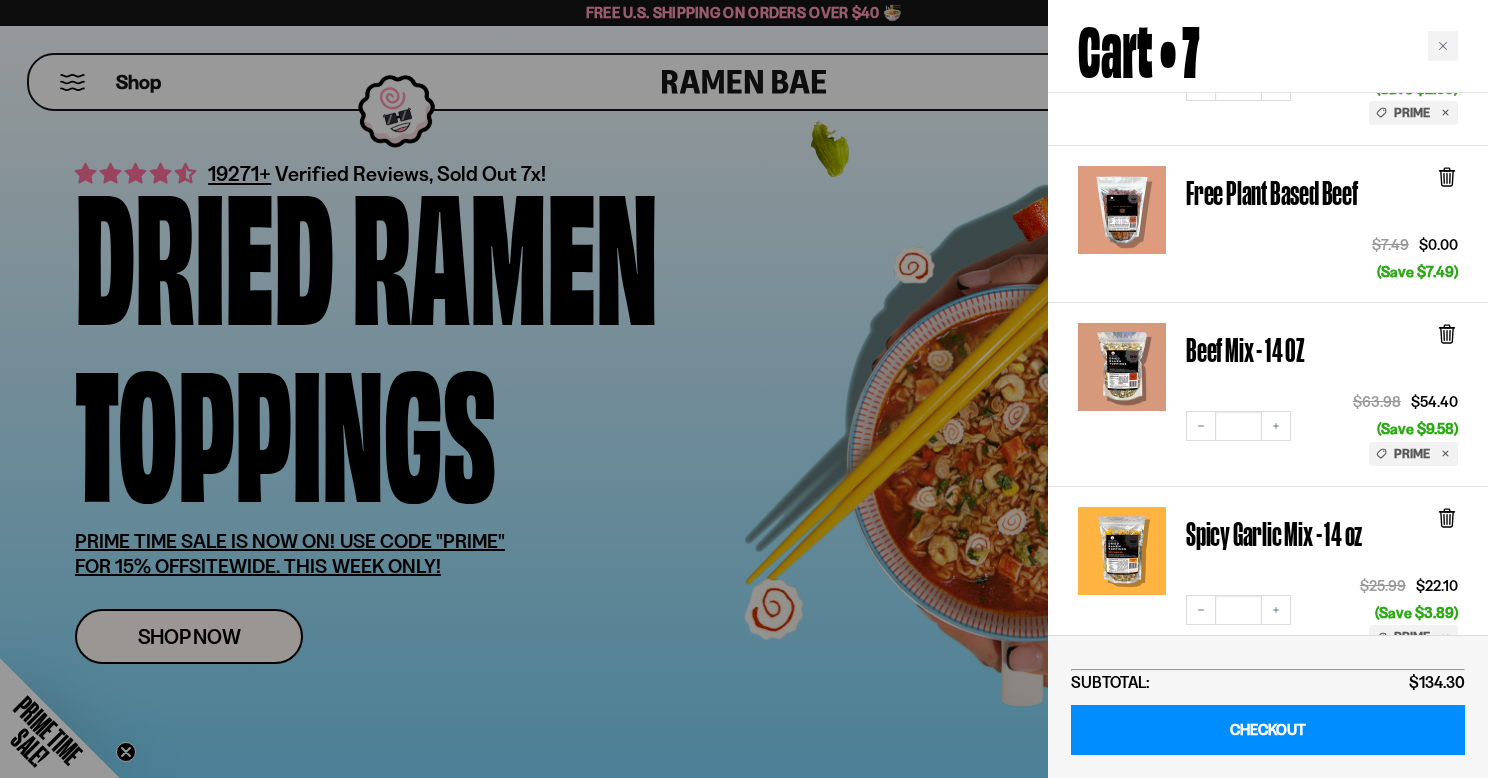 scroll, scrollTop: 310, scrollLeft: 0, axis: vertical 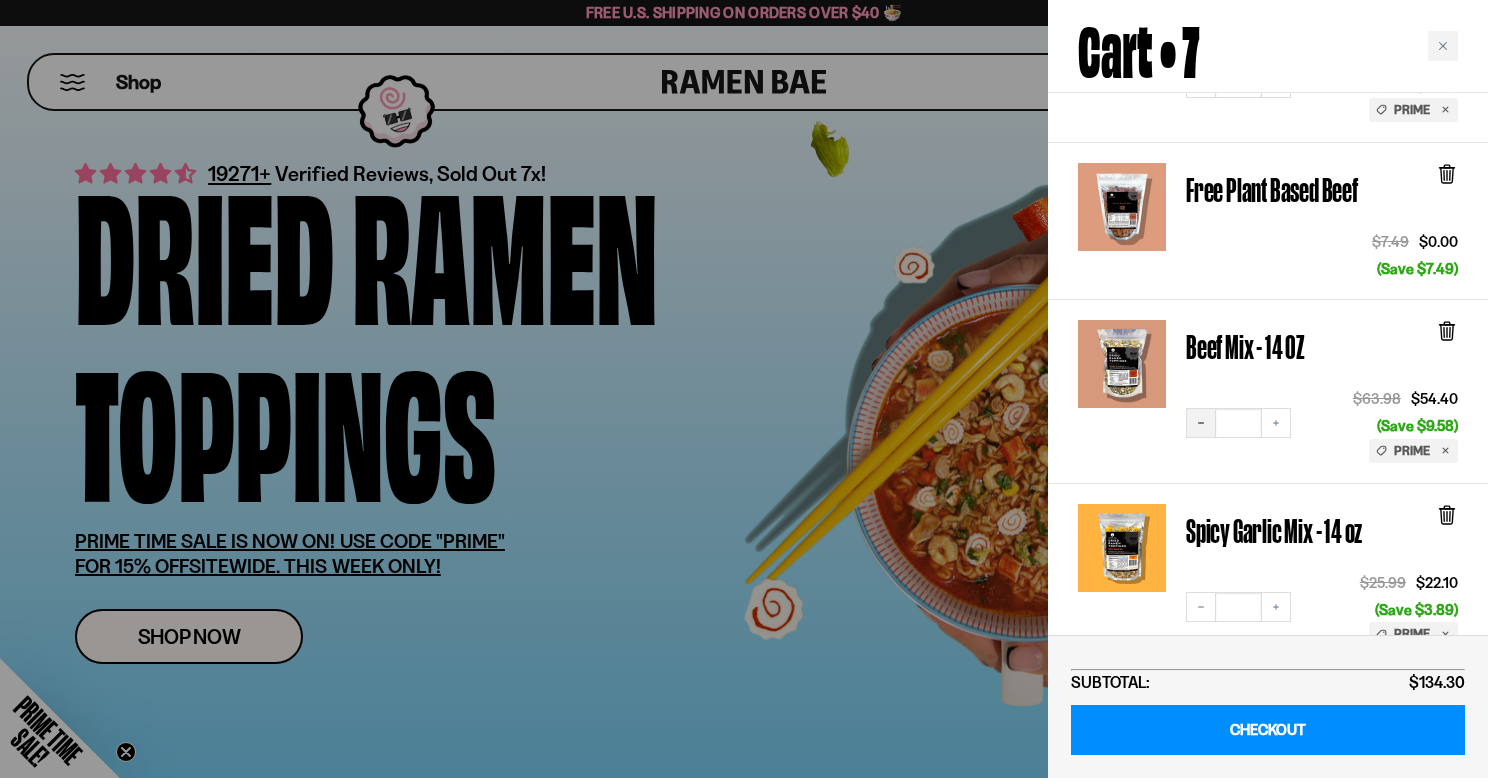 click on "Decrease quantity" at bounding box center (1201, 423) 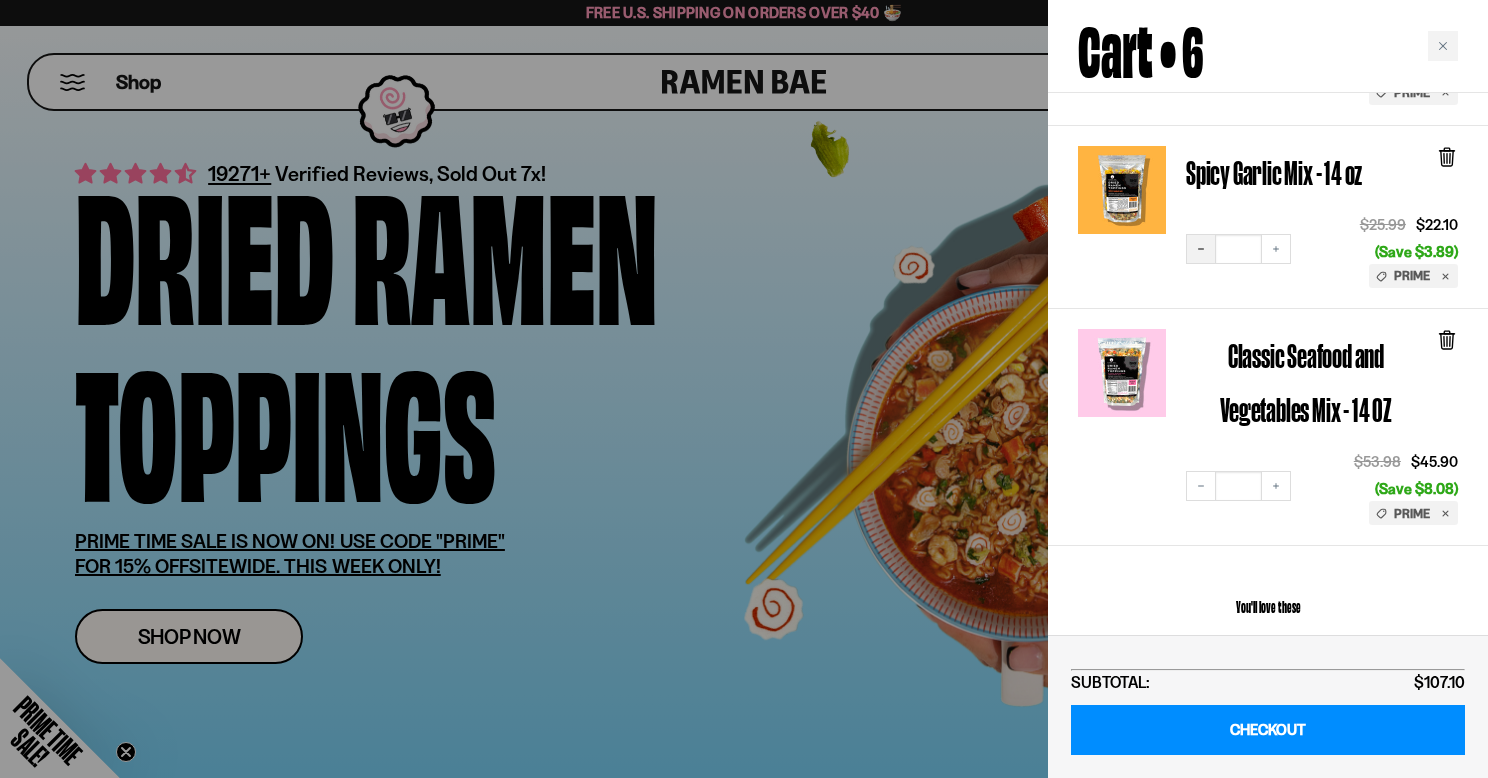 scroll, scrollTop: 674, scrollLeft: 0, axis: vertical 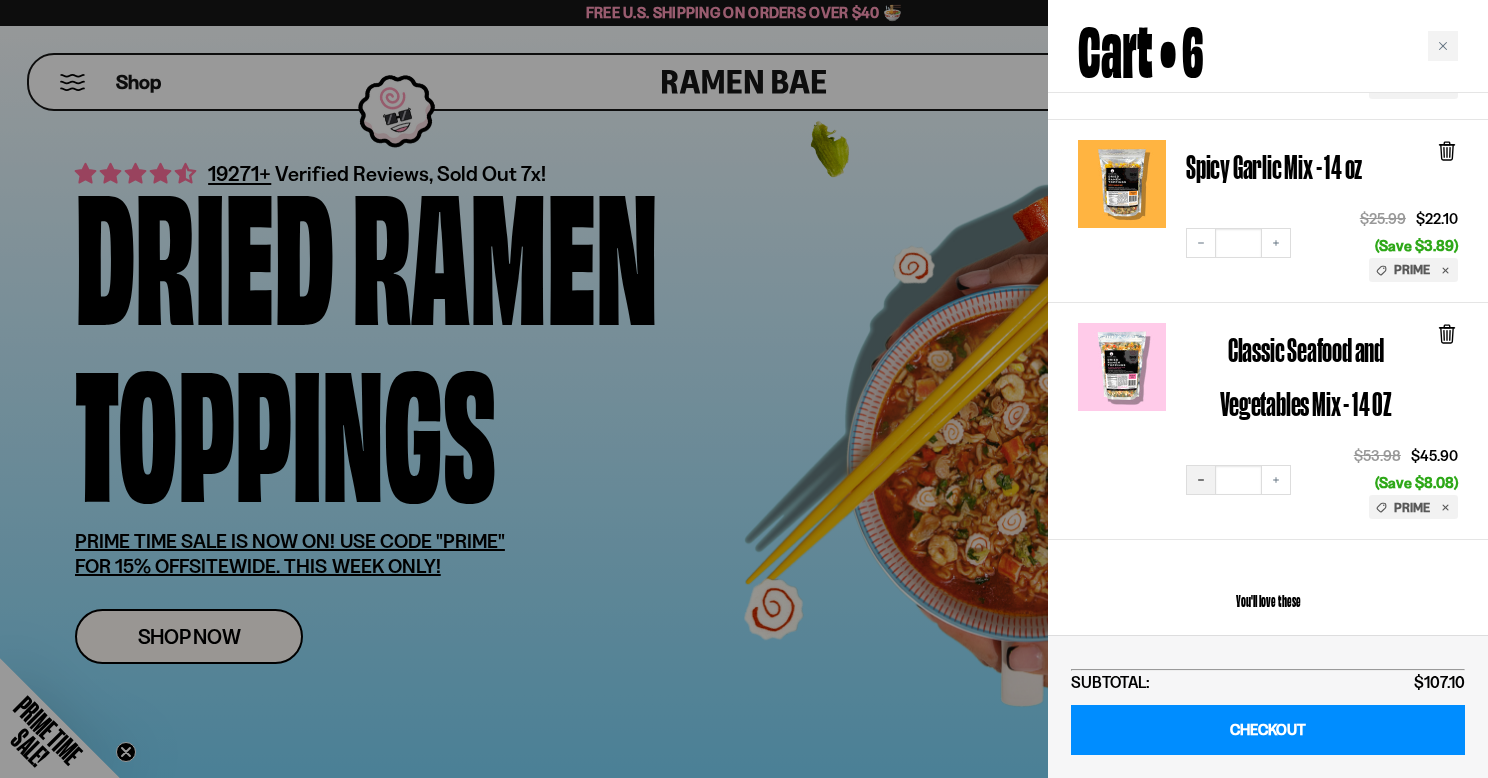 click 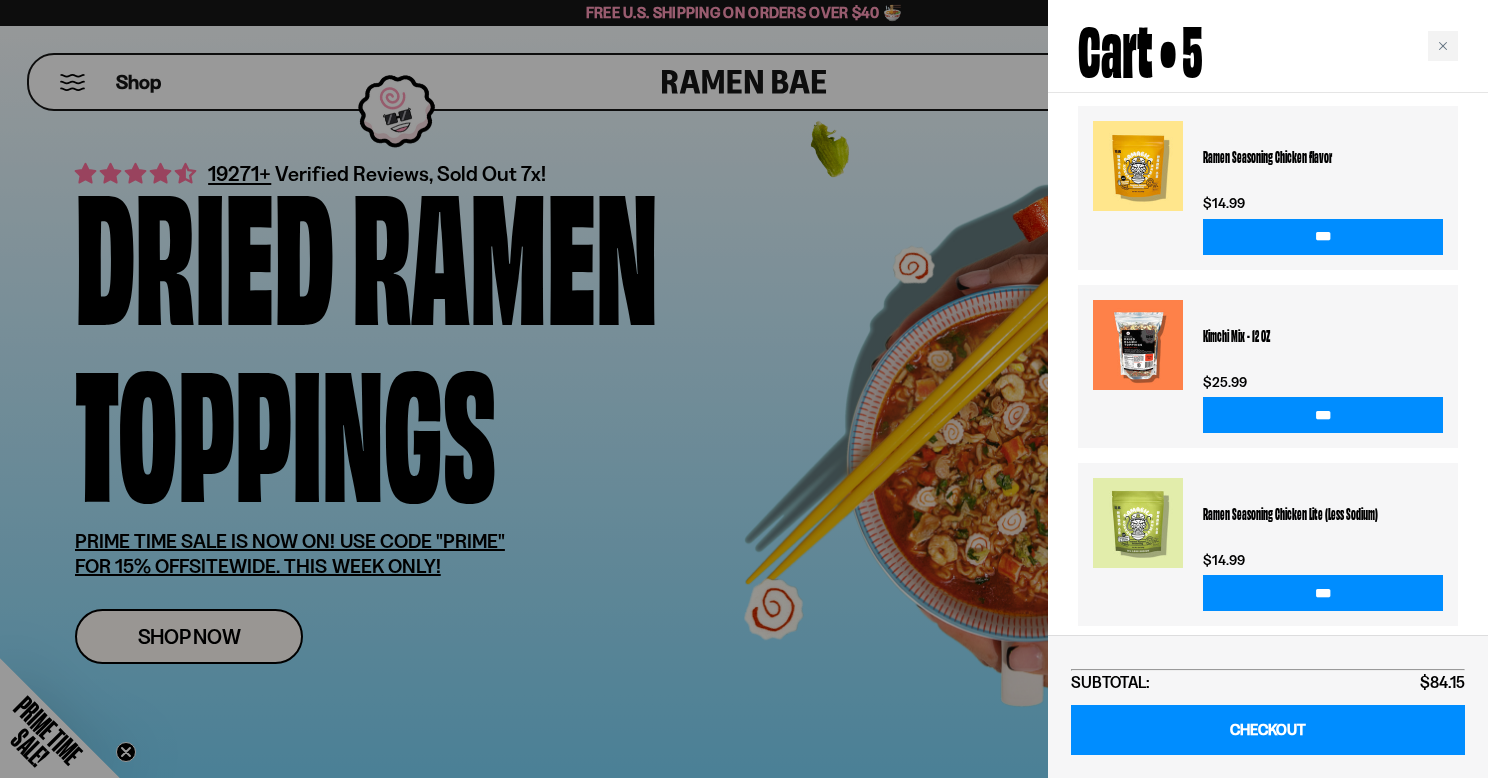 scroll, scrollTop: 1229, scrollLeft: 0, axis: vertical 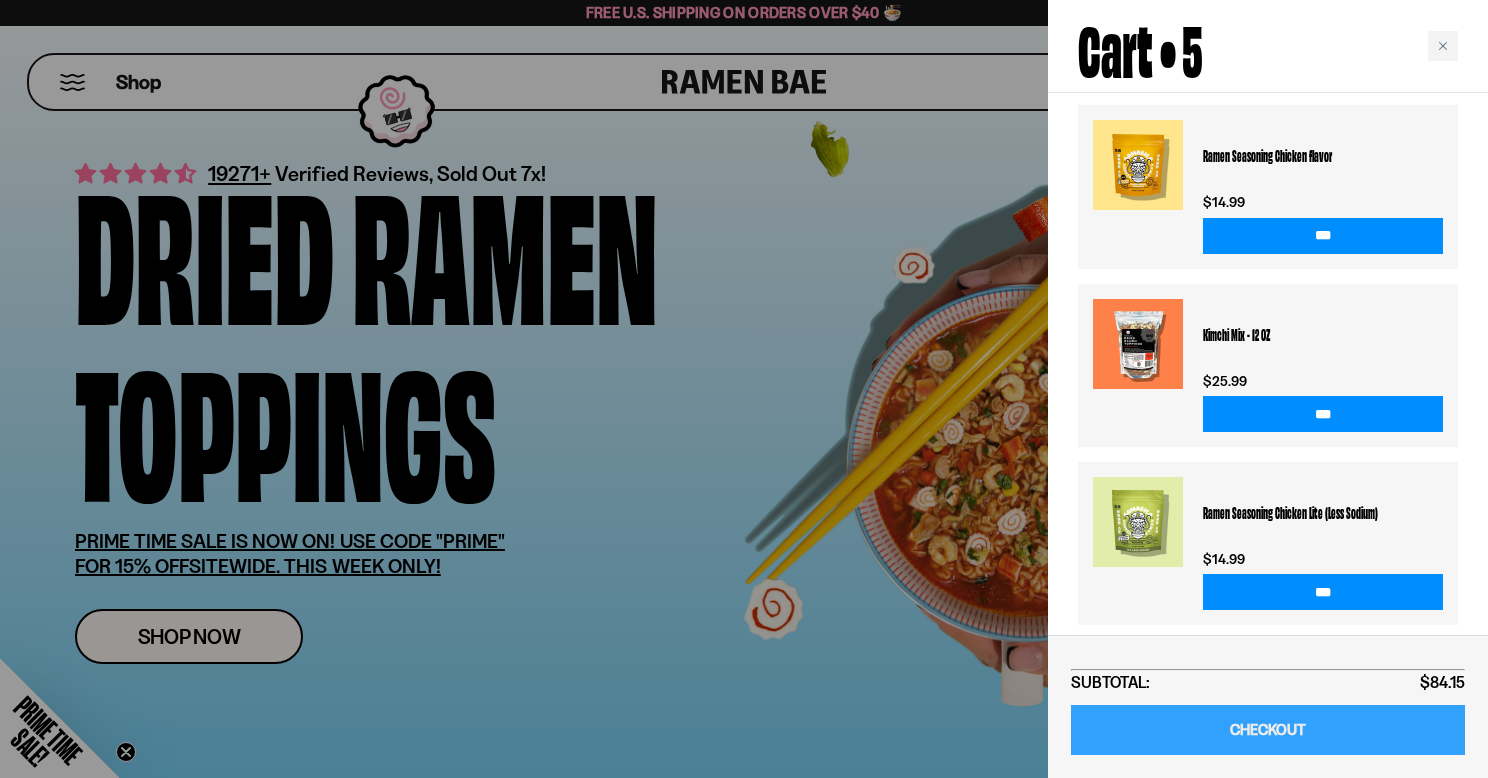 click on "CHECKOUT" at bounding box center [1268, 730] 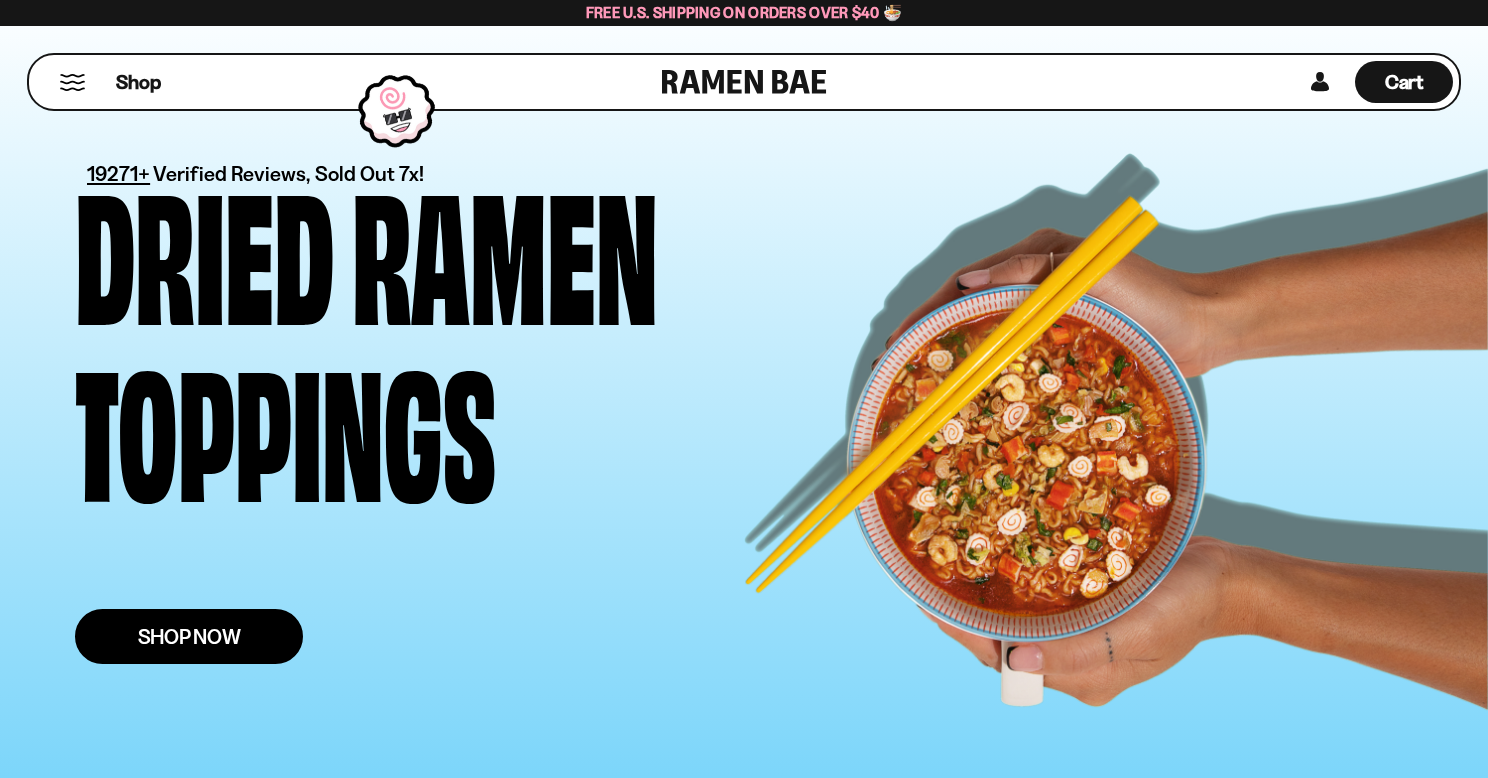 click on "Shop Now" at bounding box center (189, 636) 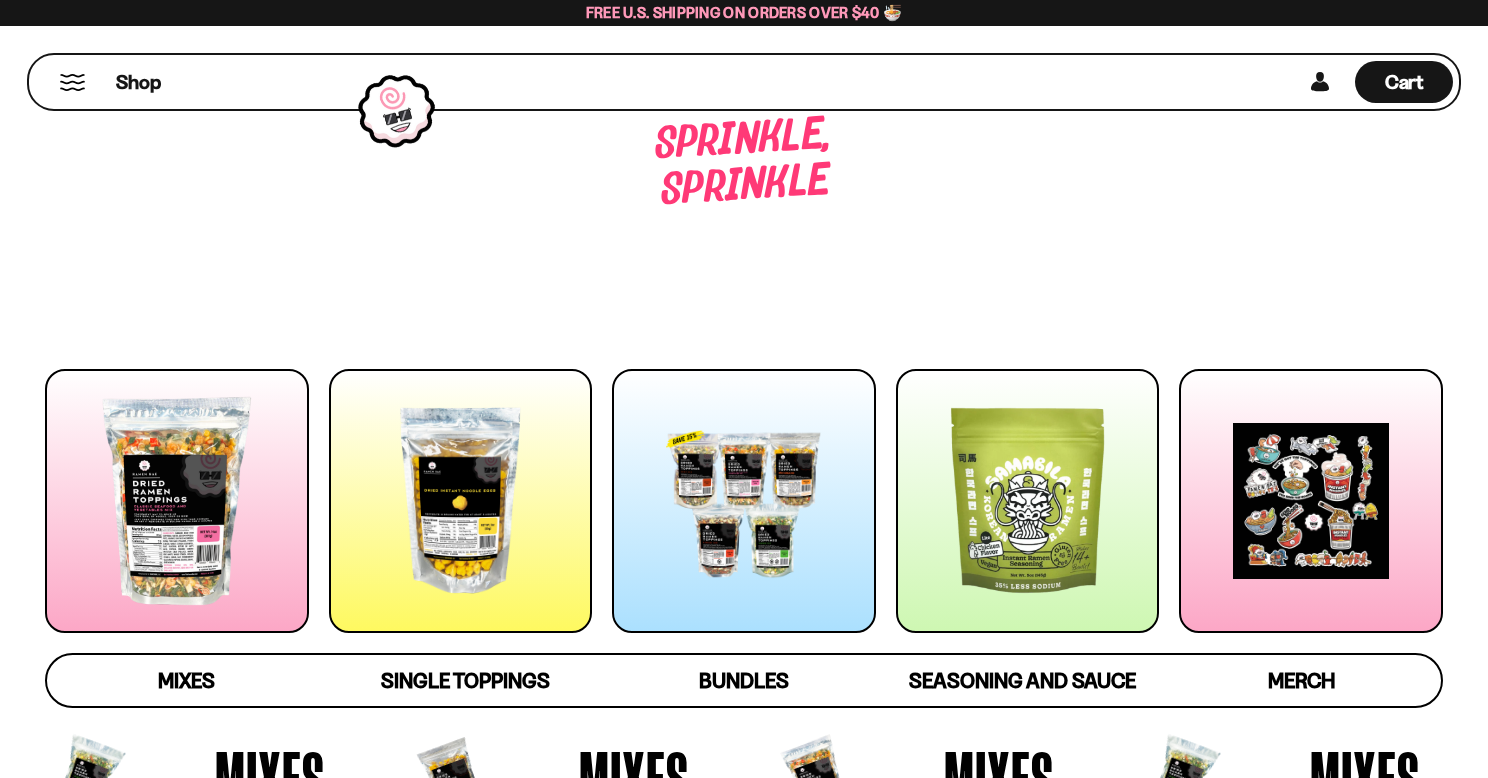 scroll, scrollTop: 0, scrollLeft: 0, axis: both 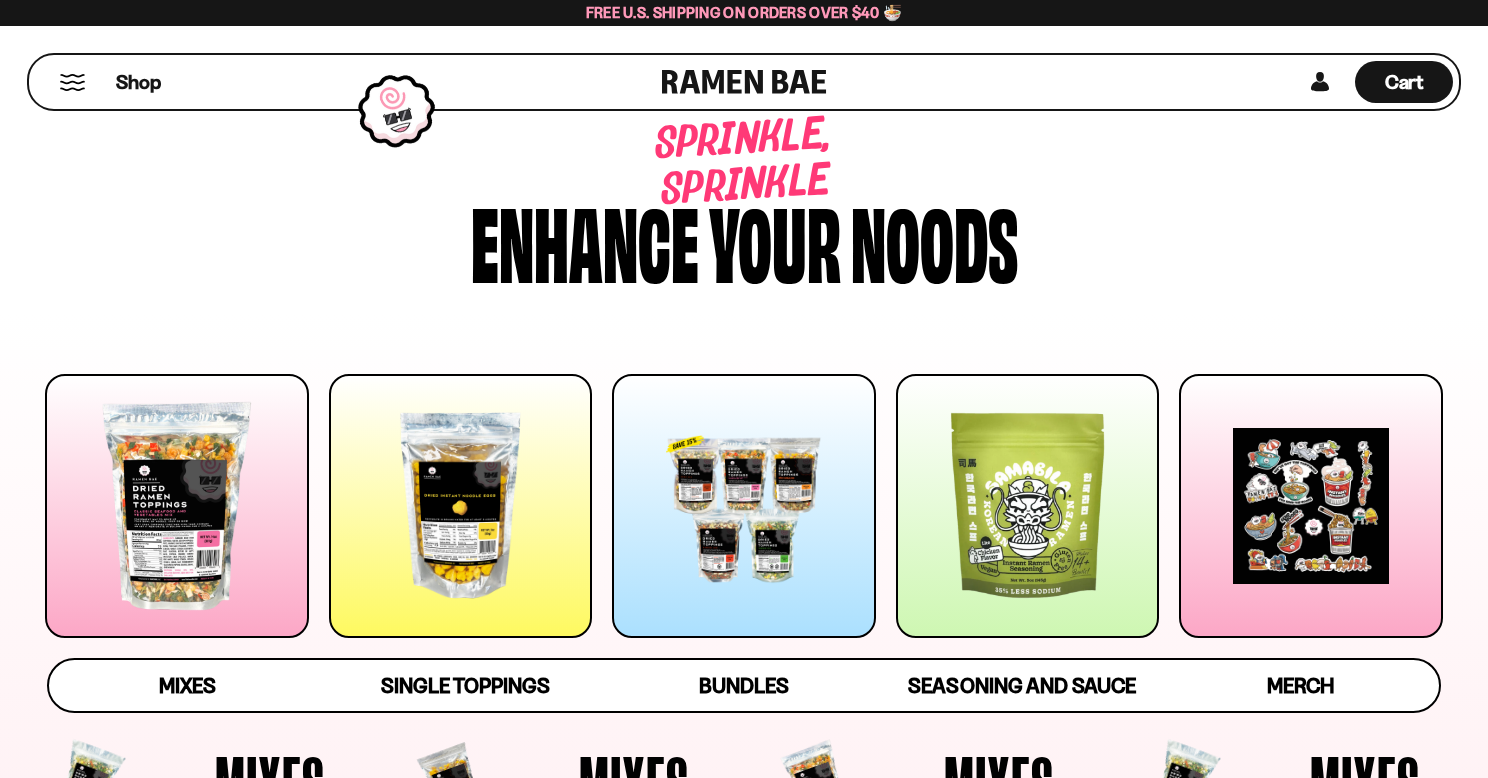 click at bounding box center [744, 506] 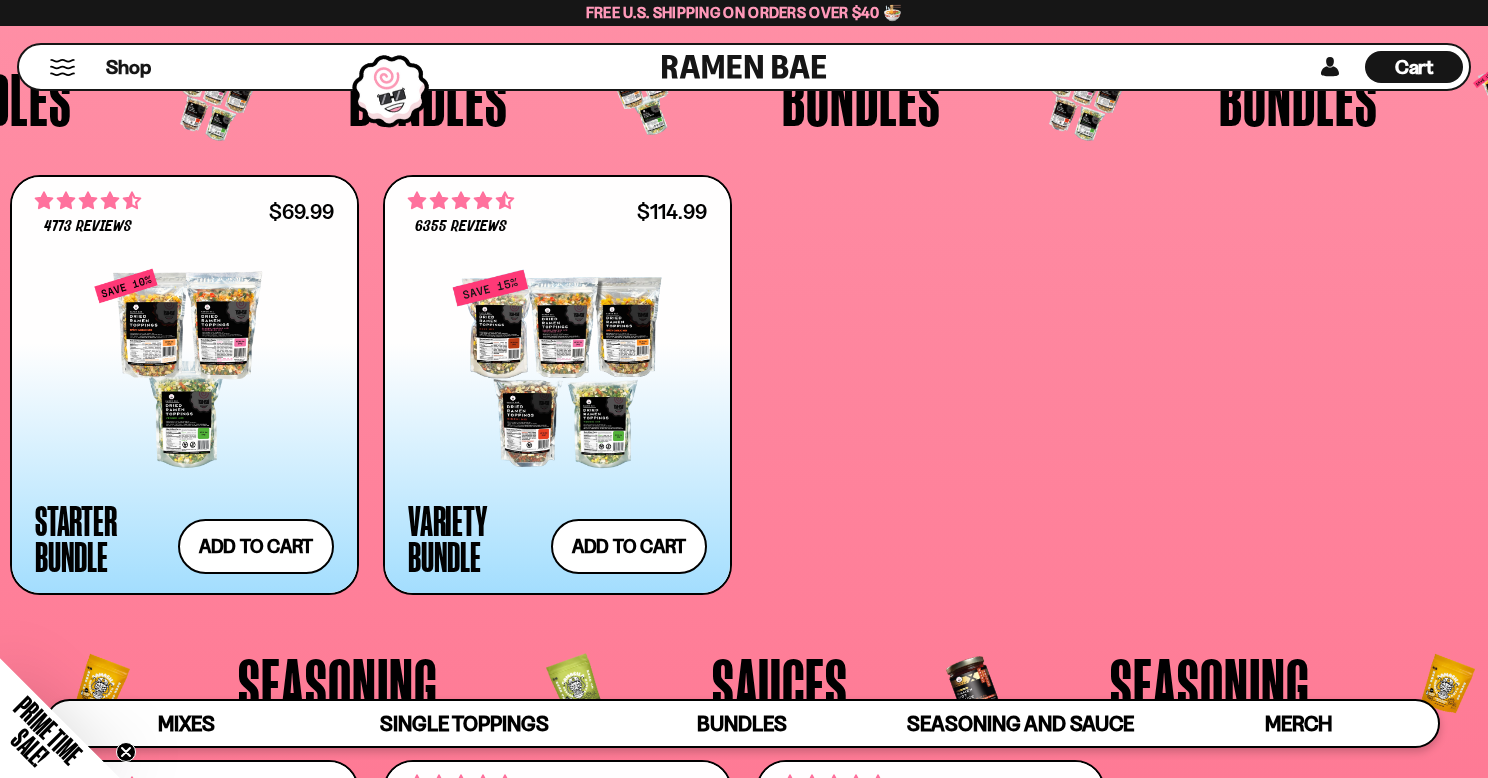 scroll, scrollTop: 4518, scrollLeft: 0, axis: vertical 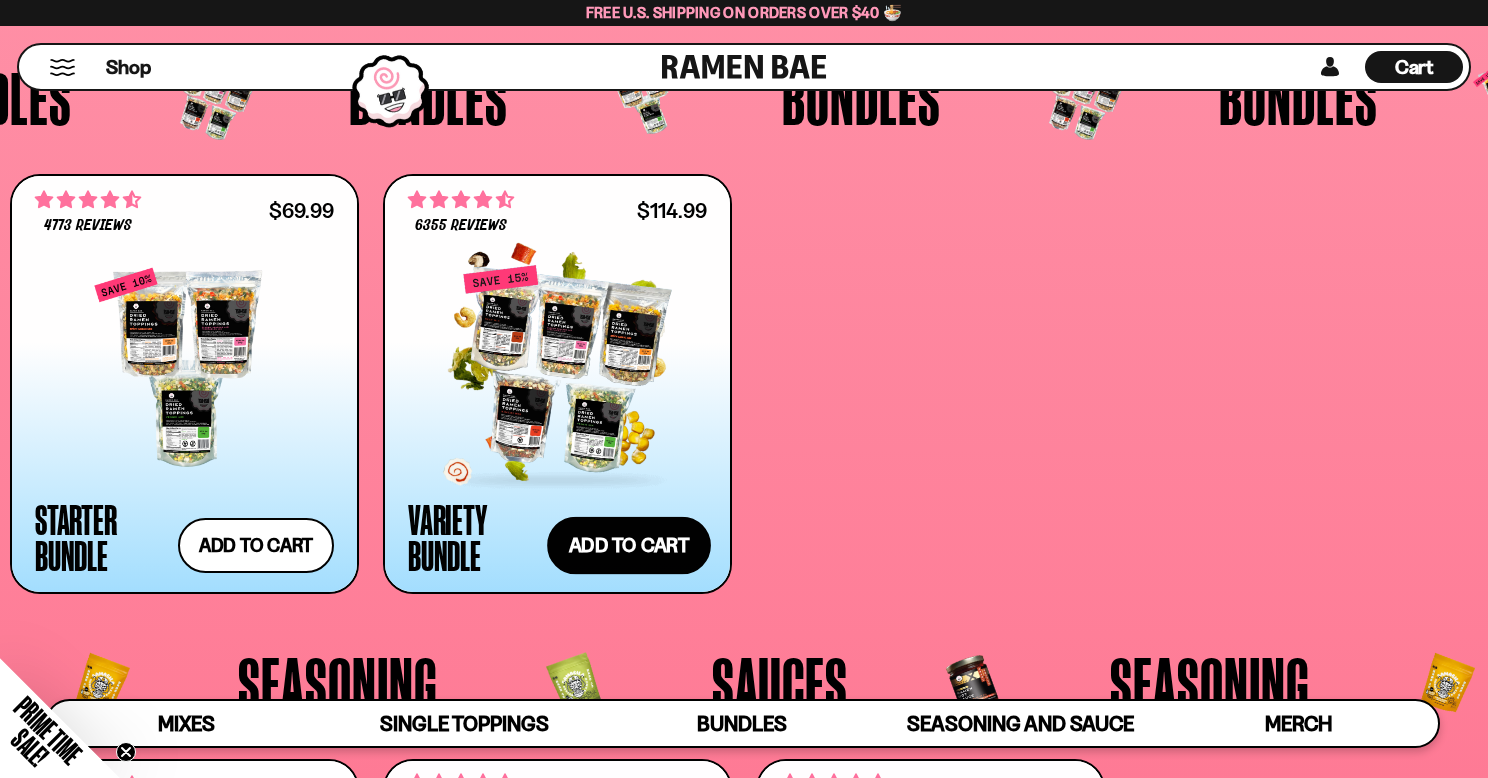 click on "Add to cart
Add
—
Regular price
$114.99
Regular price
$135.95 USD
Sale price
$114.99
Unit price
/
per" at bounding box center [629, 546] 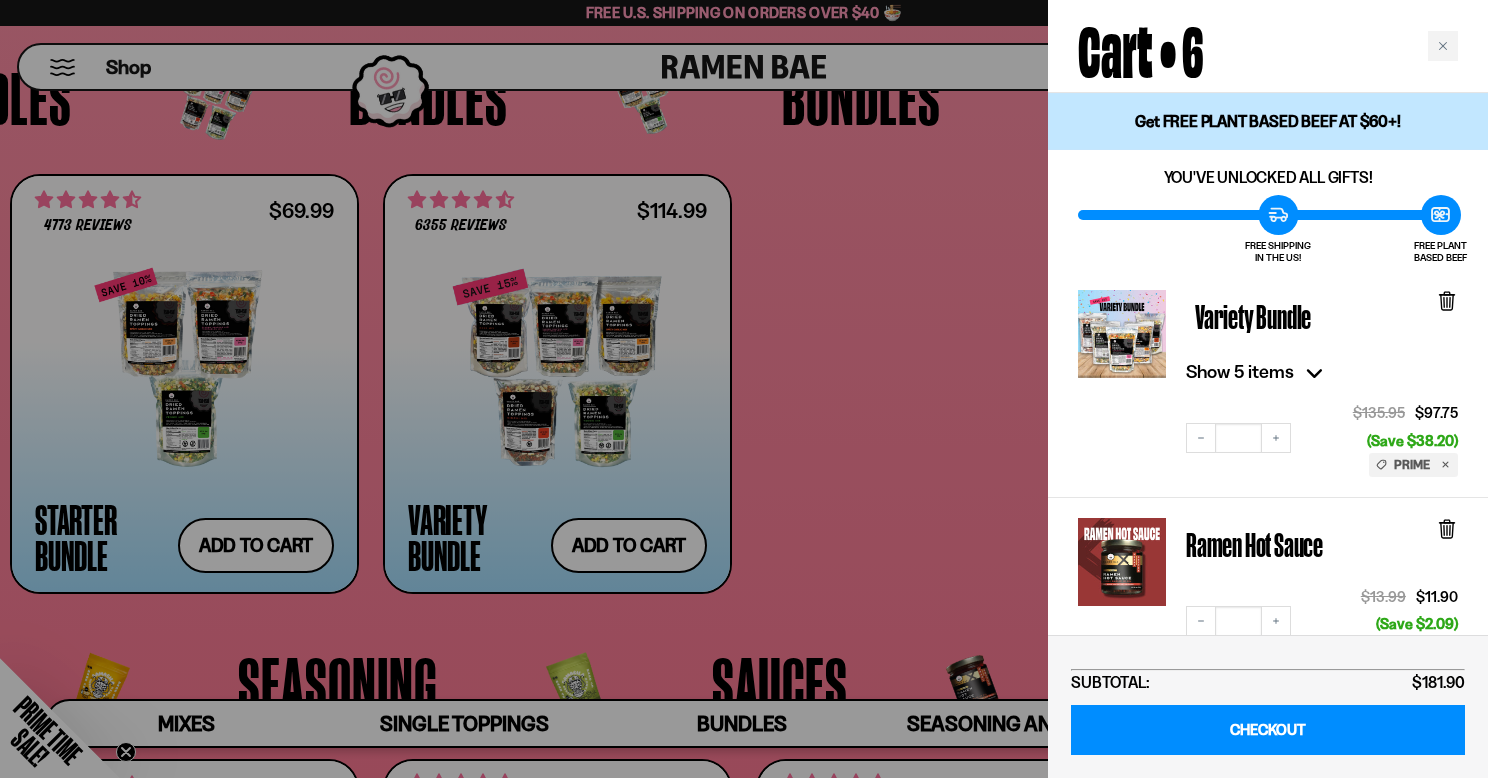 click at bounding box center (744, 389) 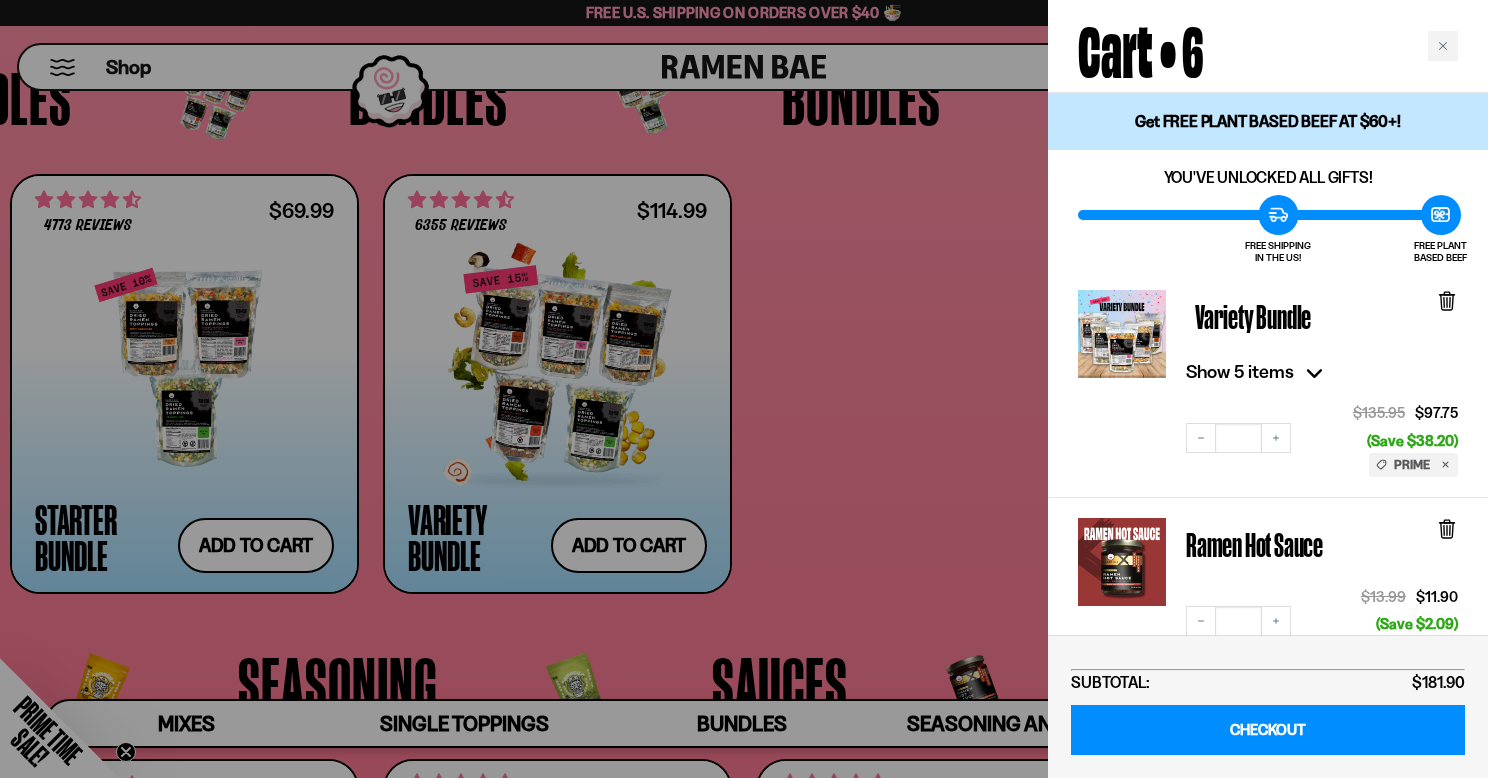 click at bounding box center (557, 368) 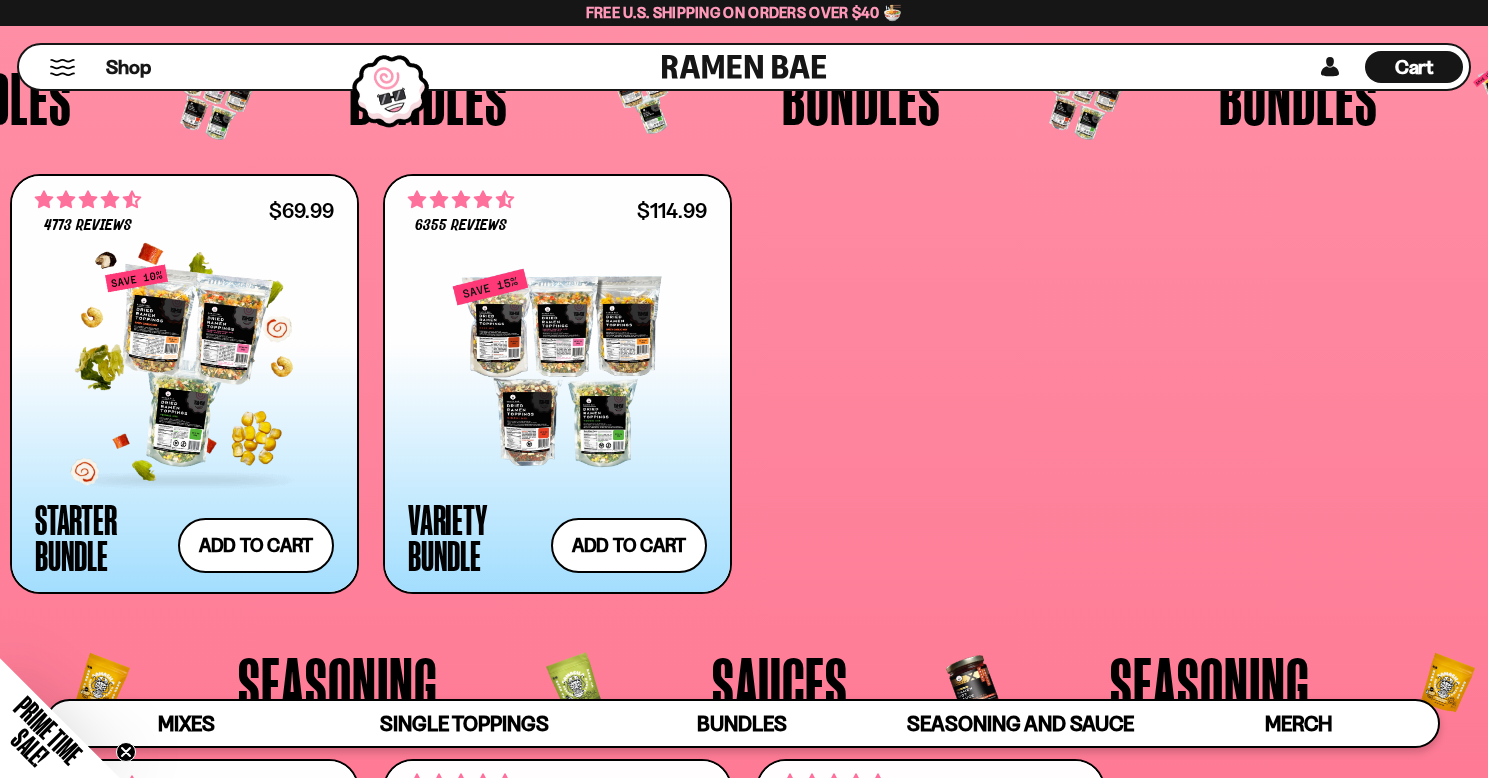 click at bounding box center (184, 368) 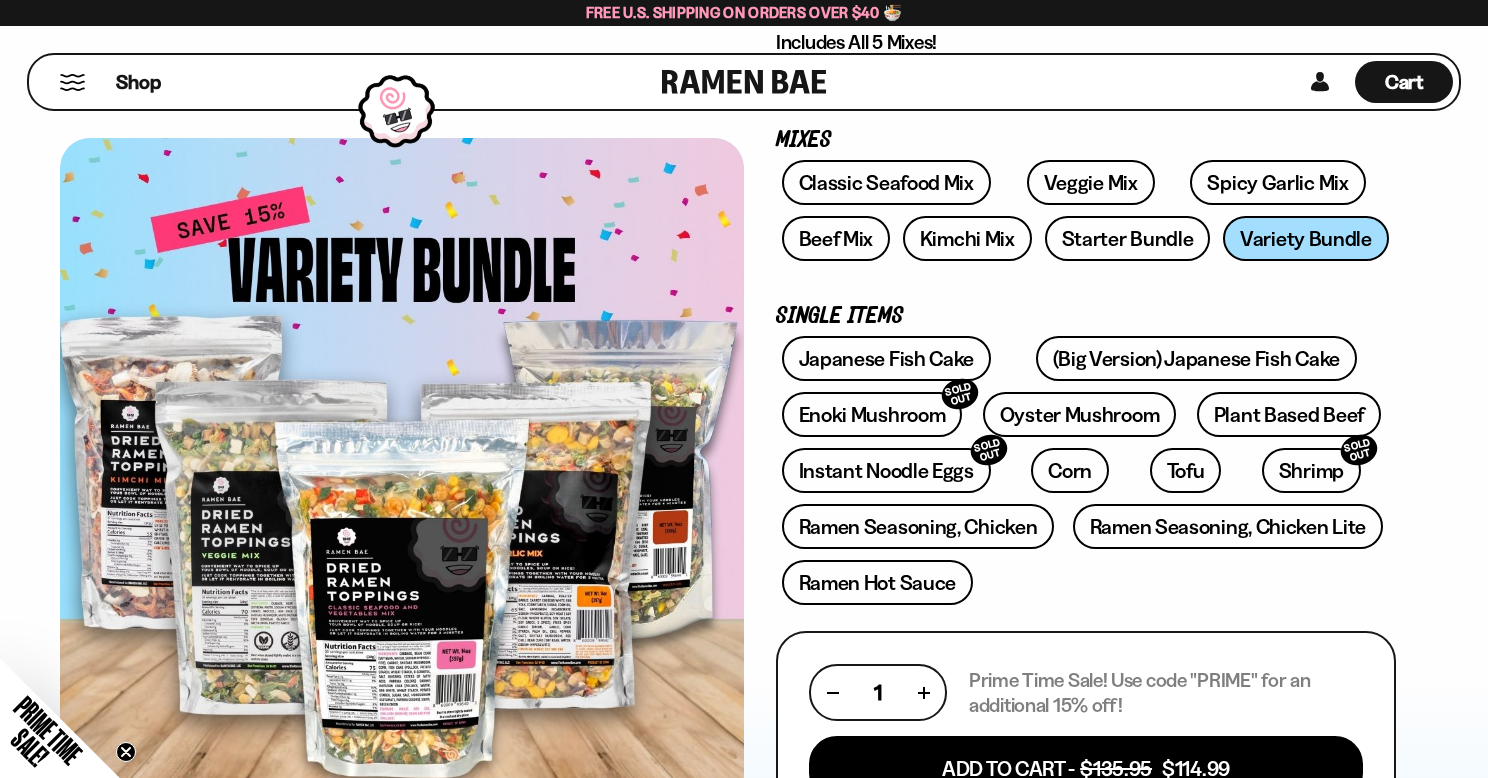scroll, scrollTop: 0, scrollLeft: 0, axis: both 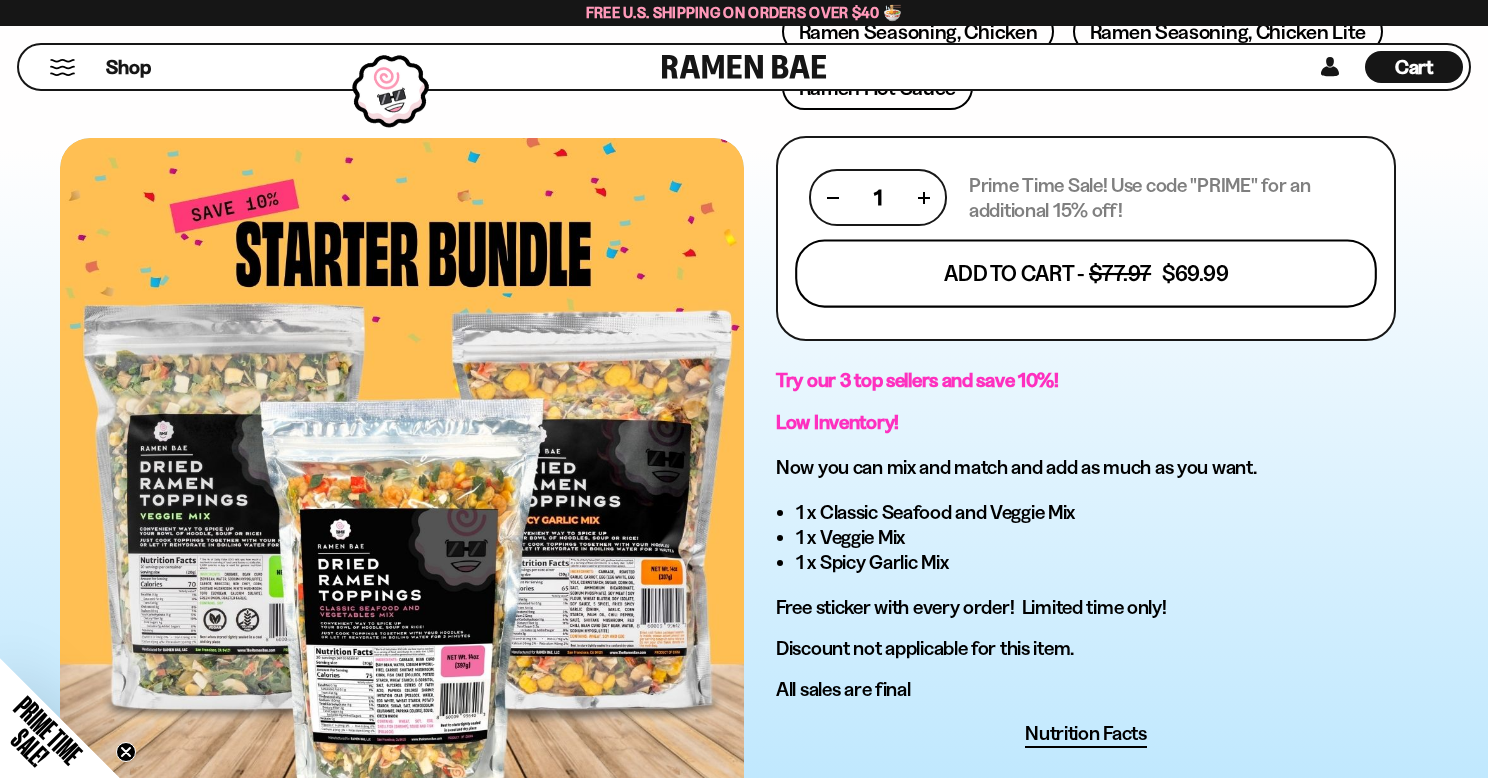 click on "Add To Cart -
$77.97
$69.99" at bounding box center (1086, 274) 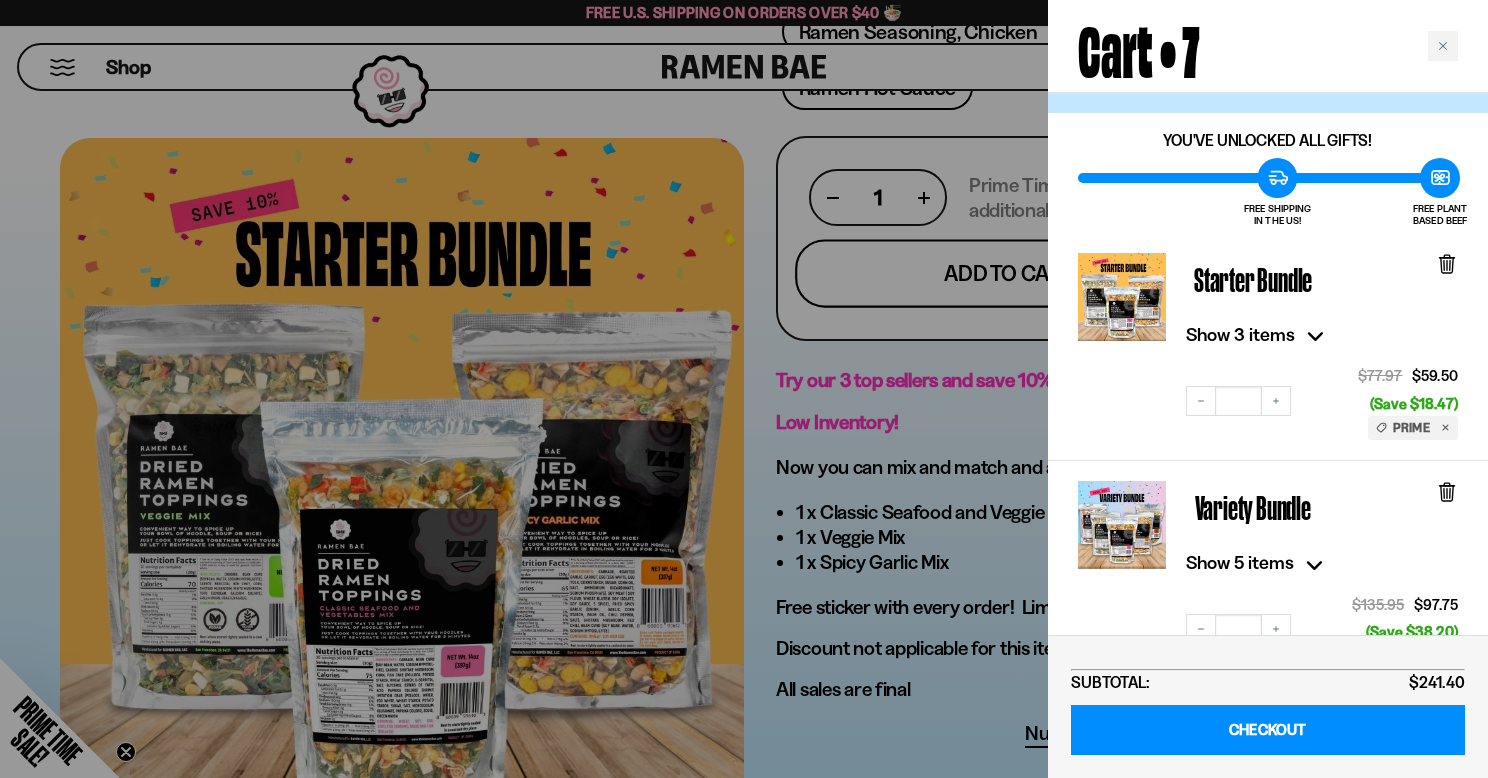scroll, scrollTop: 44, scrollLeft: 0, axis: vertical 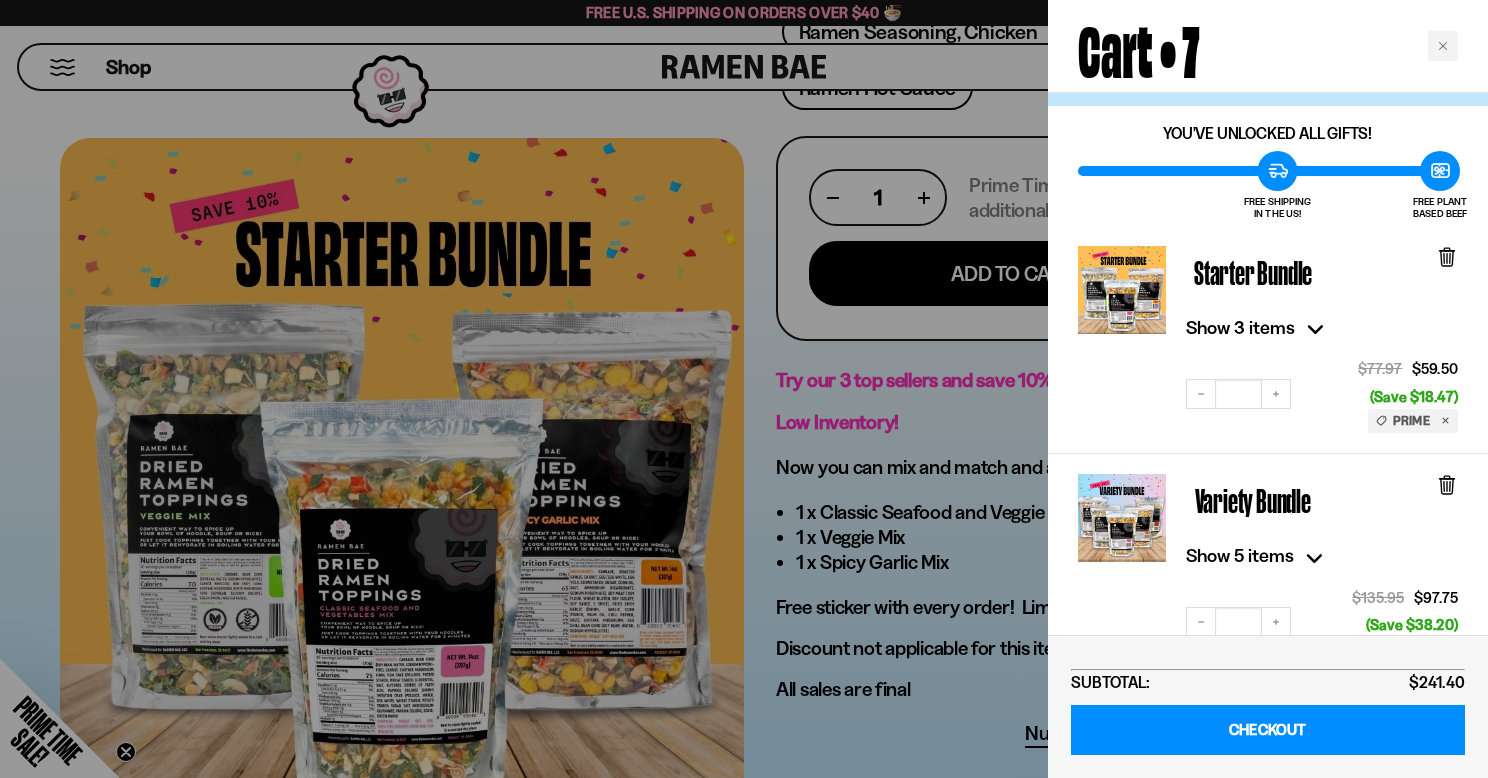 click on "Starter Bundle Show 3 items Decrease quantity * Increase quantity $77.97 $59.50 (Save $18.47) PRIME" at bounding box center (1268, 340) 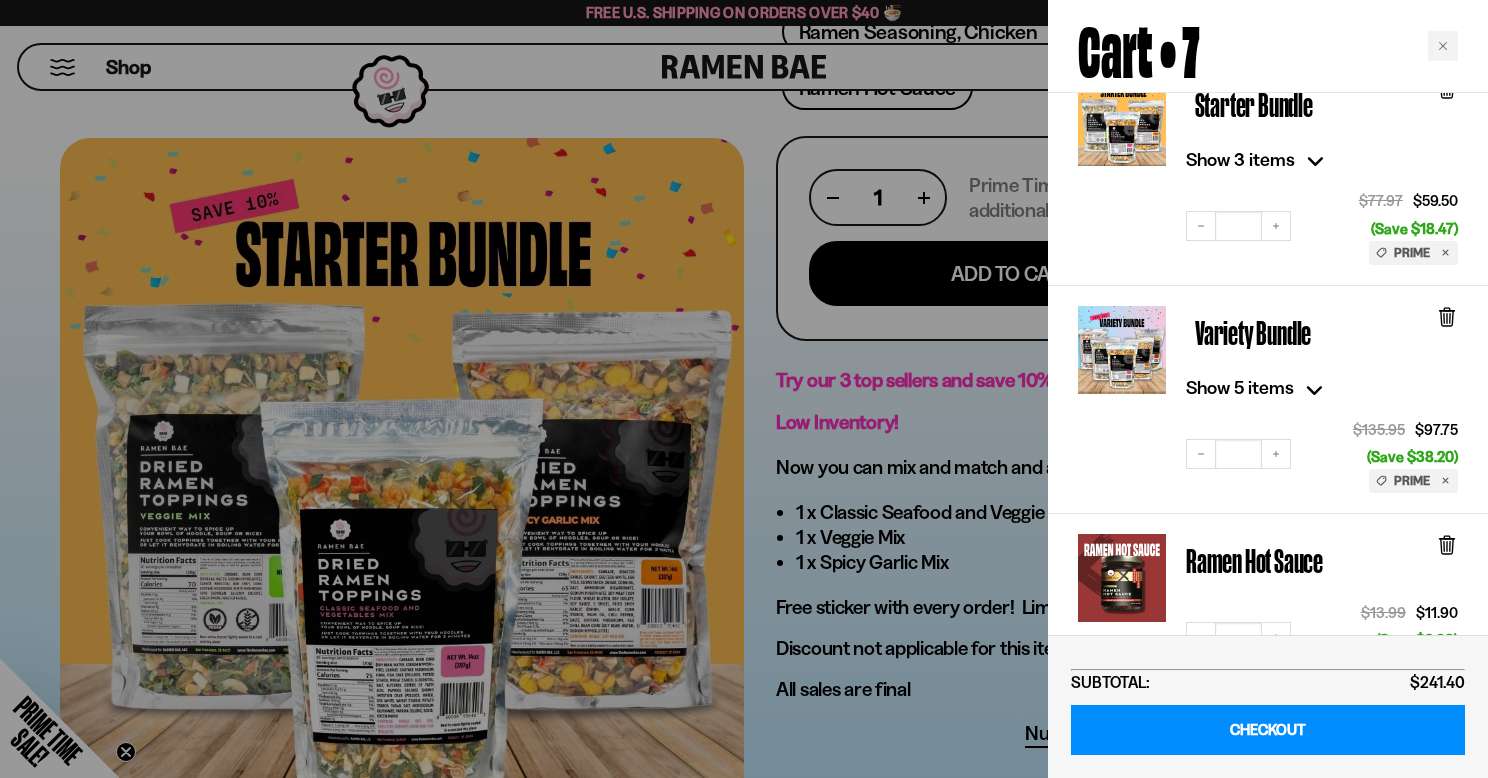 scroll, scrollTop: 216, scrollLeft: 0, axis: vertical 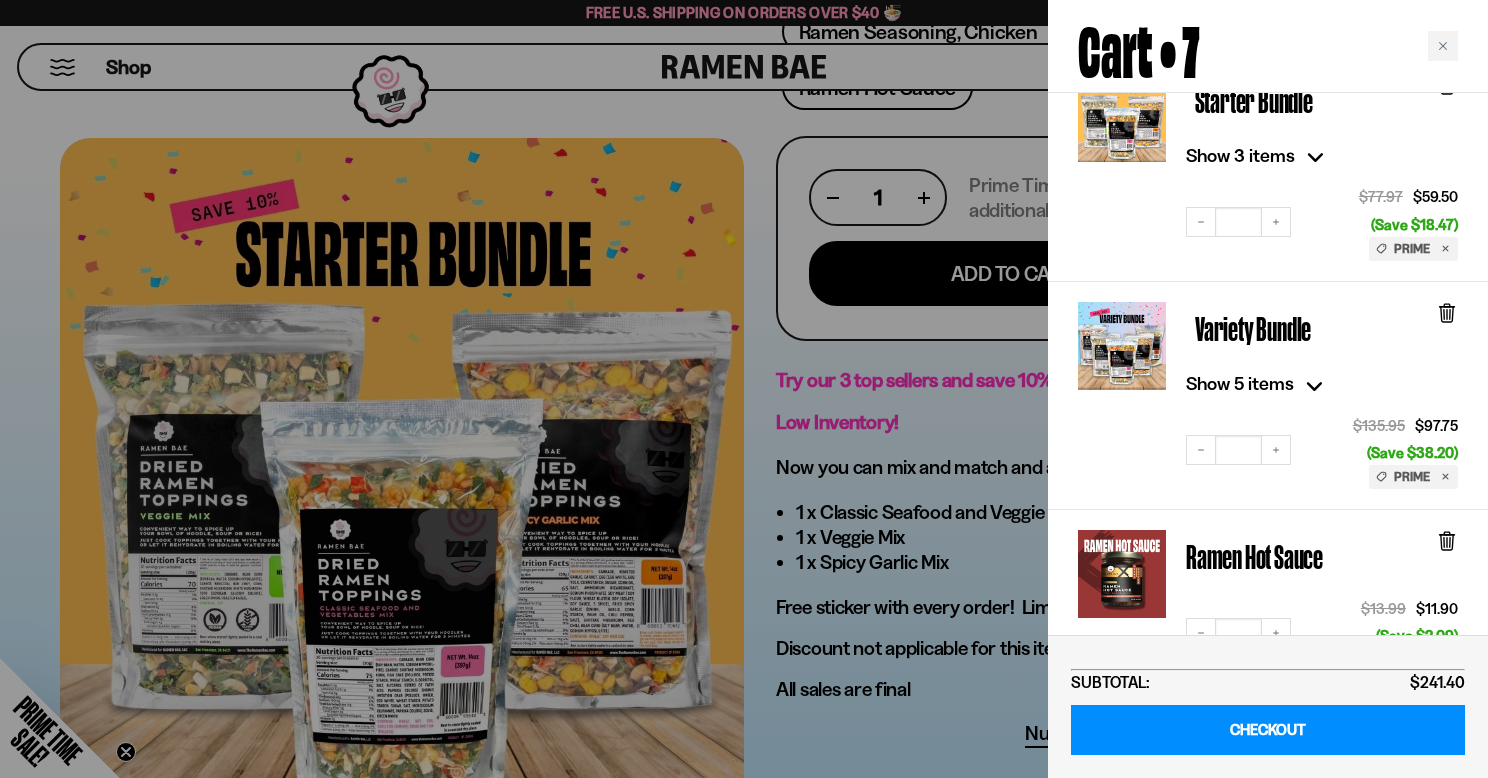 click 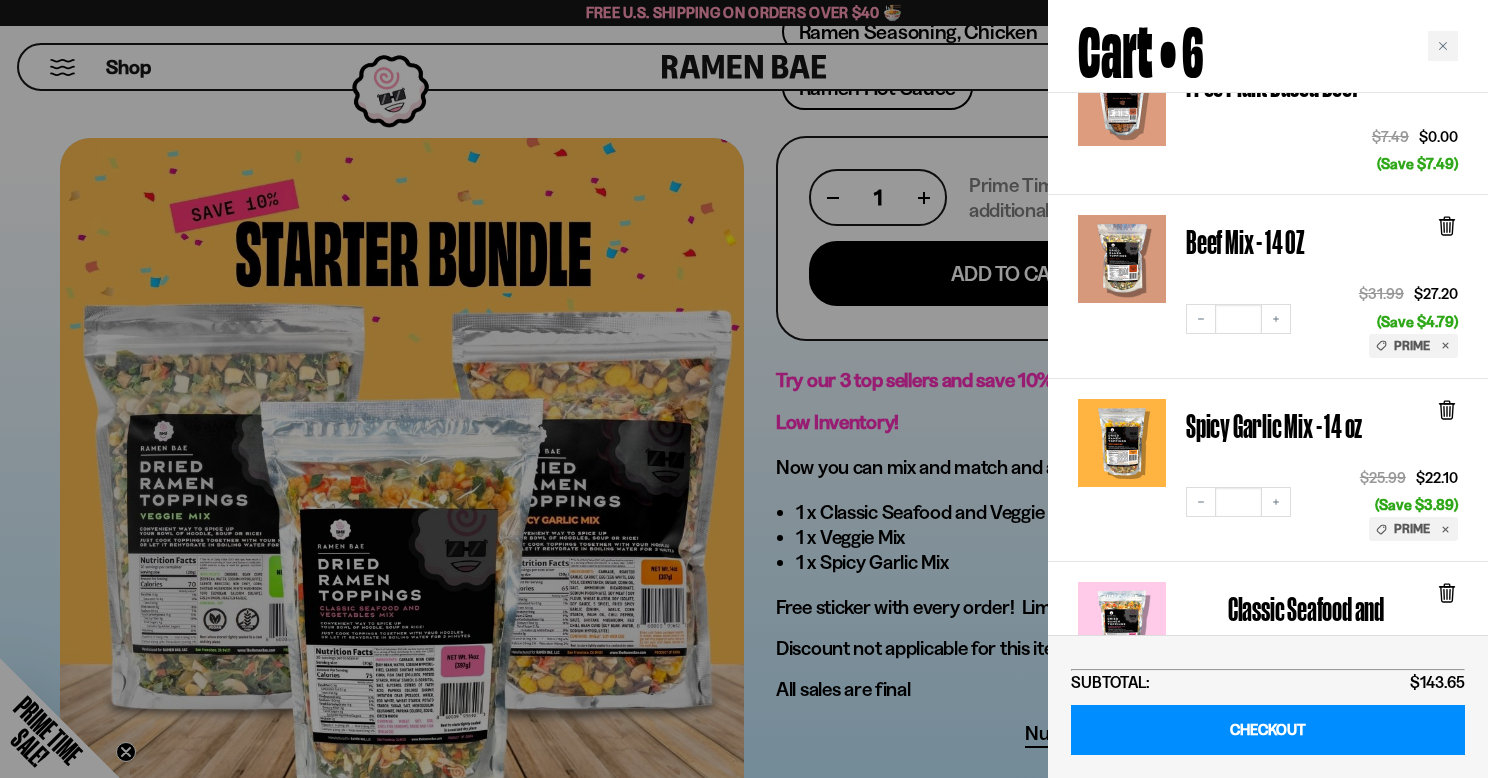 scroll, scrollTop: 644, scrollLeft: 0, axis: vertical 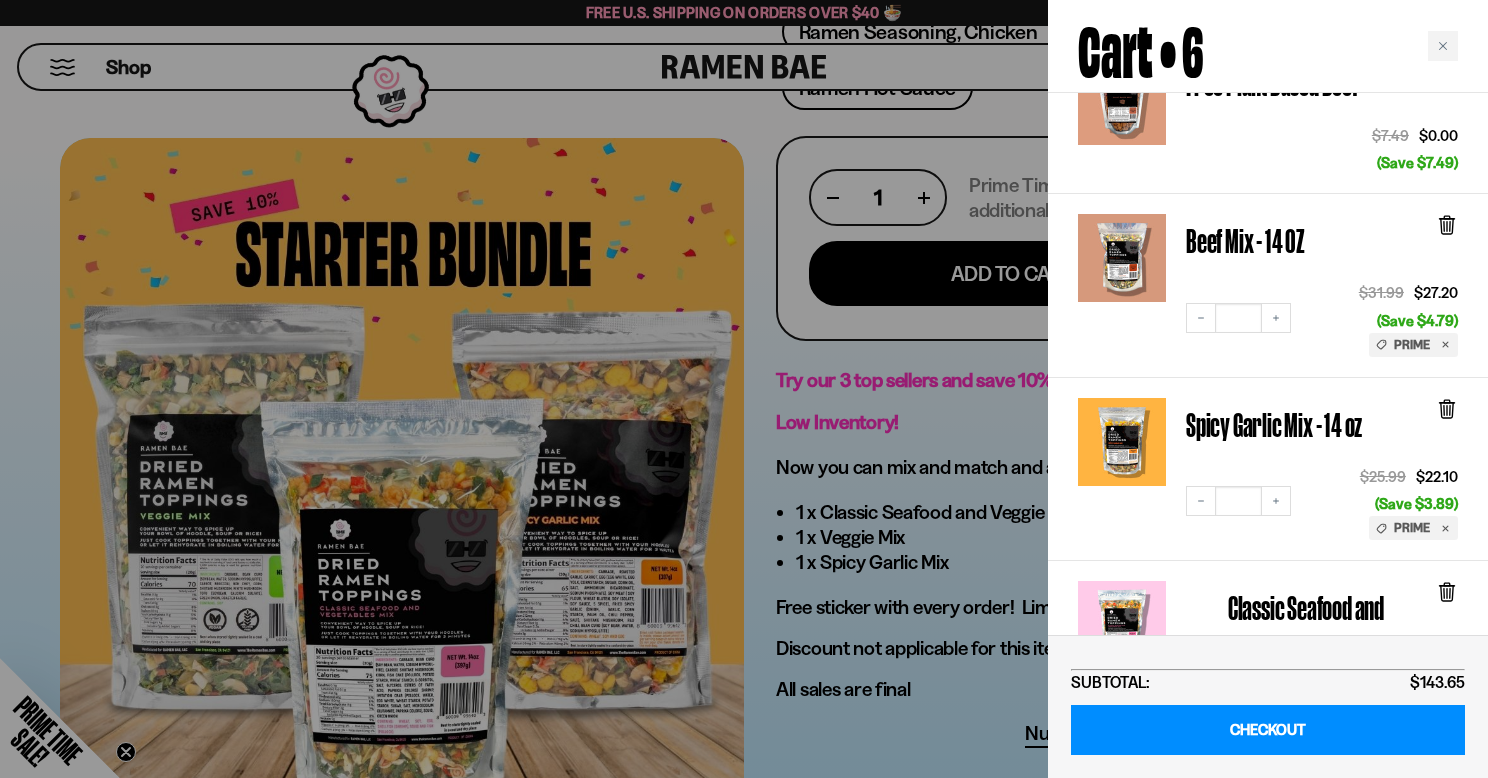 click 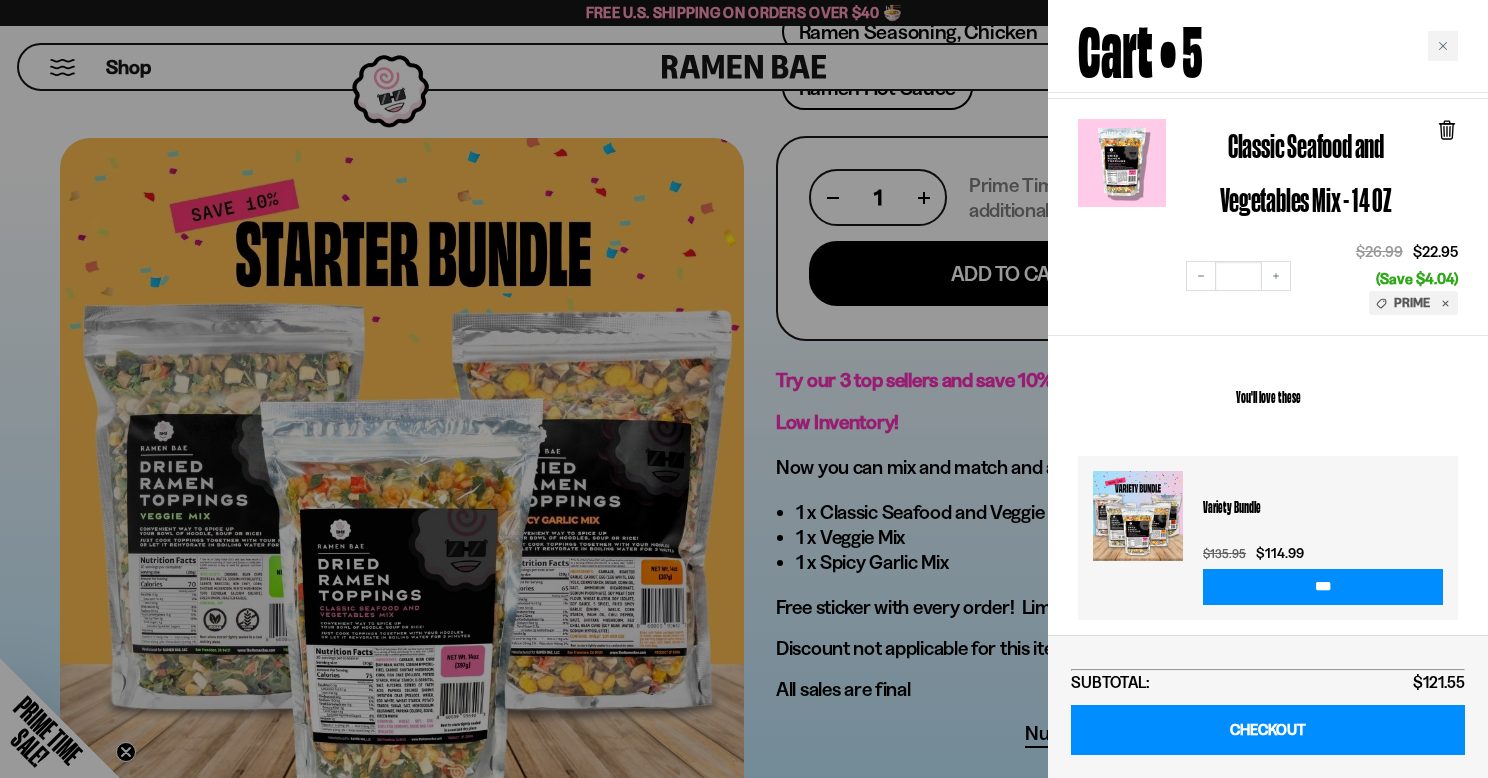 scroll, scrollTop: 864, scrollLeft: 0, axis: vertical 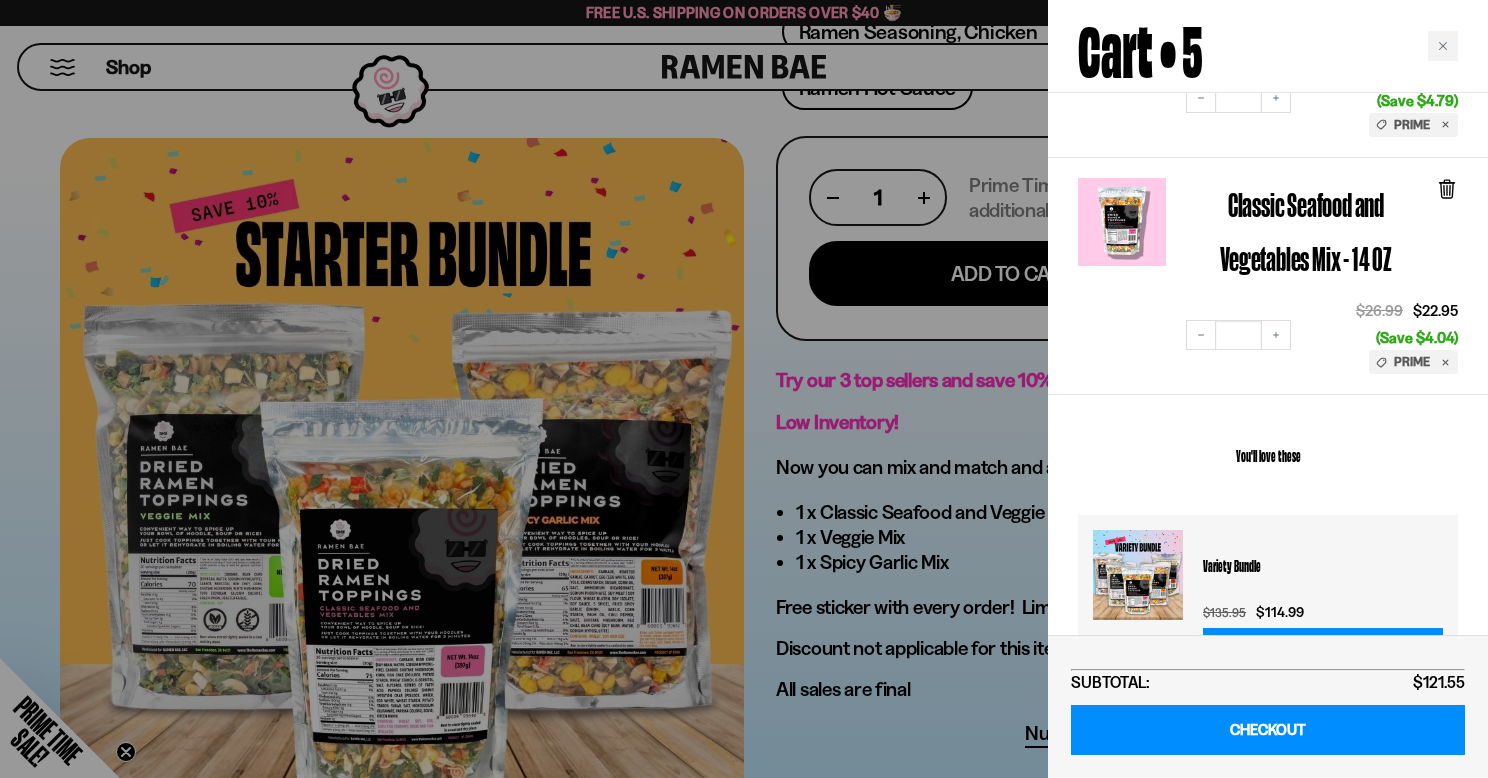 click 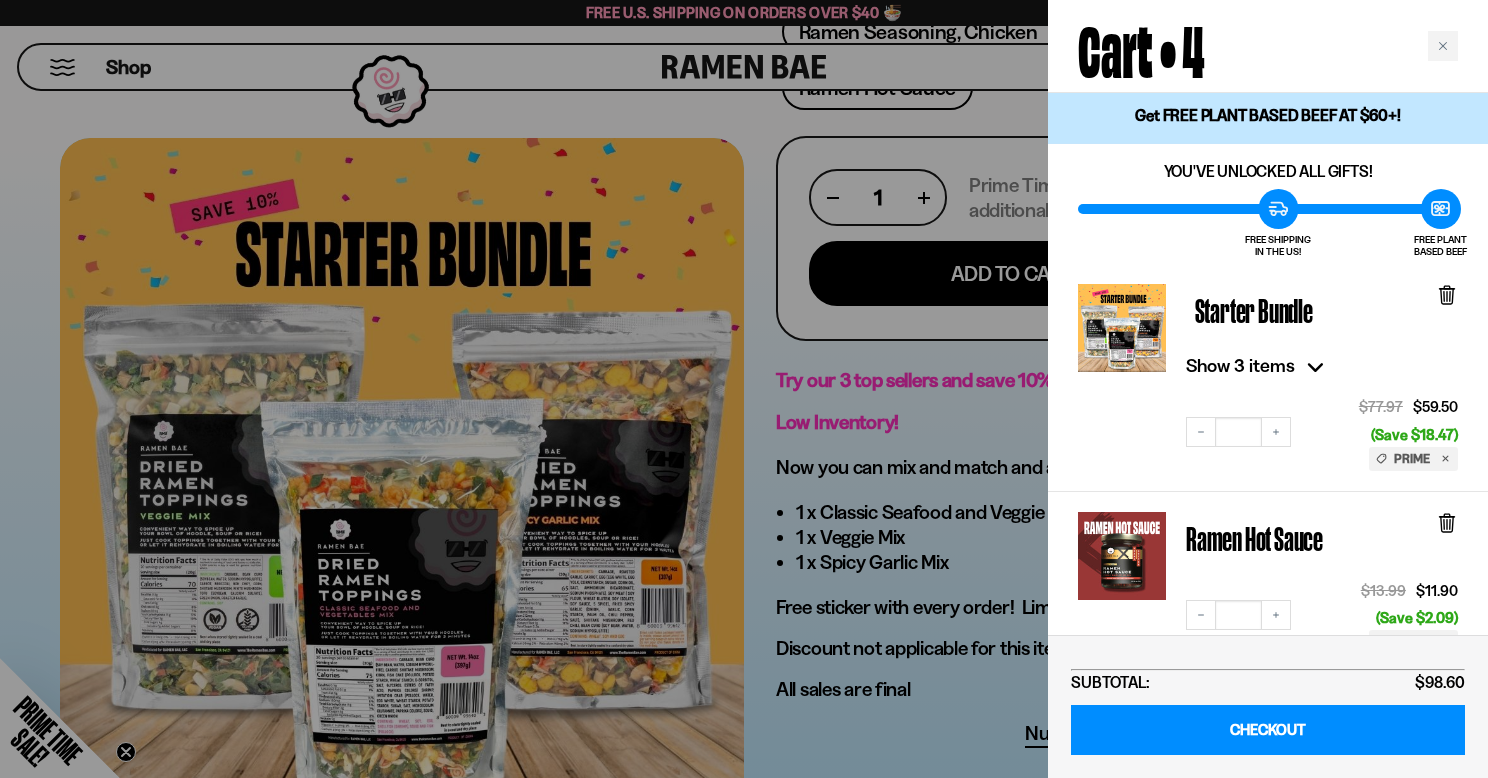 scroll, scrollTop: 0, scrollLeft: 0, axis: both 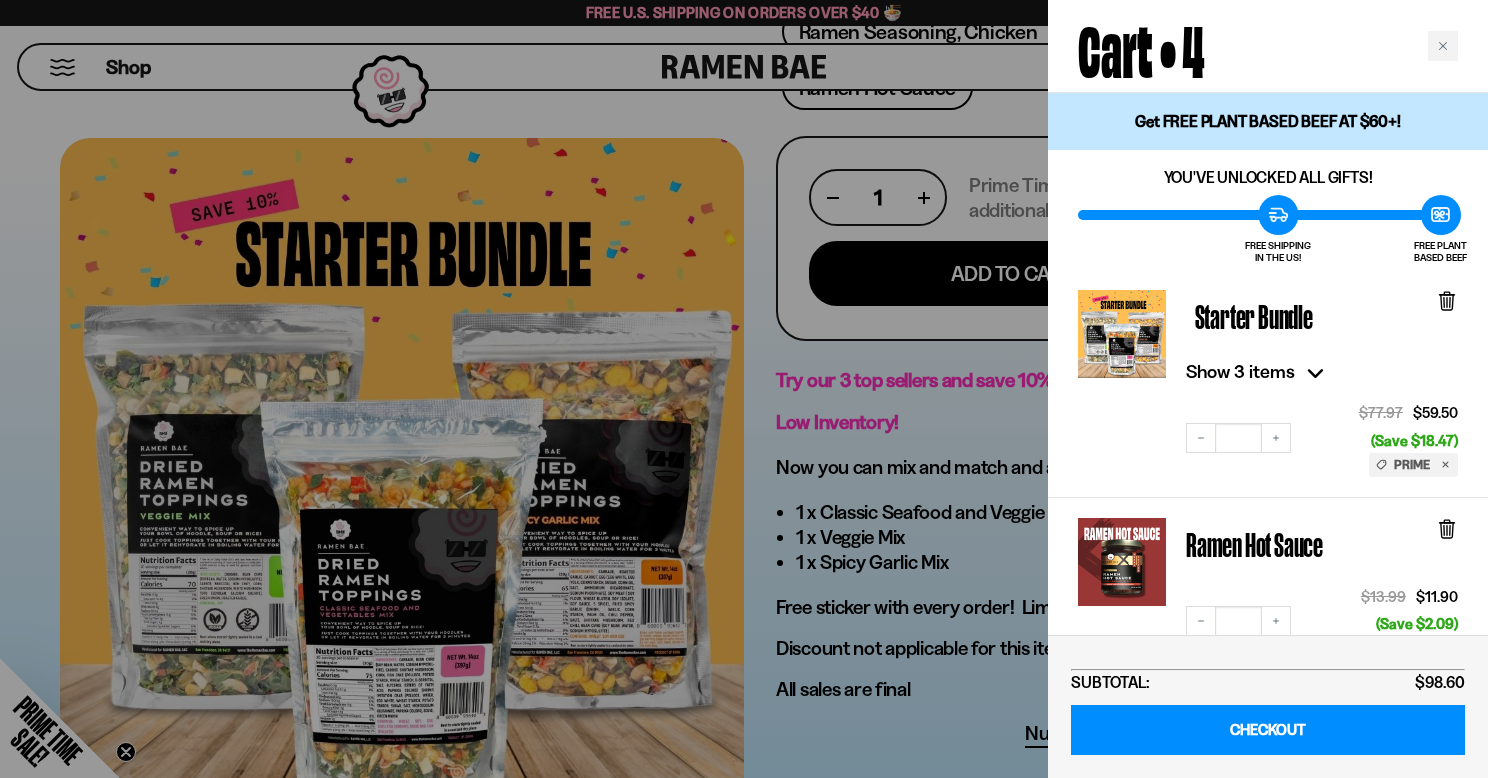 click 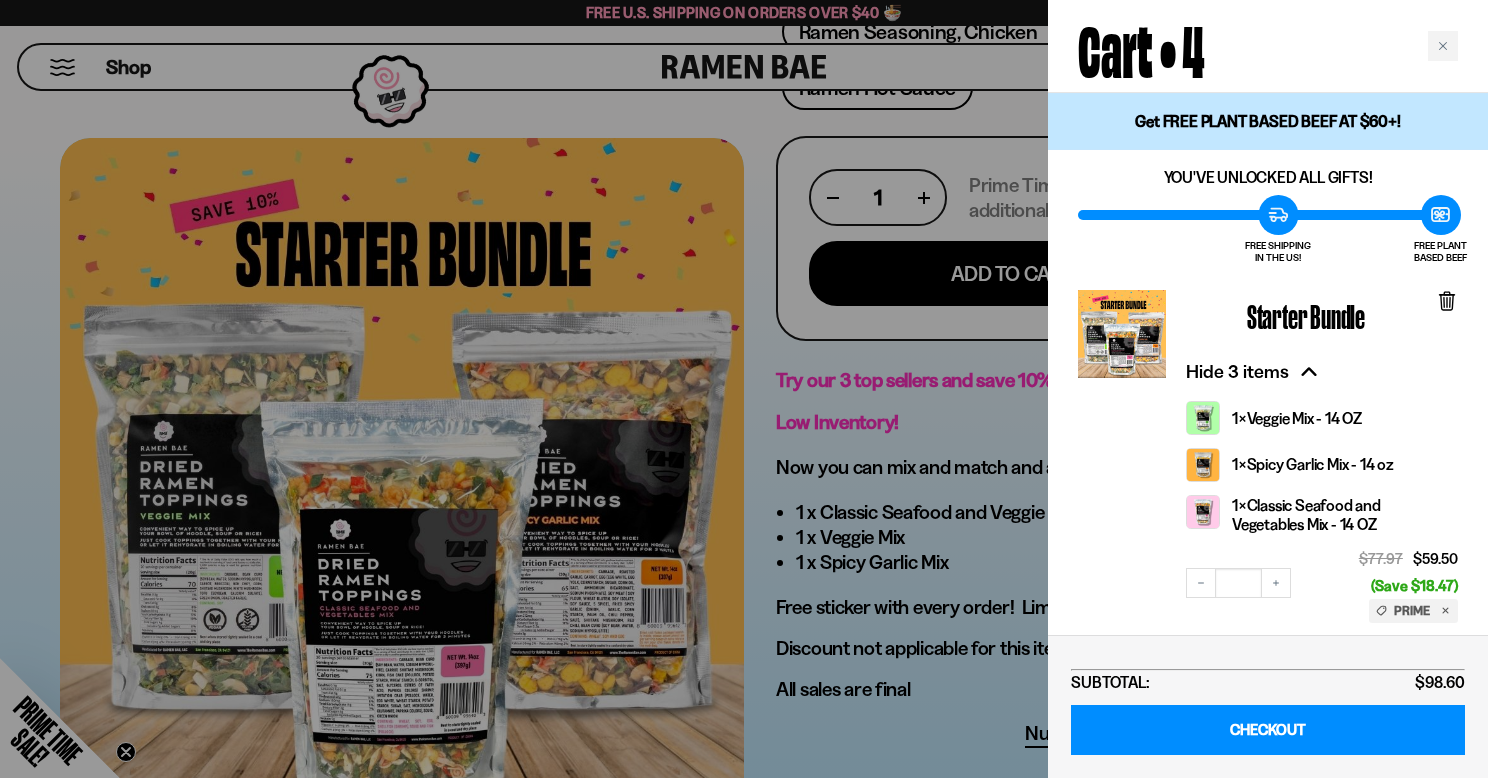 click at bounding box center [1447, 412] 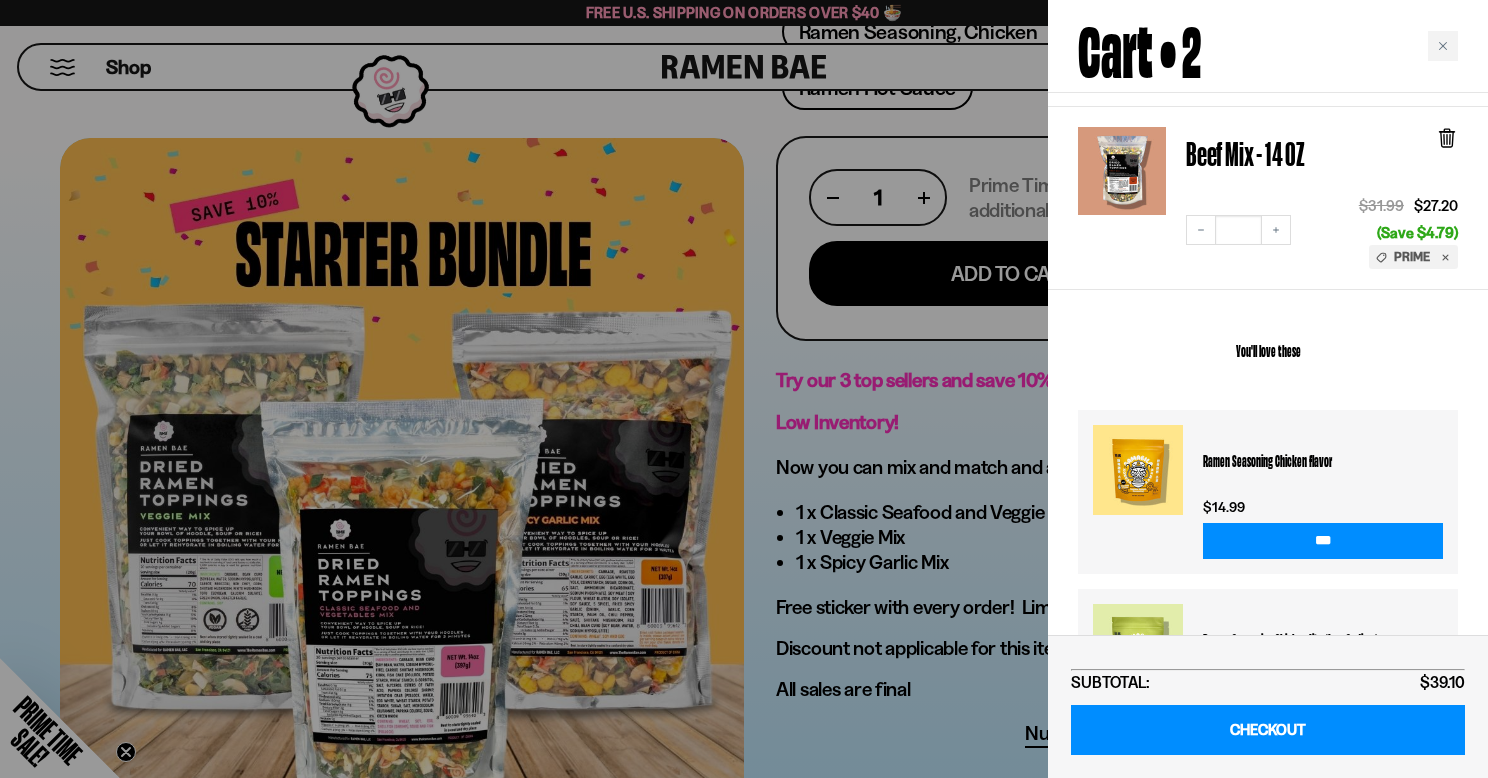 scroll, scrollTop: 348, scrollLeft: 0, axis: vertical 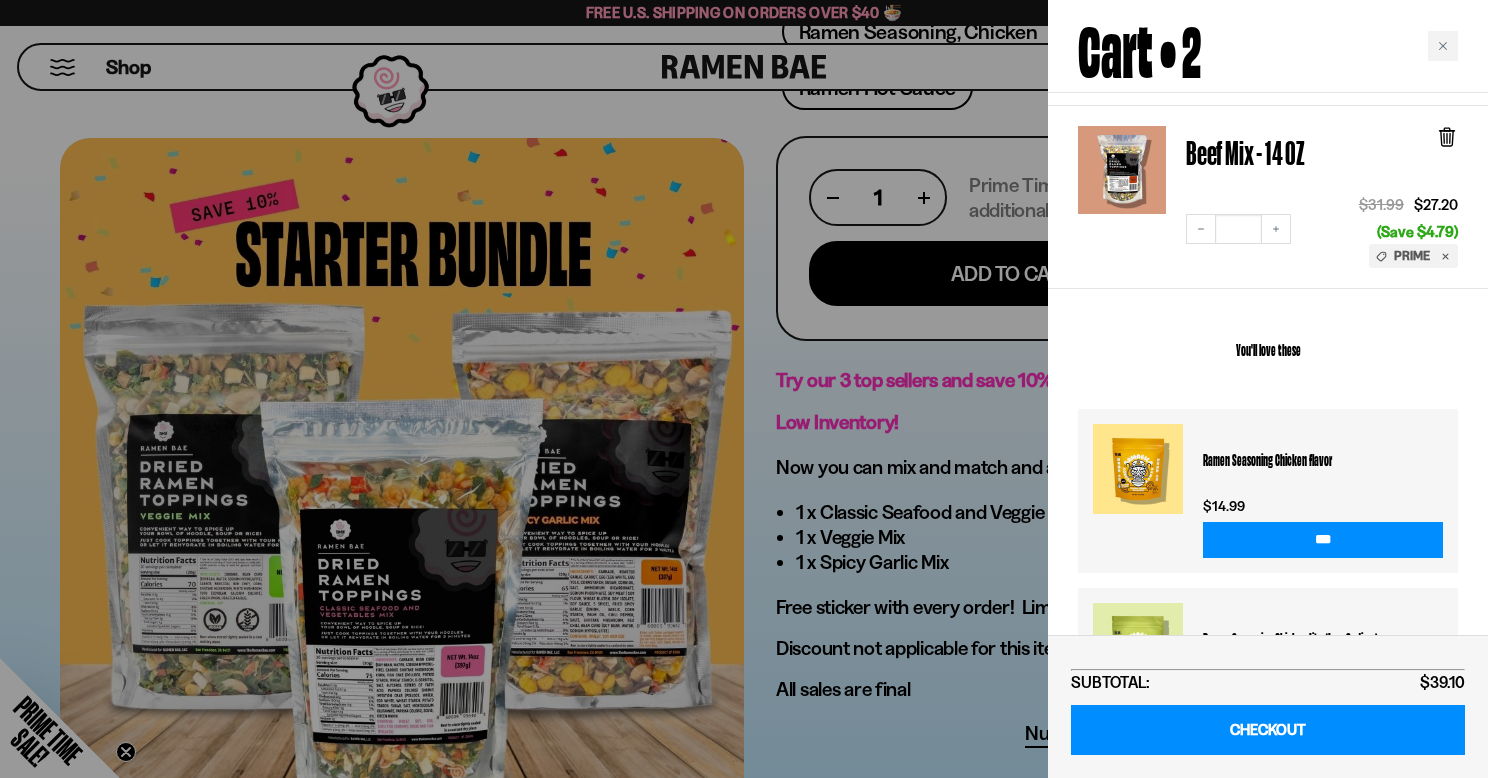 click at bounding box center [744, 389] 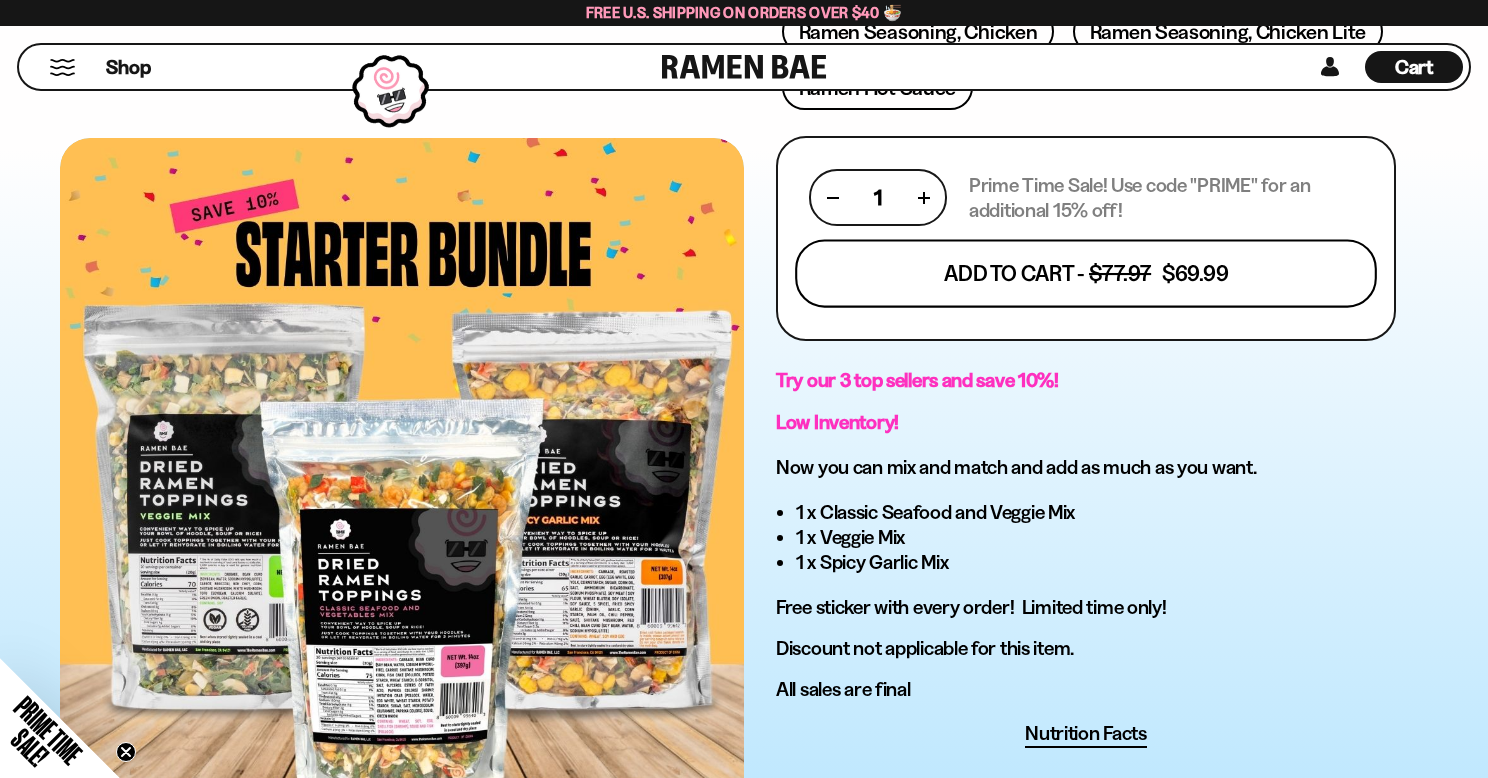 click on "Add To Cart -
$77.97
$69.99" at bounding box center [1086, 274] 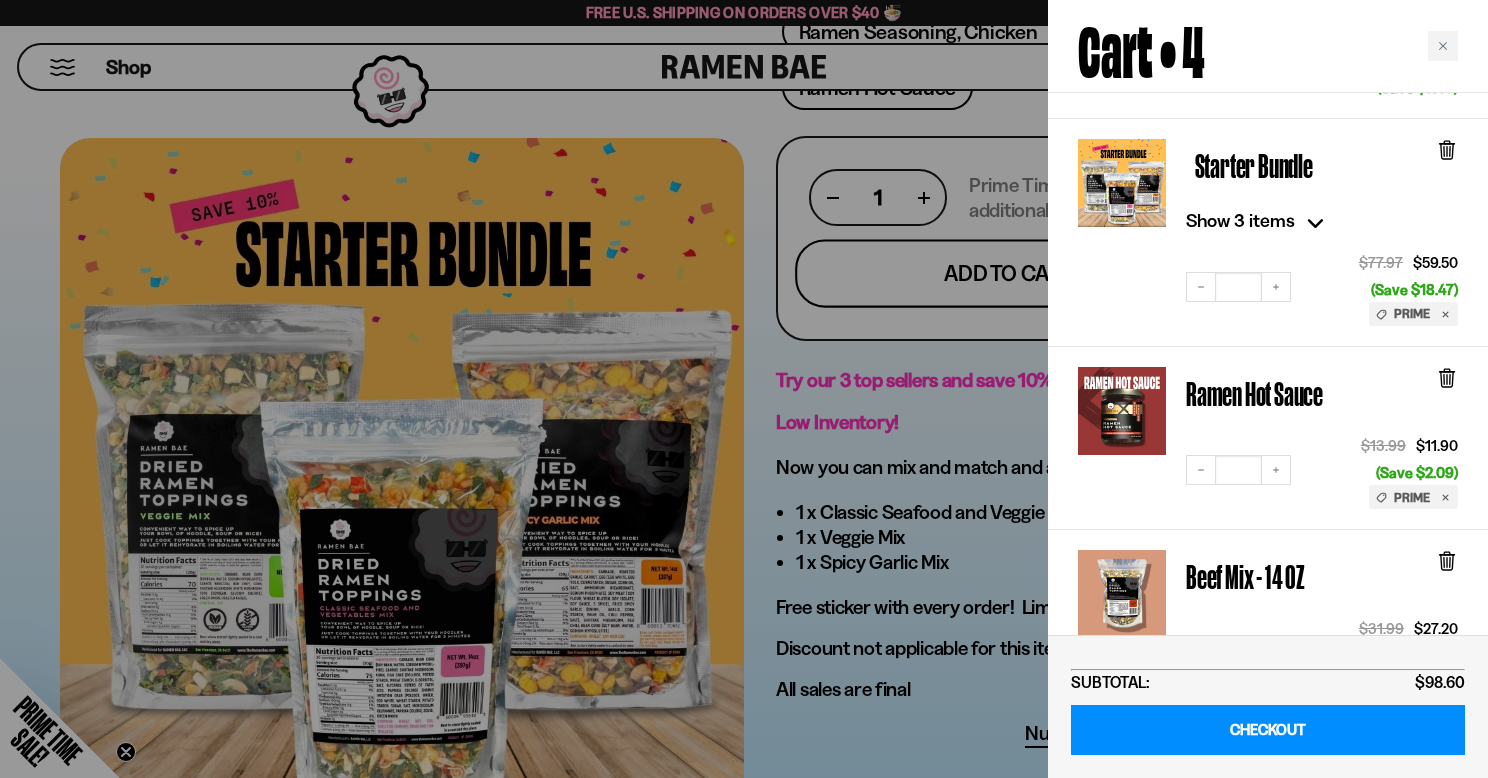 scroll, scrollTop: 309, scrollLeft: 0, axis: vertical 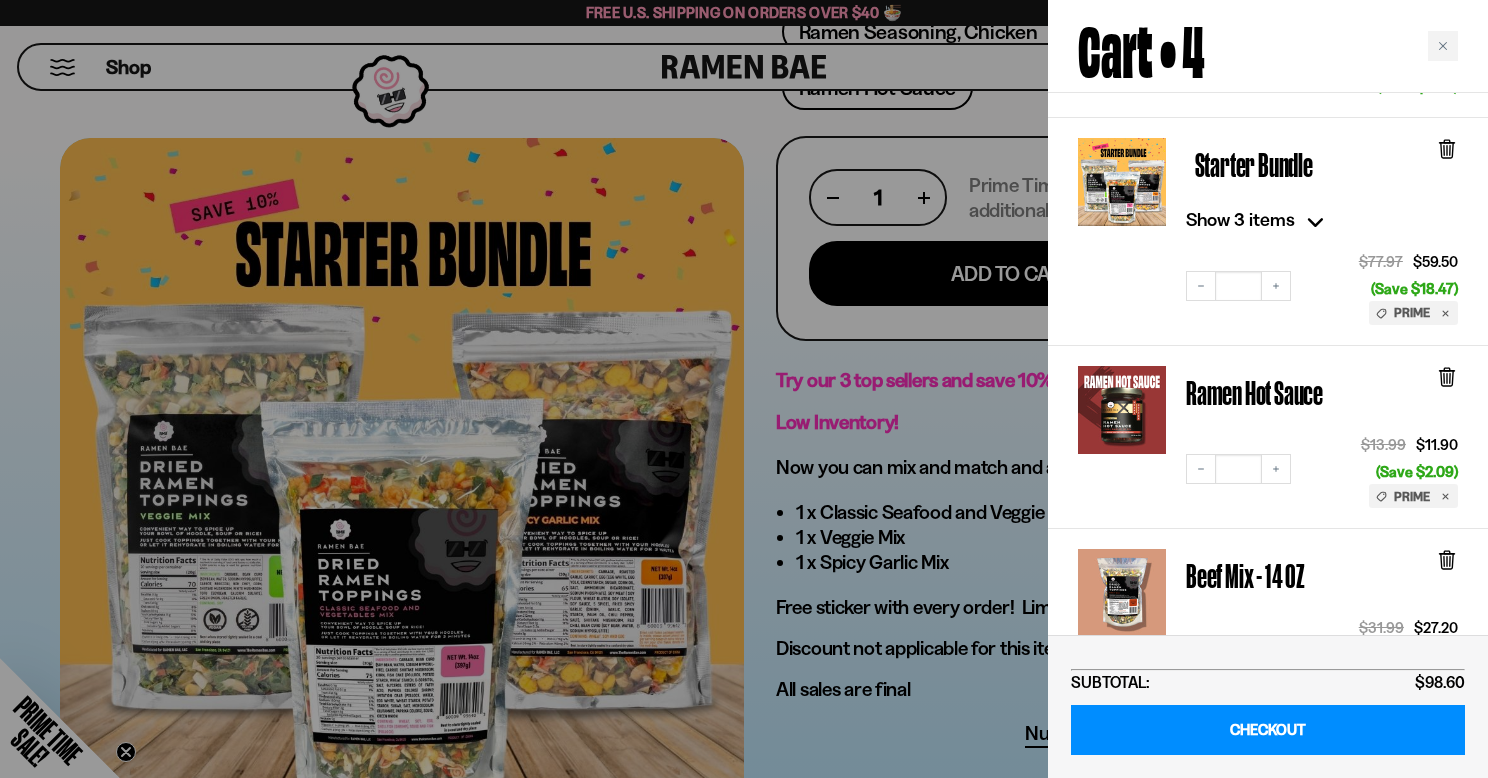 click at bounding box center (744, 389) 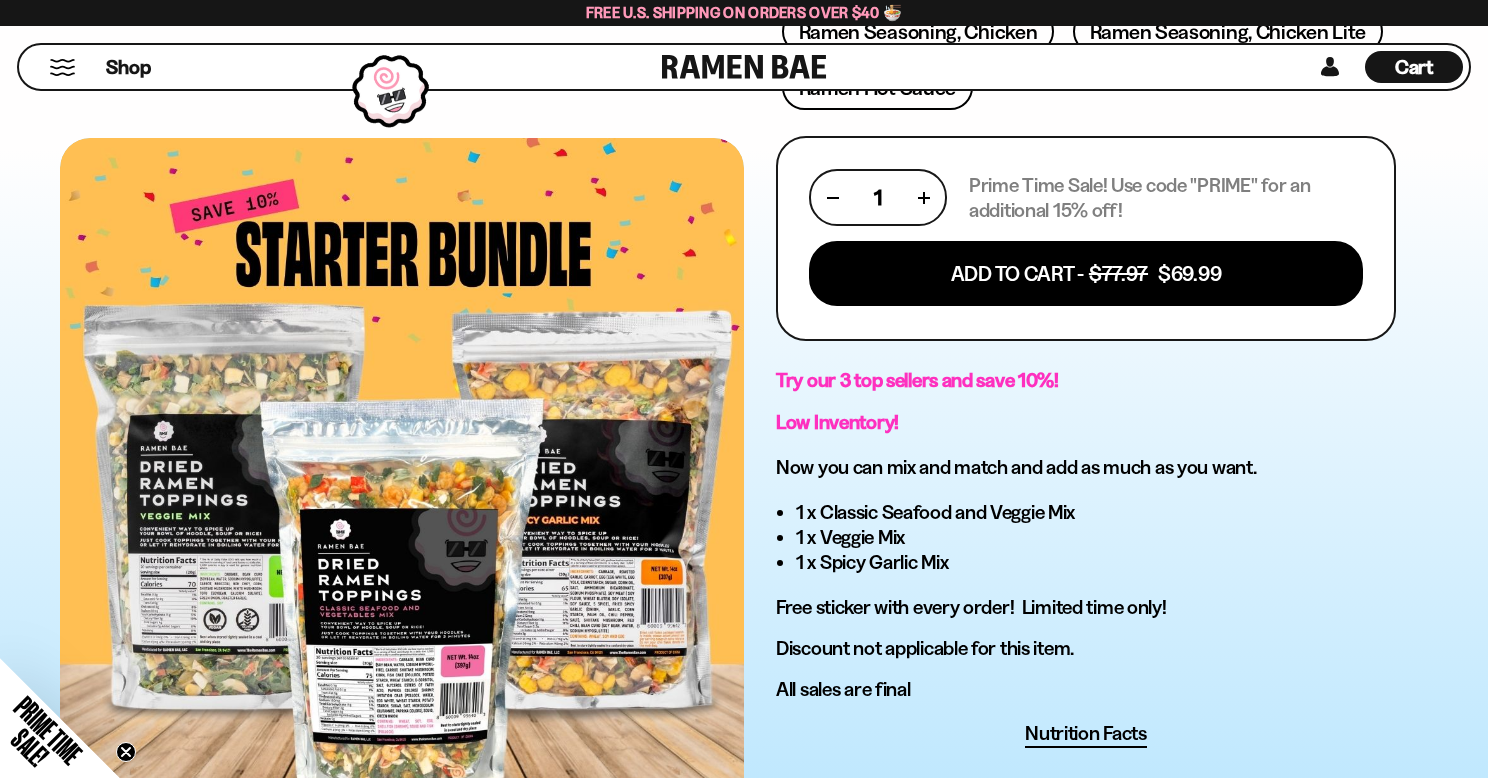 click on "All sales are final" at bounding box center (1086, 689) 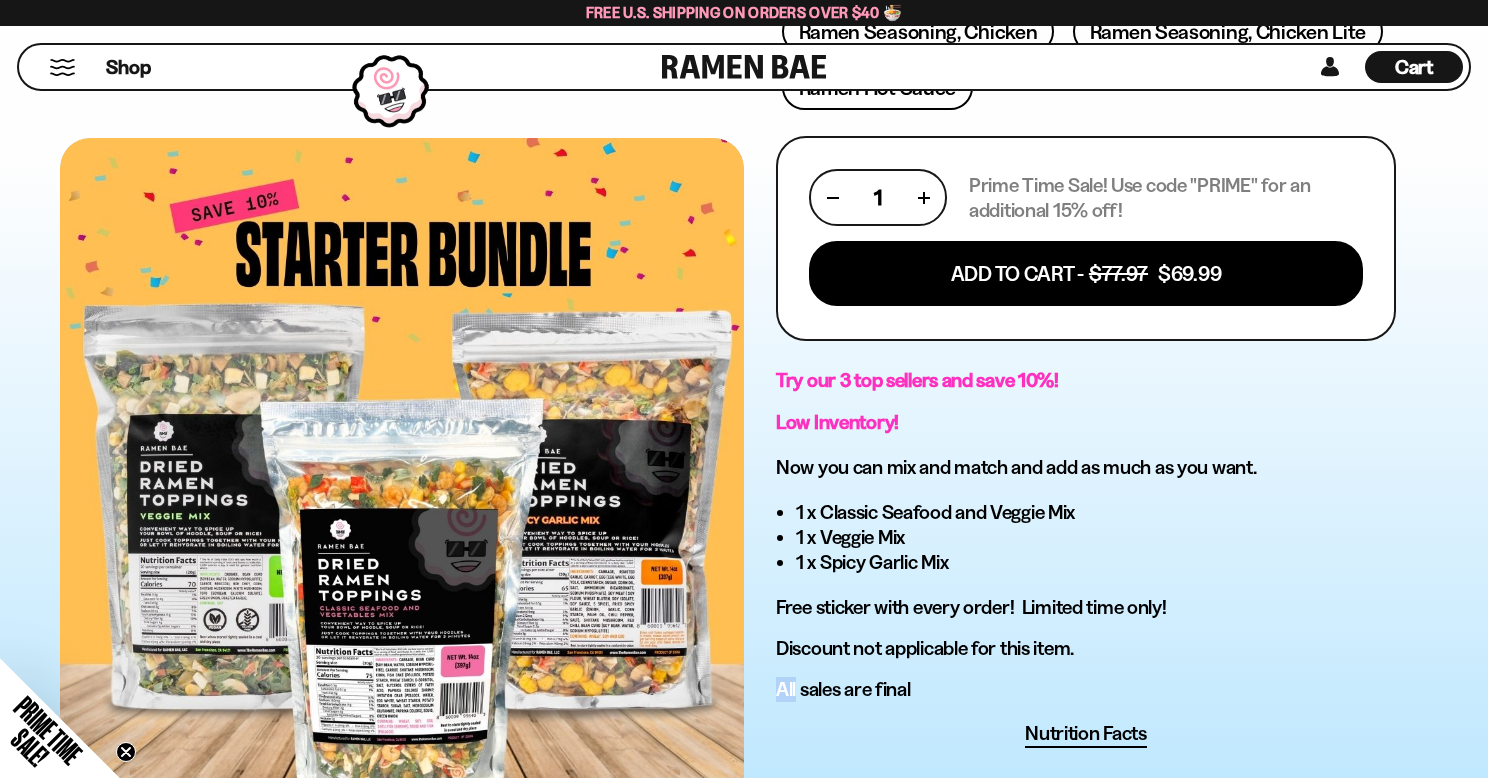 click on "All sales are final" at bounding box center (1086, 689) 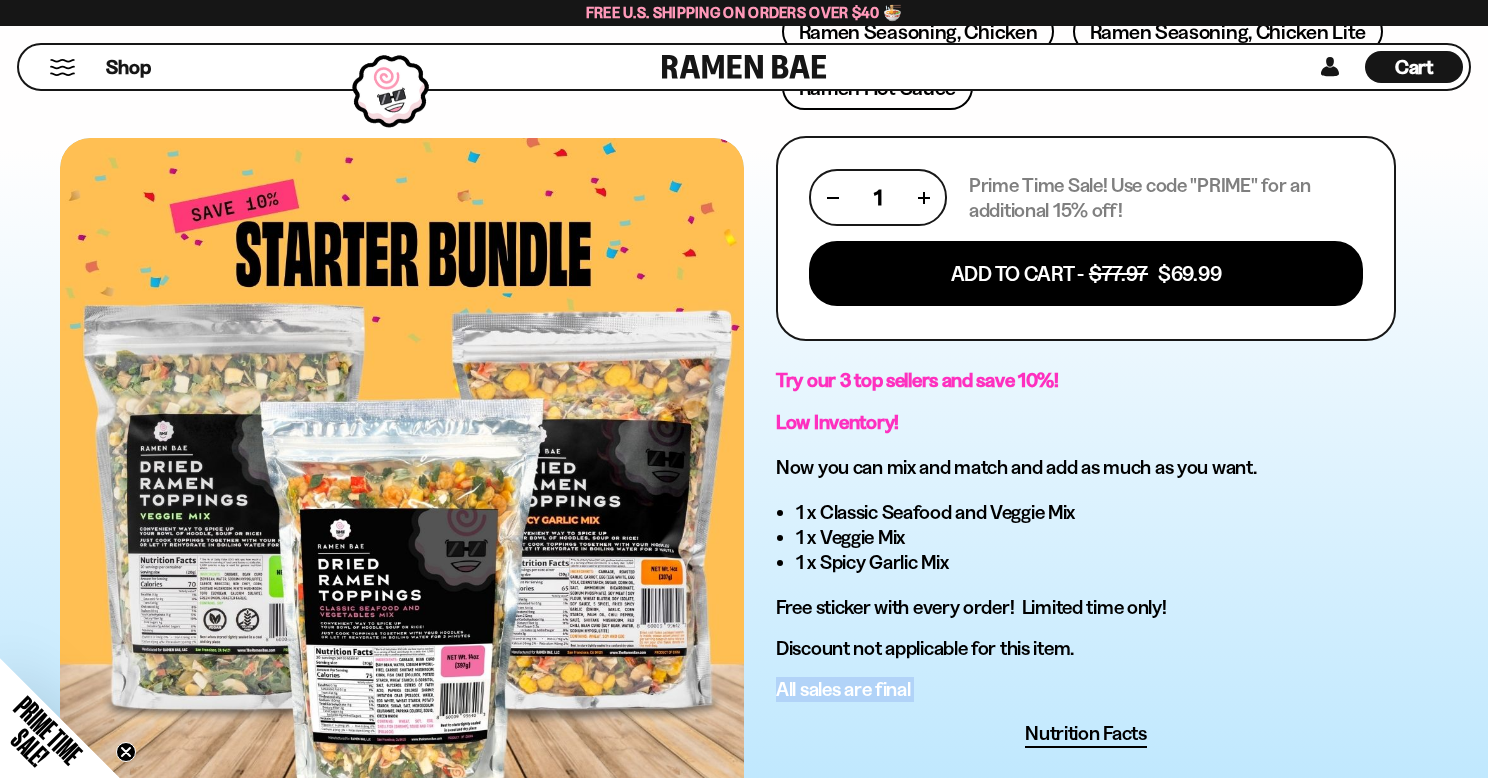 scroll, scrollTop: 0, scrollLeft: 0, axis: both 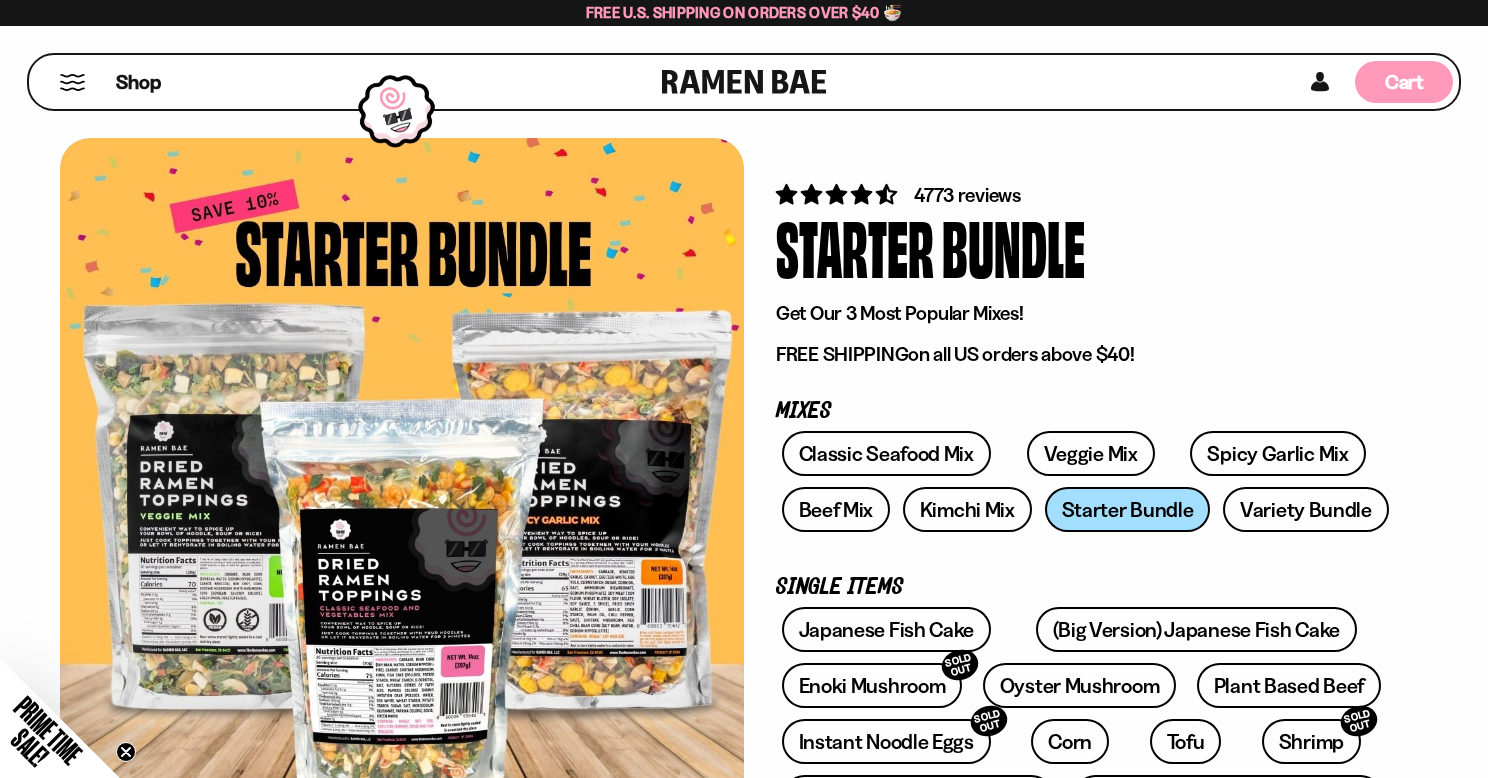 click on "Cart" at bounding box center (1404, 82) 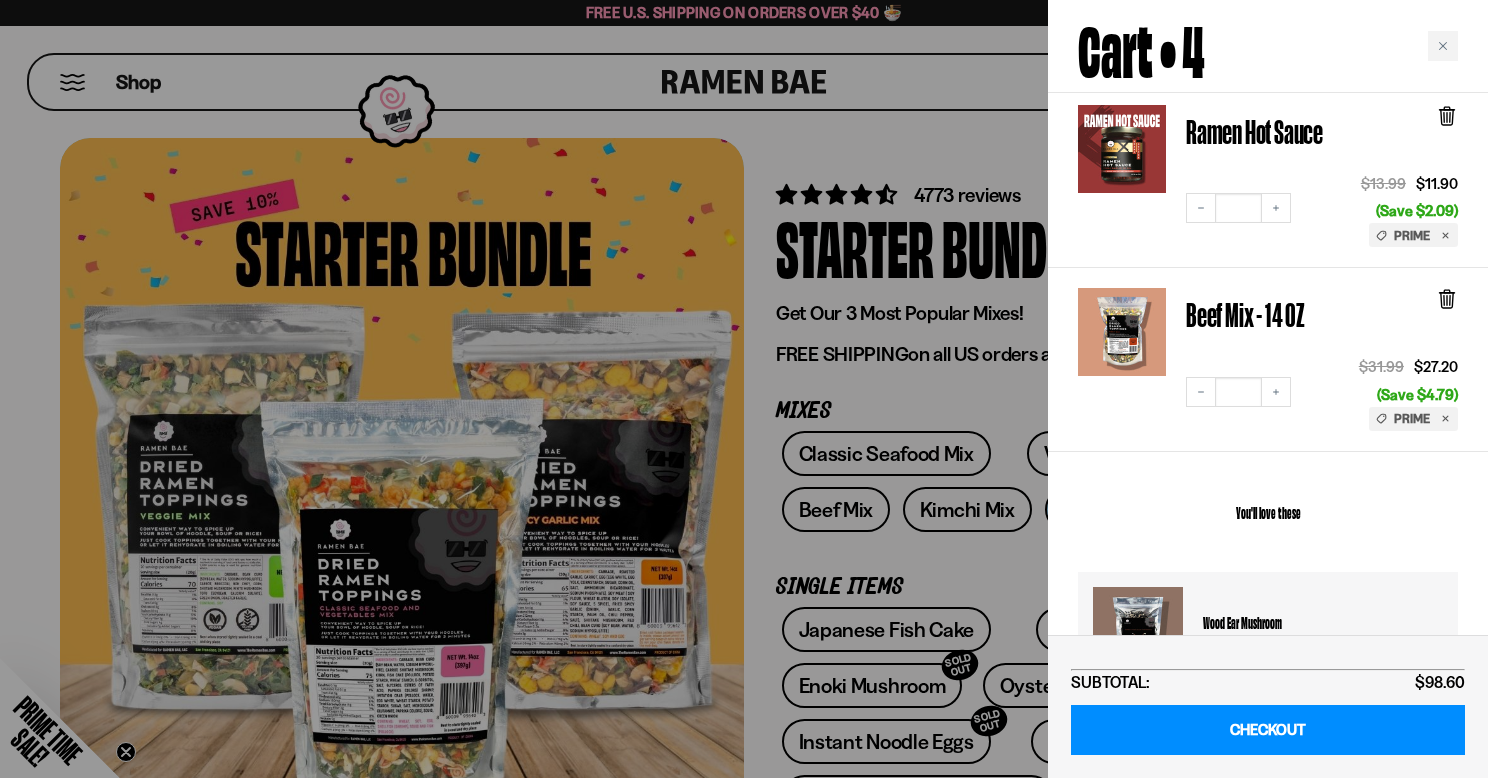 scroll, scrollTop: 1037, scrollLeft: 0, axis: vertical 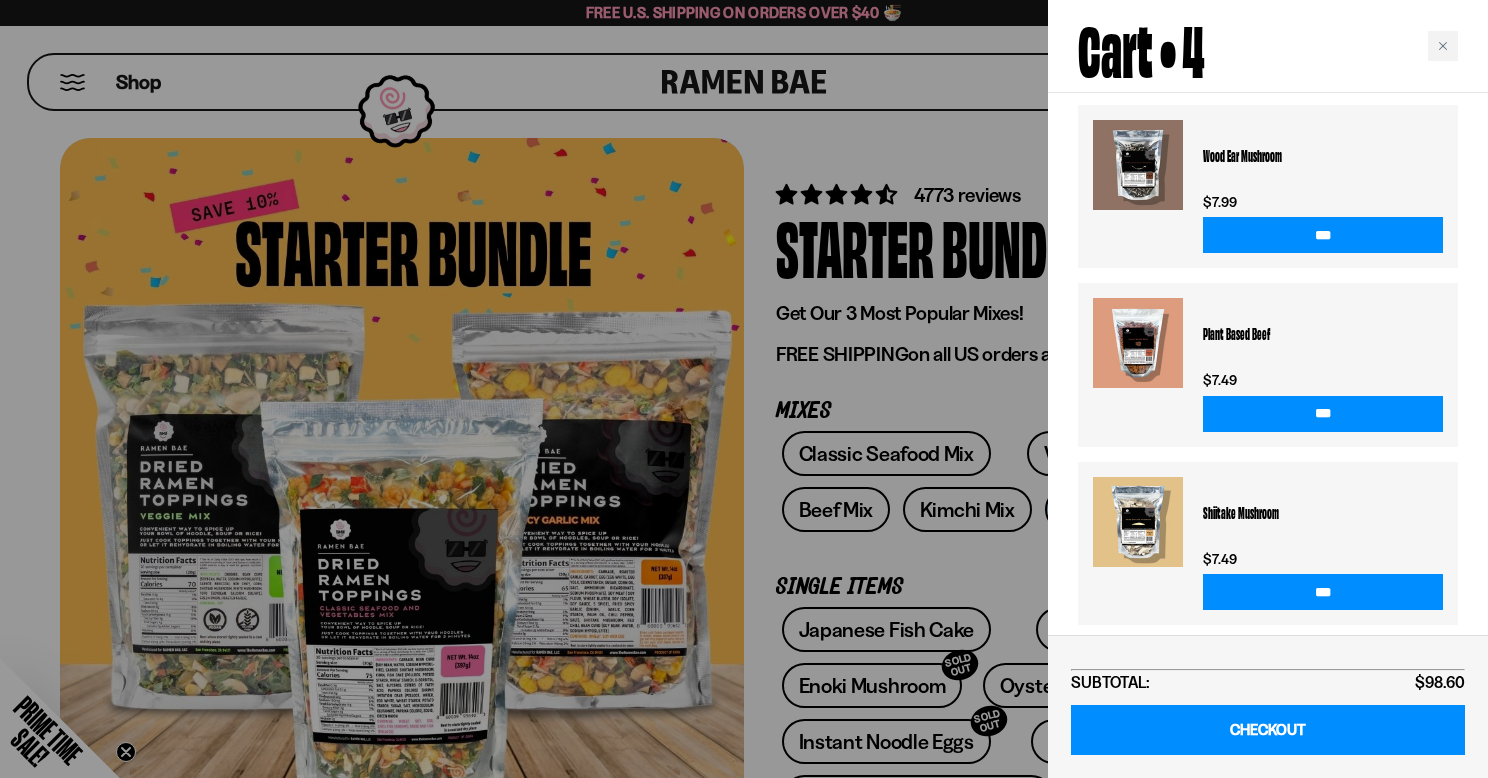 click at bounding box center [744, 389] 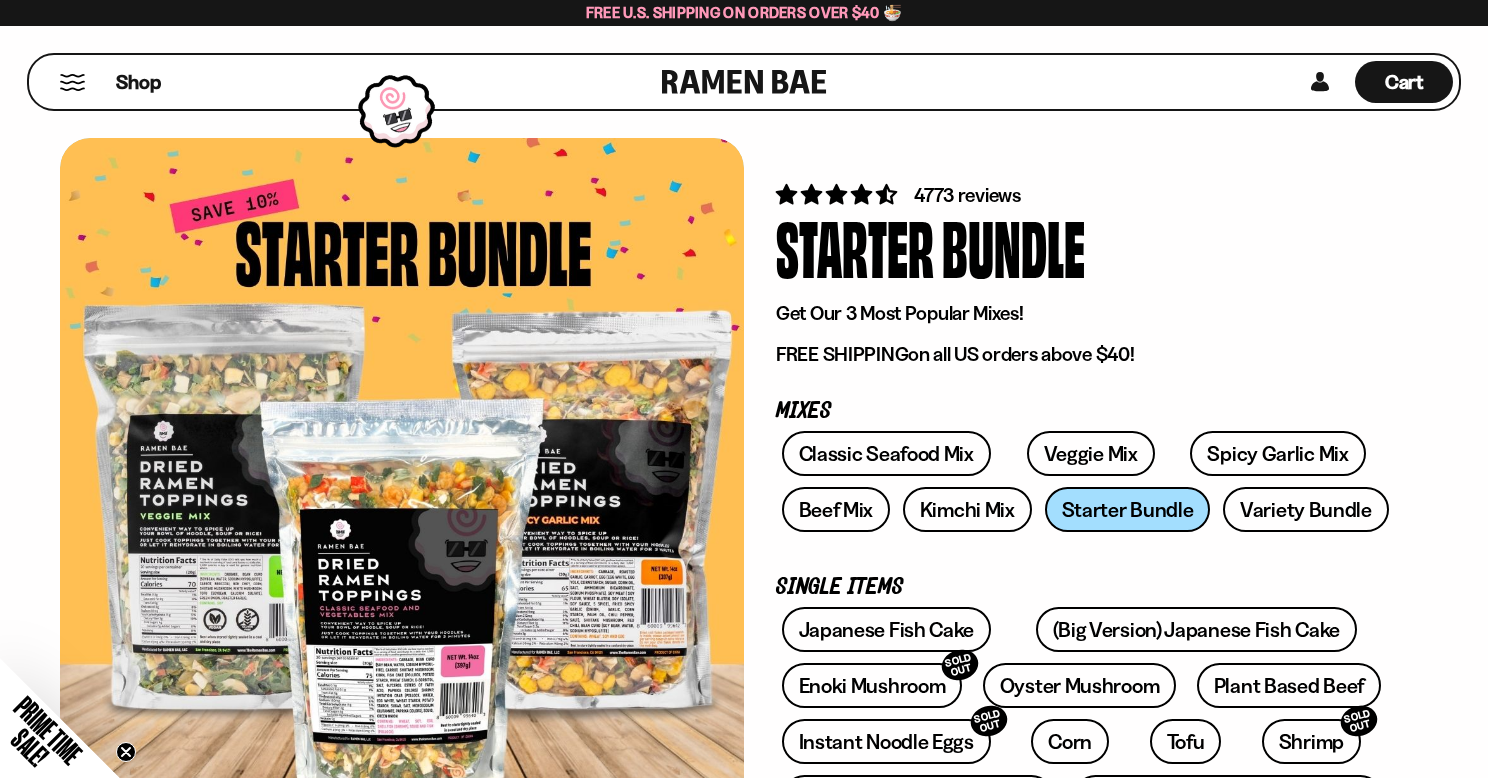 click on "[UUID] [UUID]
4773 reviews
Starter   Bundle" at bounding box center [744, 925] 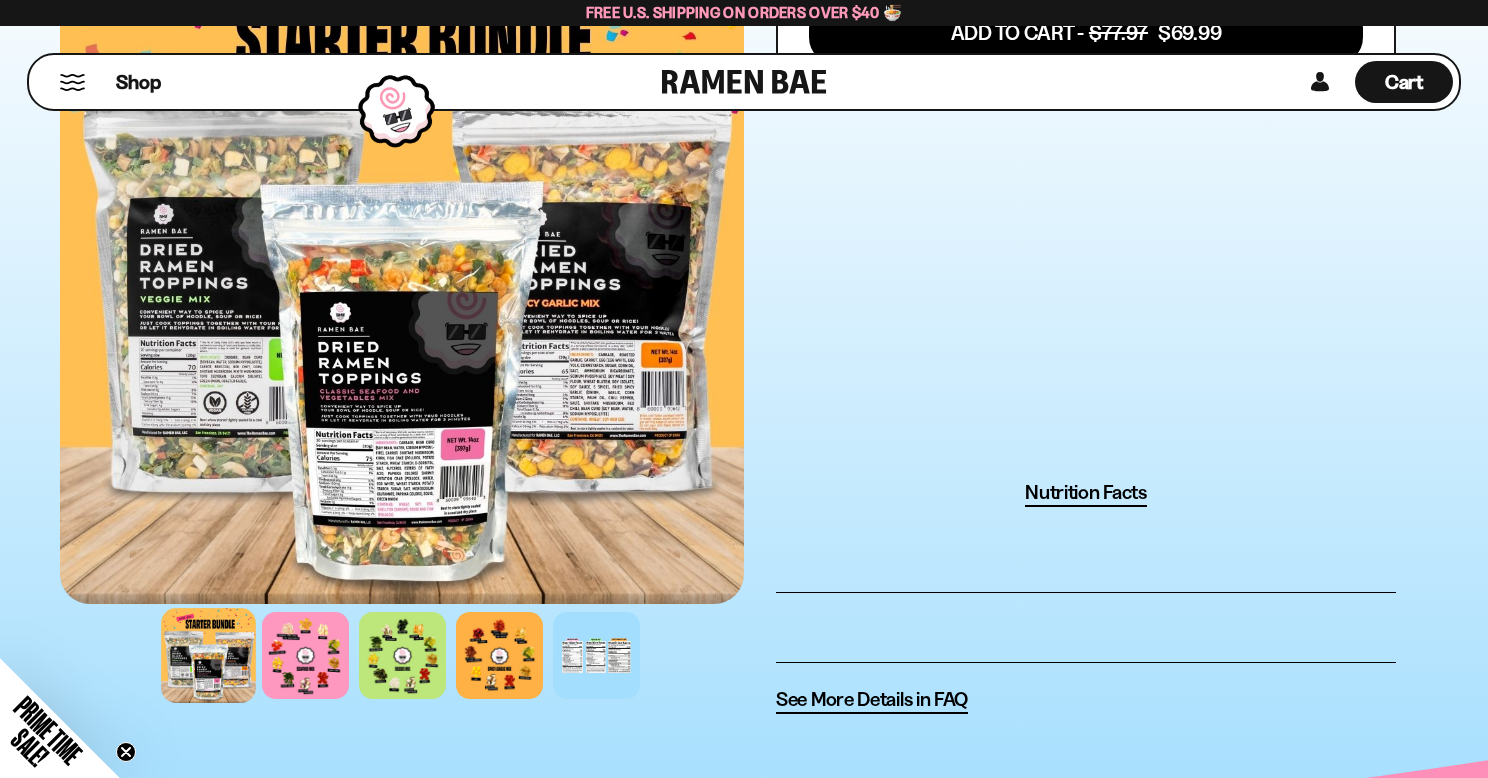 scroll, scrollTop: 0, scrollLeft: 0, axis: both 